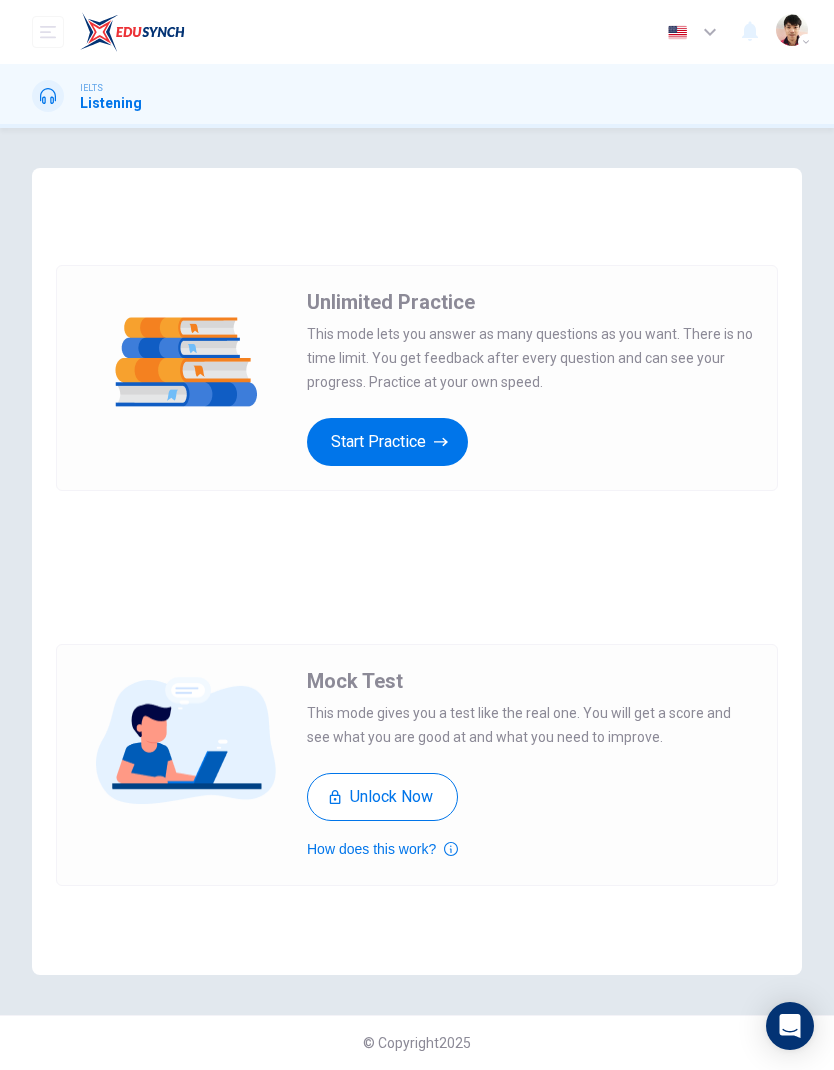 scroll, scrollTop: 0, scrollLeft: 0, axis: both 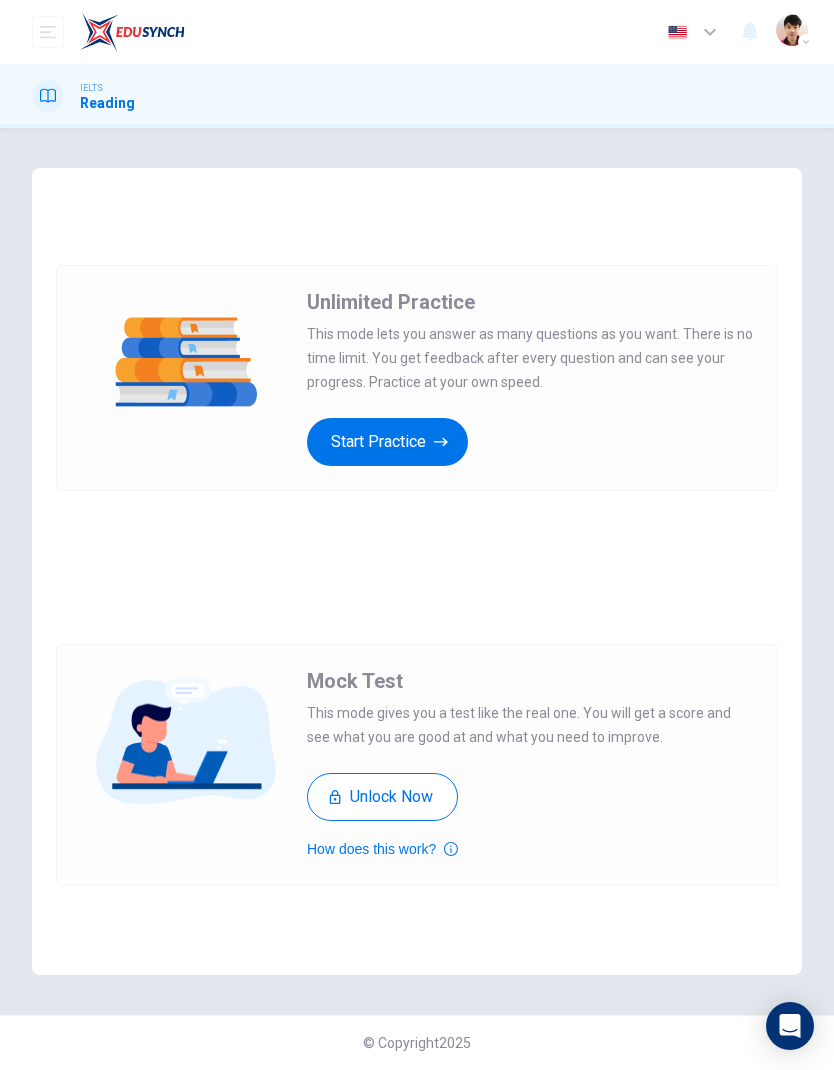 click 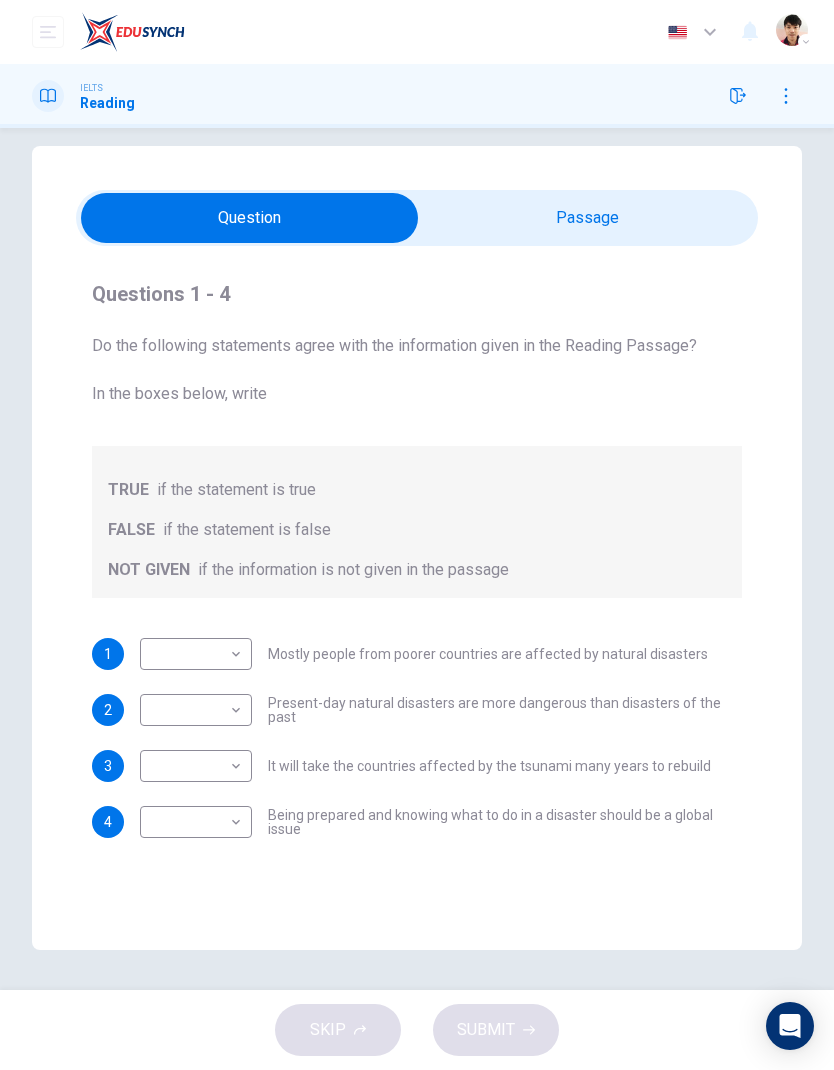 scroll, scrollTop: 22, scrollLeft: 0, axis: vertical 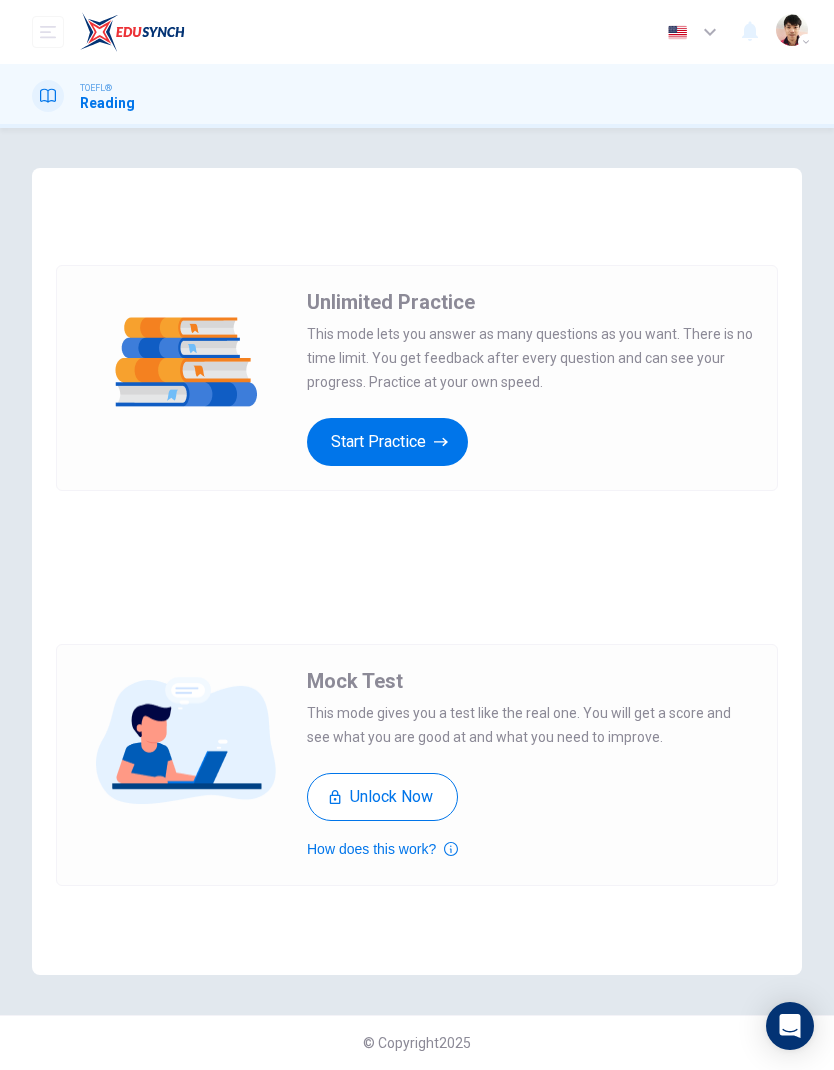click on "Start Practice" at bounding box center [387, 442] 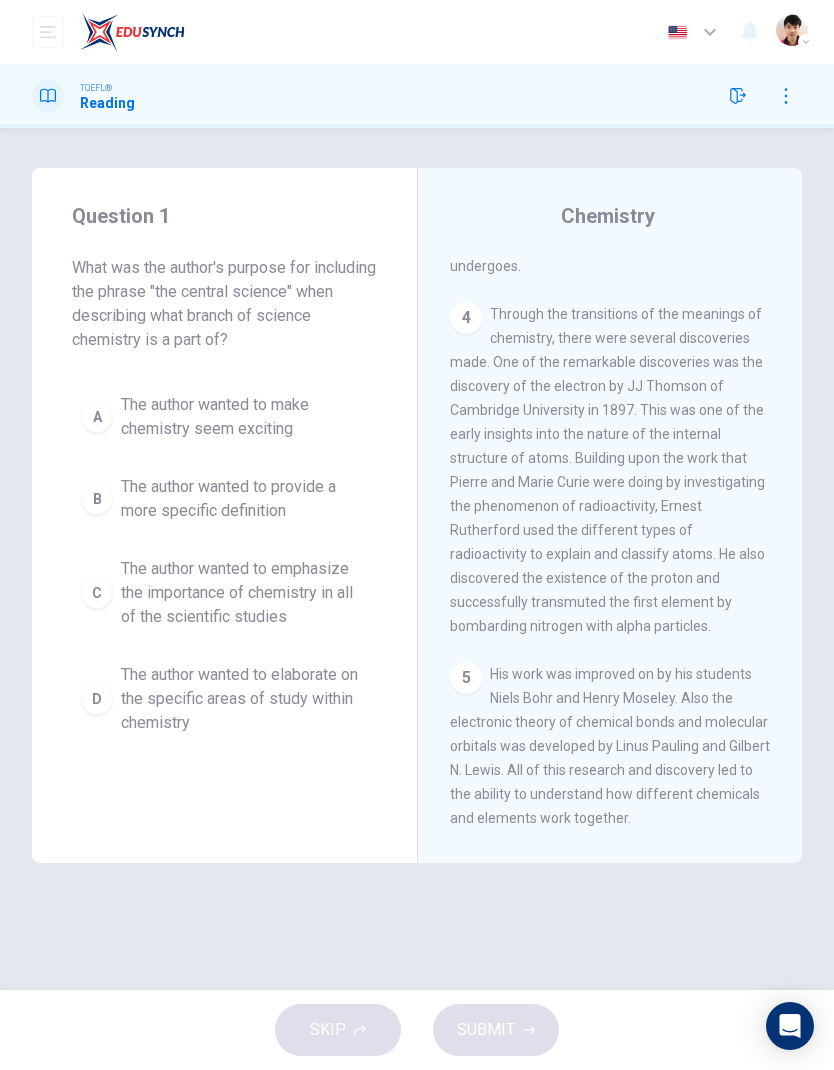 scroll, scrollTop: 841, scrollLeft: 0, axis: vertical 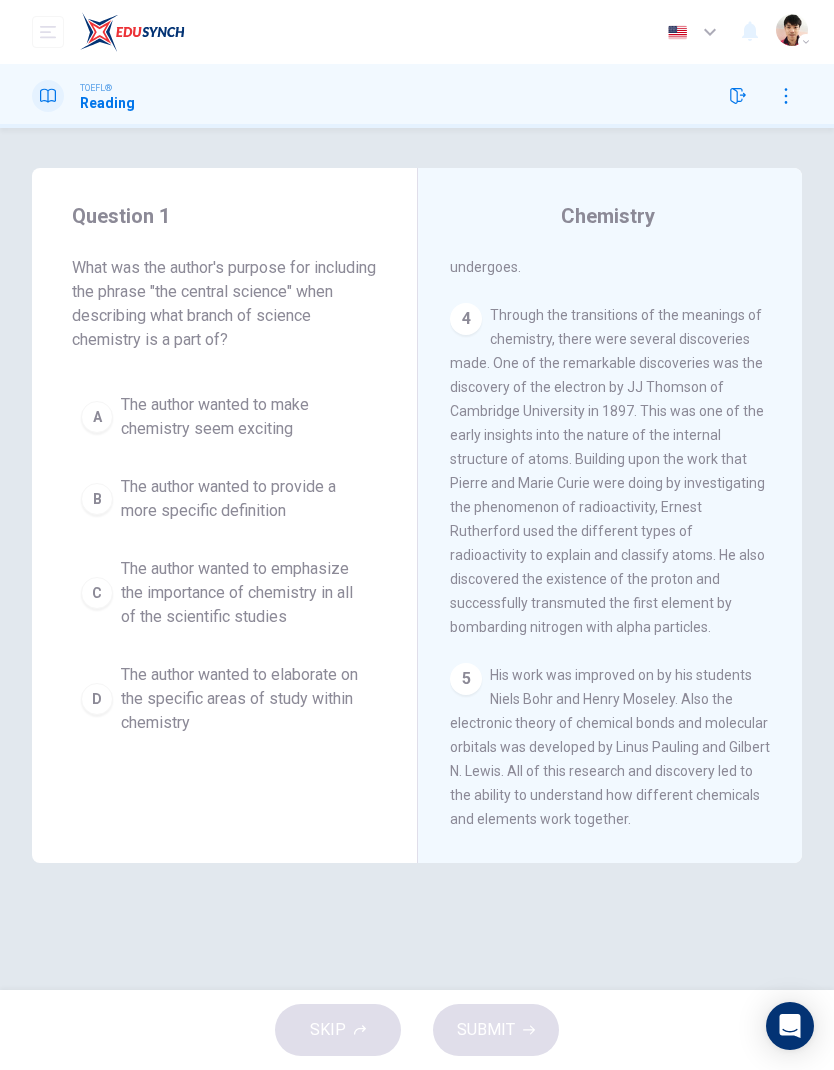 click on "SKIP SUBMIT" at bounding box center [417, 1030] 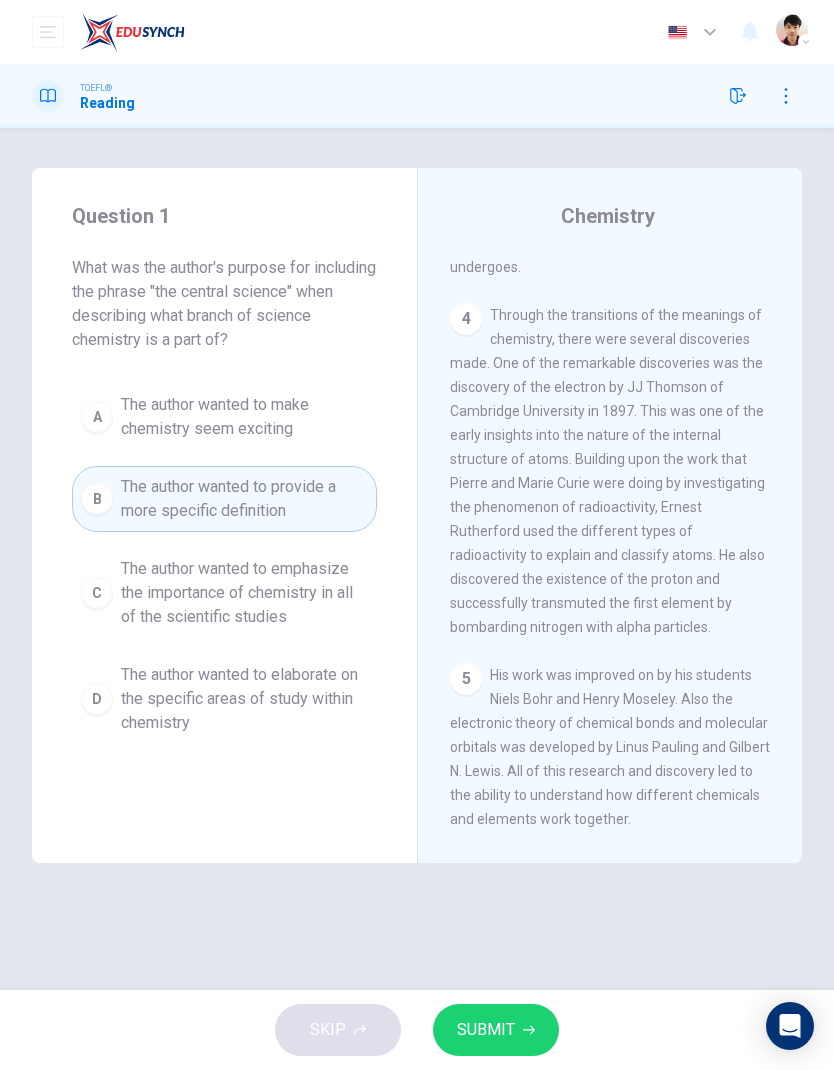 click on "SKIP SUBMIT" at bounding box center (417, 1030) 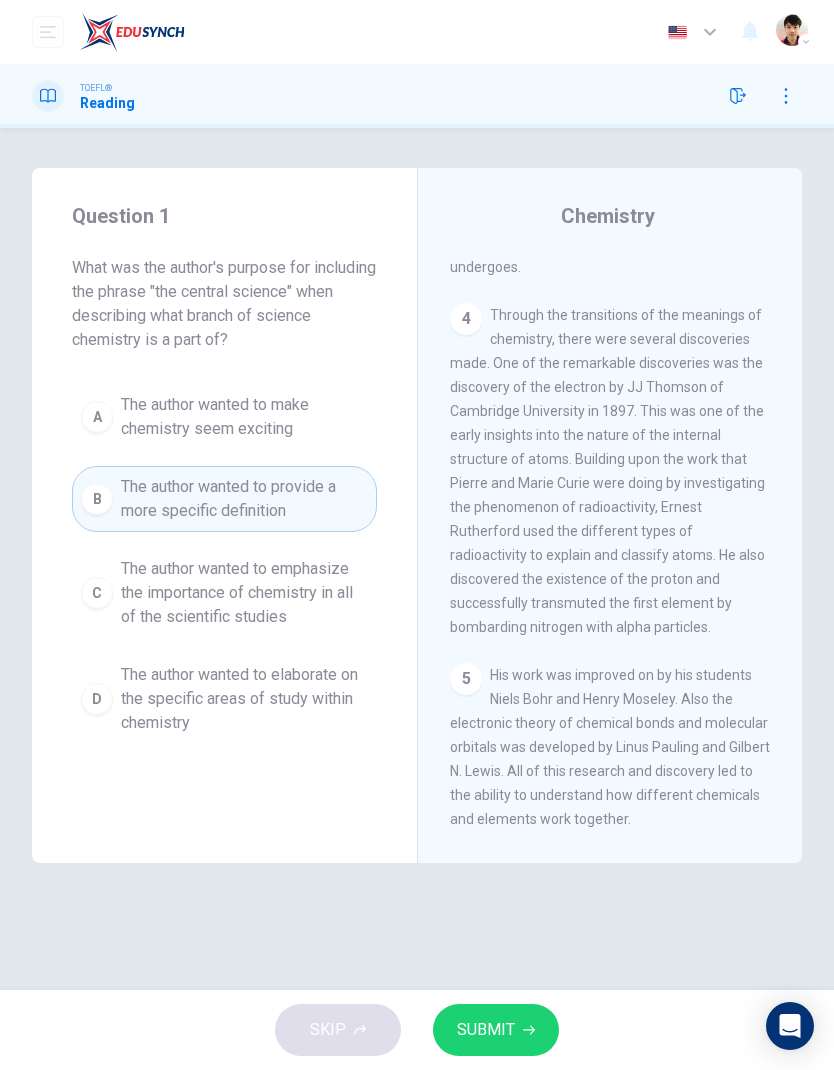 click on "SUBMIT" at bounding box center (486, 1030) 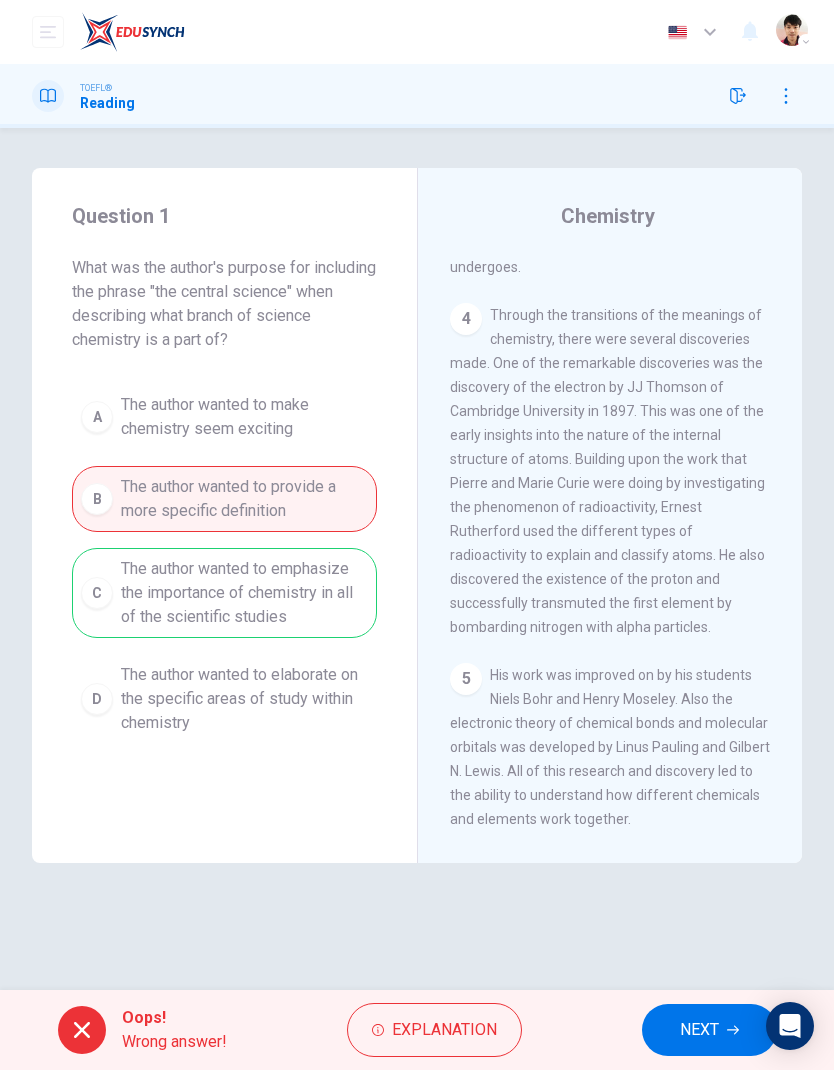 click on "NEXT" at bounding box center (699, 1030) 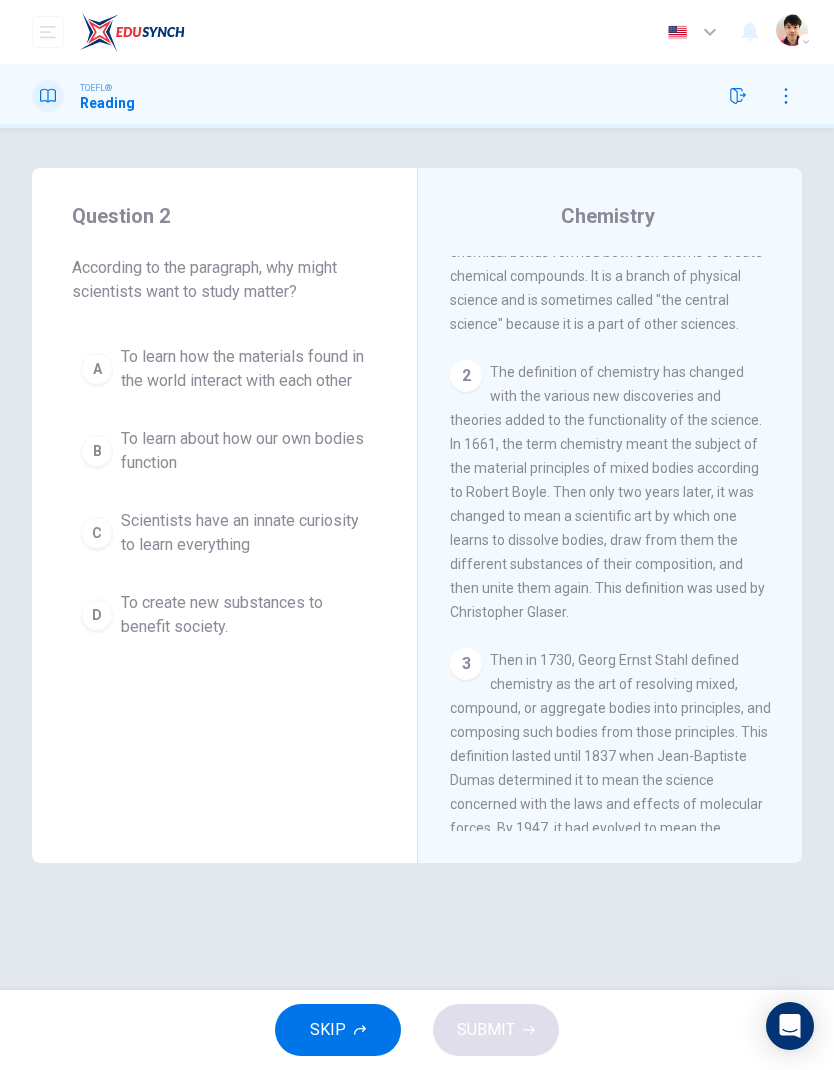 scroll, scrollTop: 0, scrollLeft: 0, axis: both 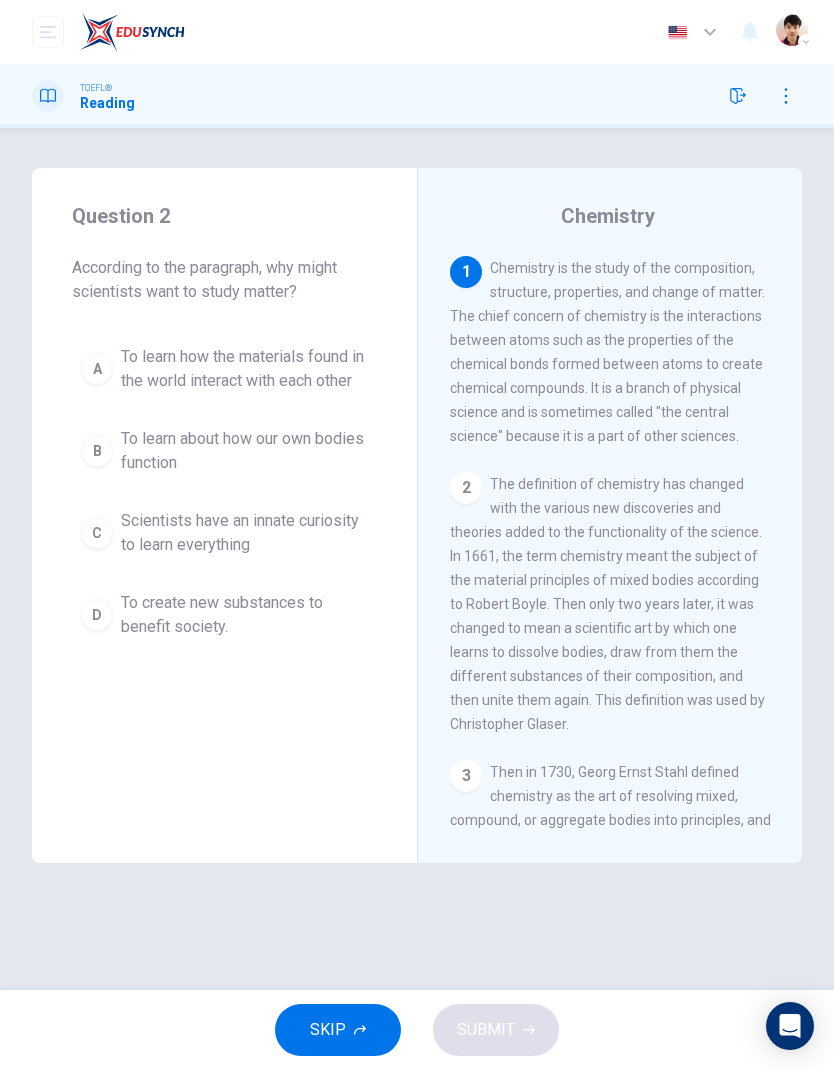 click on "To learn about how our own bodies function" at bounding box center [244, 451] 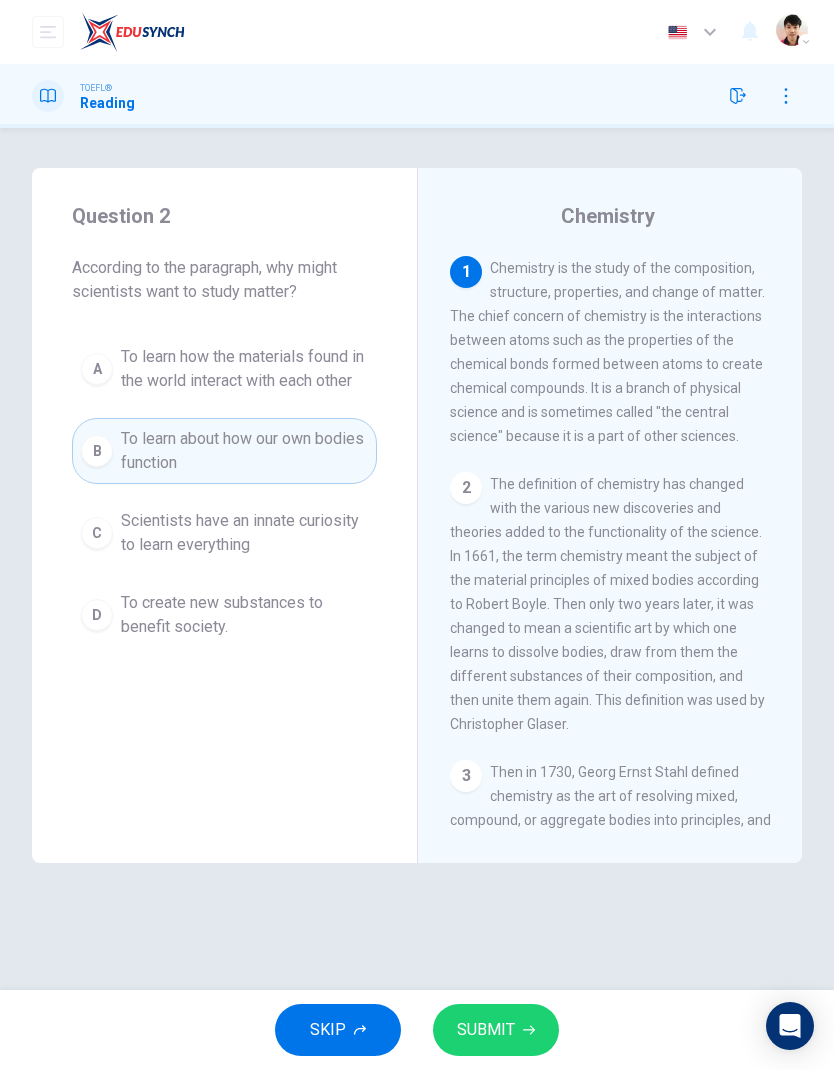click on "SUBMIT" at bounding box center (496, 1030) 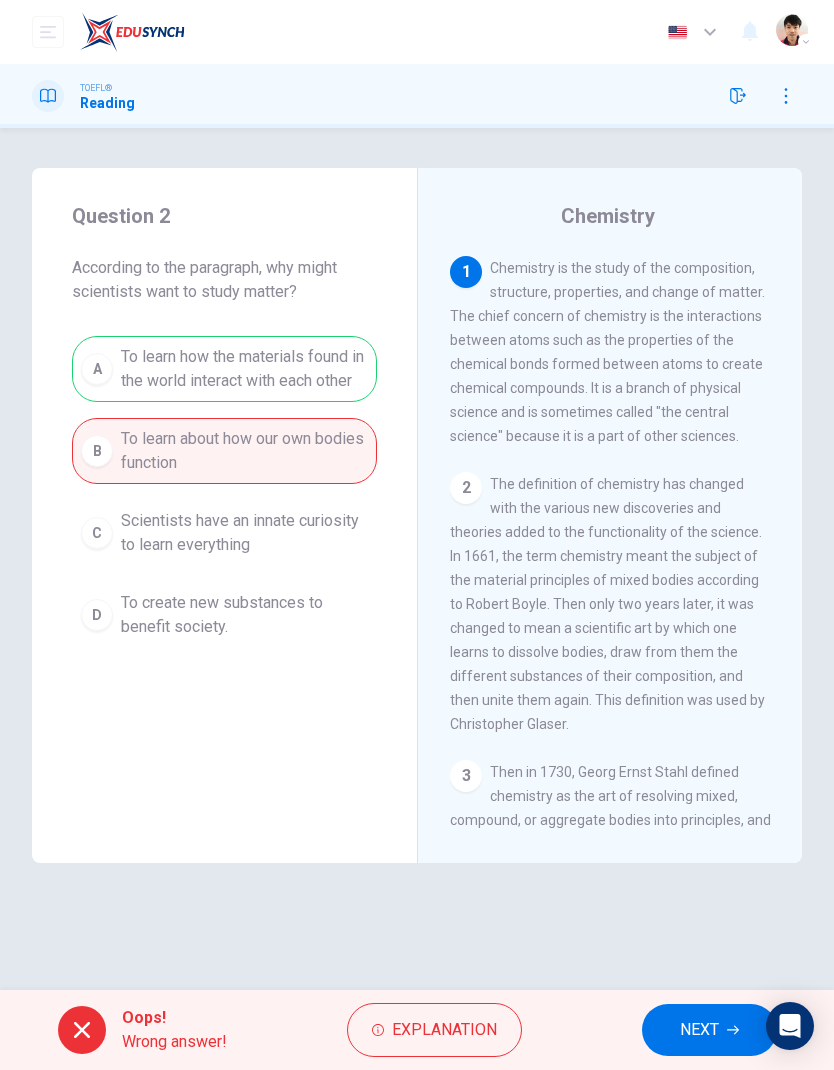 click on "NEXT" at bounding box center [699, 1030] 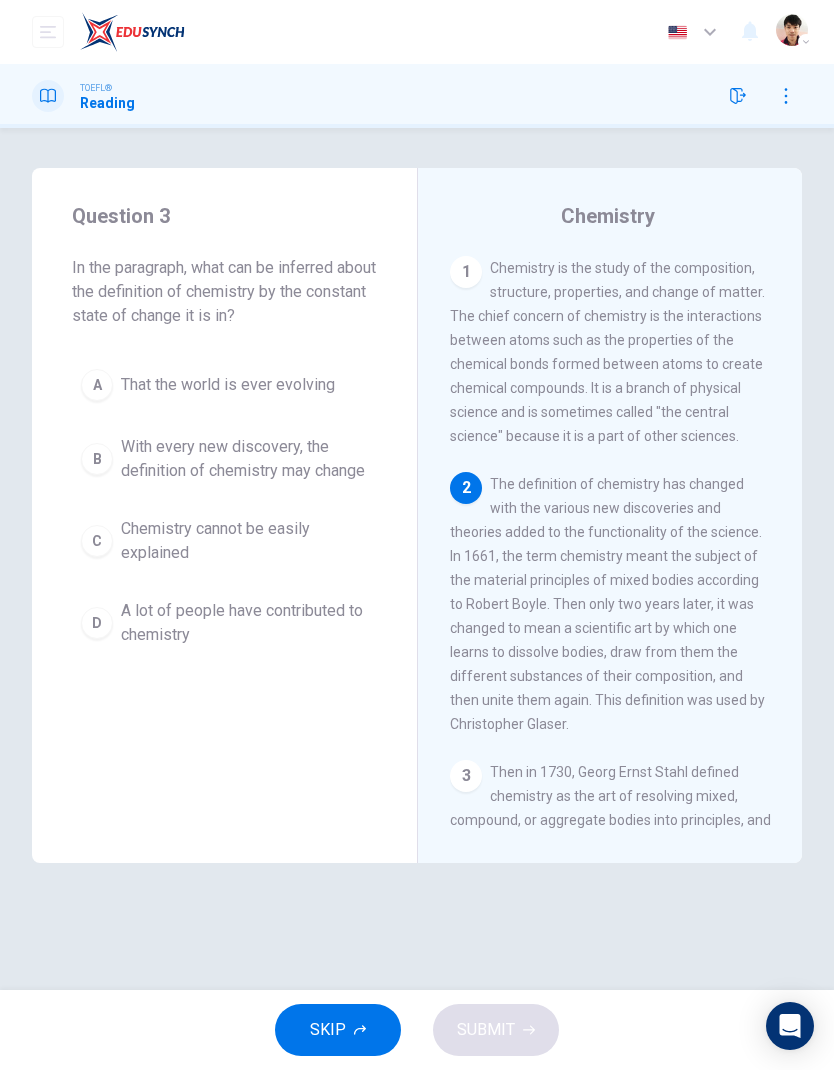 click on "A lot of people have contributed to chemistry" at bounding box center (244, 623) 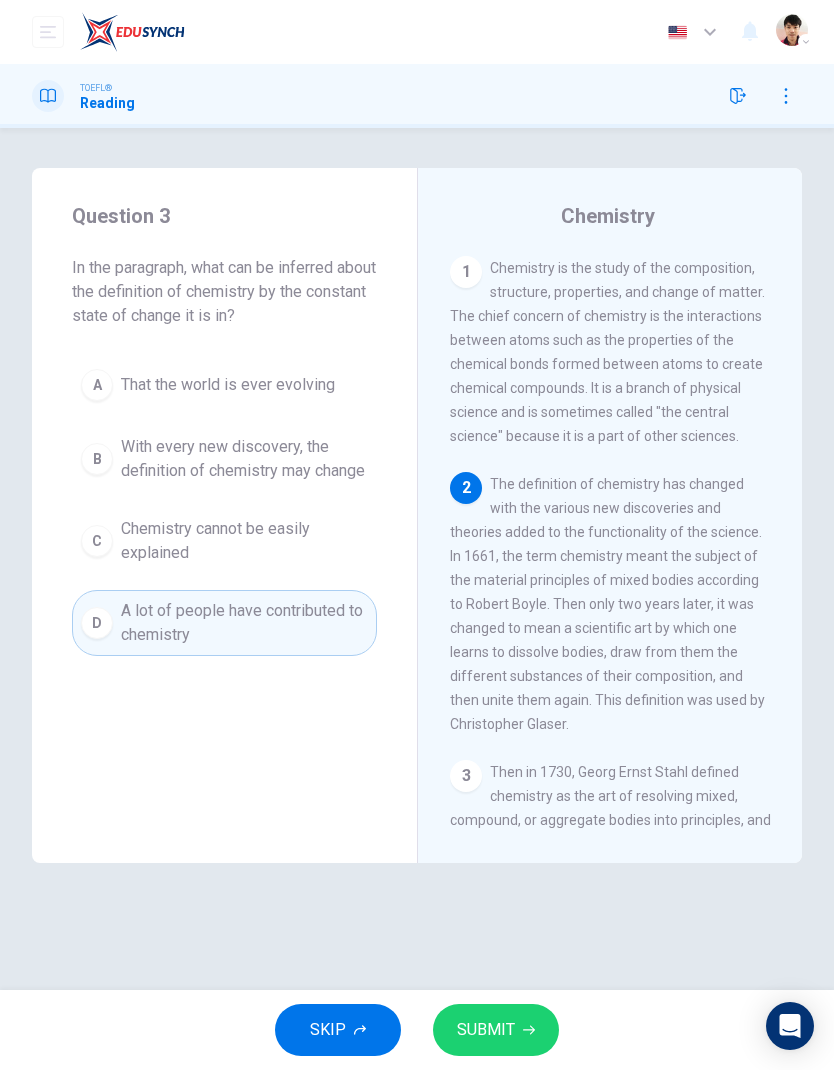 click 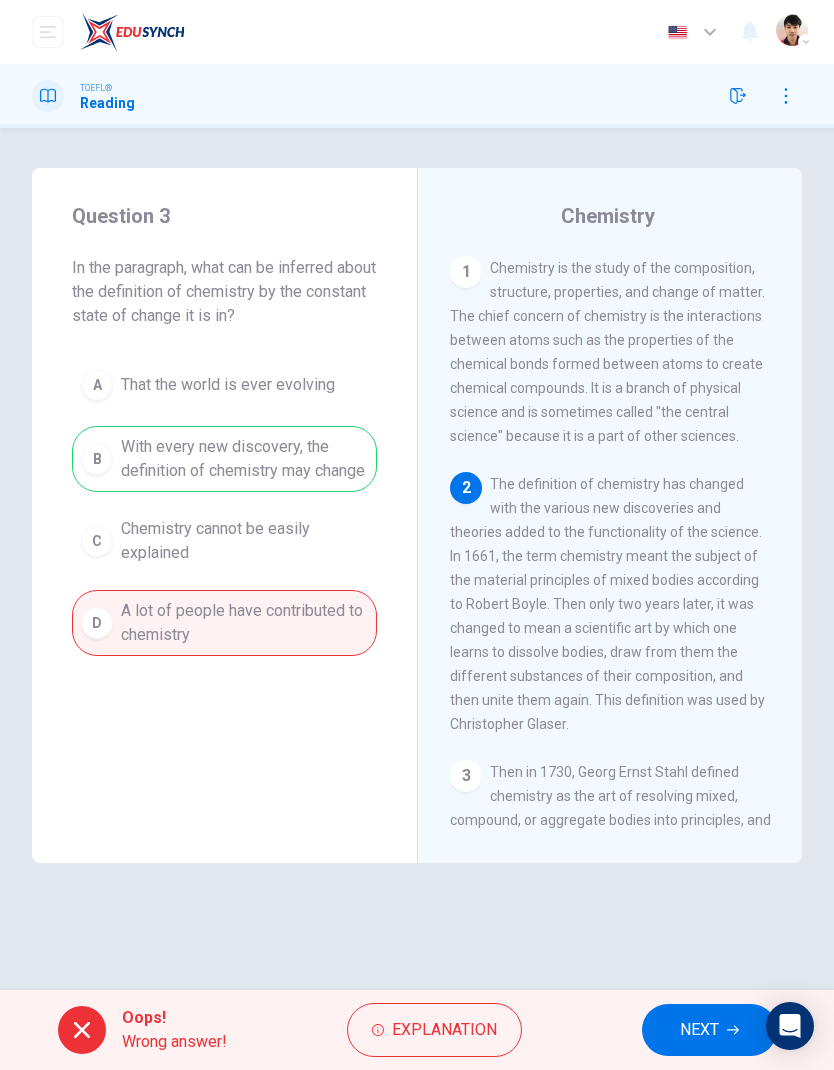 click on "NEXT" at bounding box center (709, 1030) 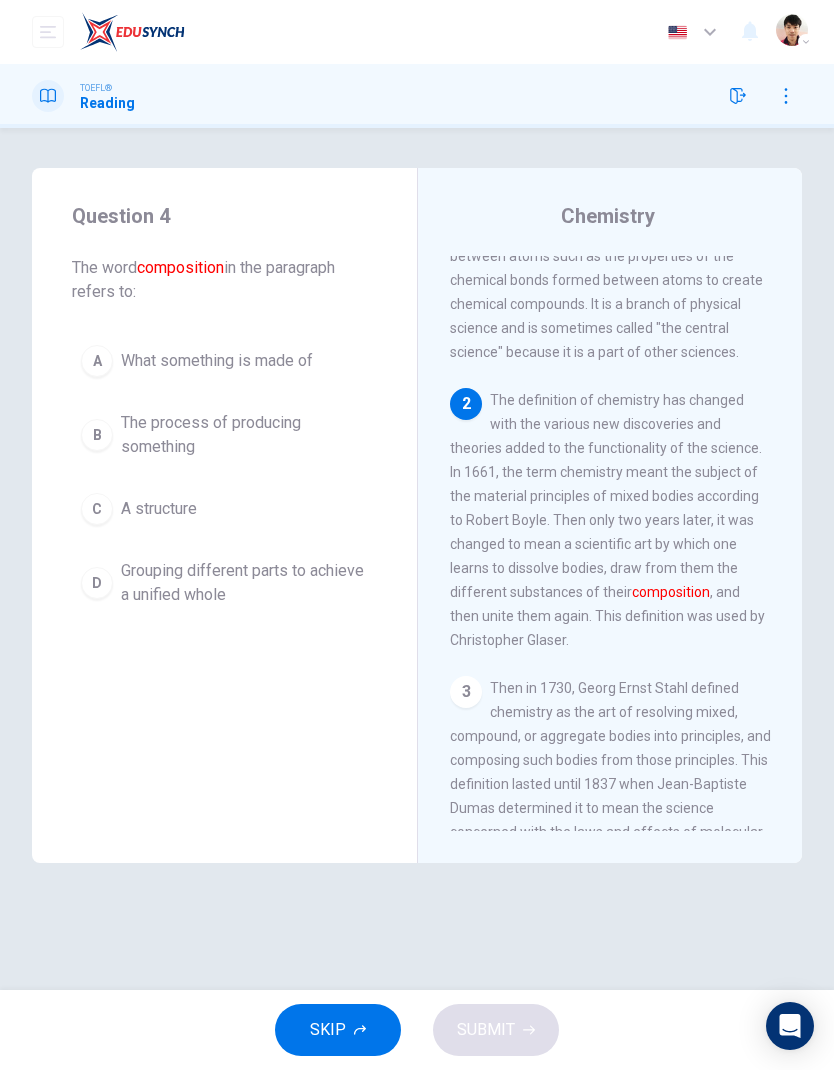 scroll, scrollTop: 105, scrollLeft: 0, axis: vertical 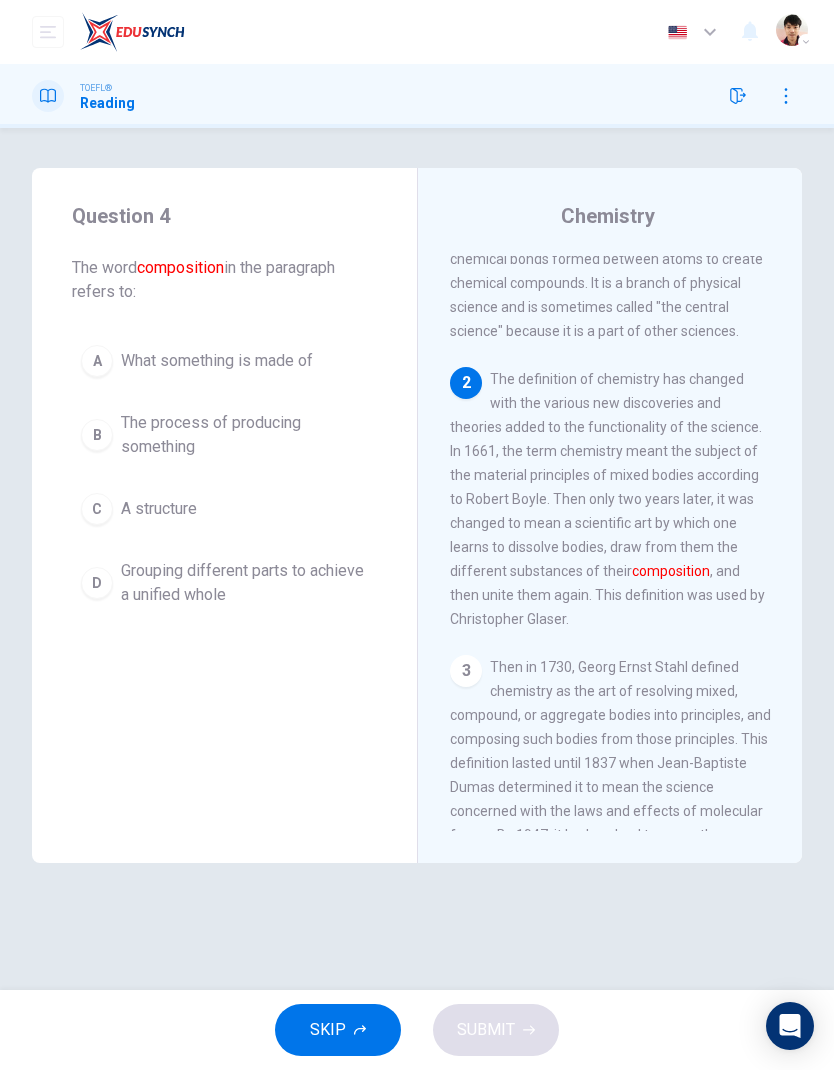 click on "C A structure" at bounding box center [224, 509] 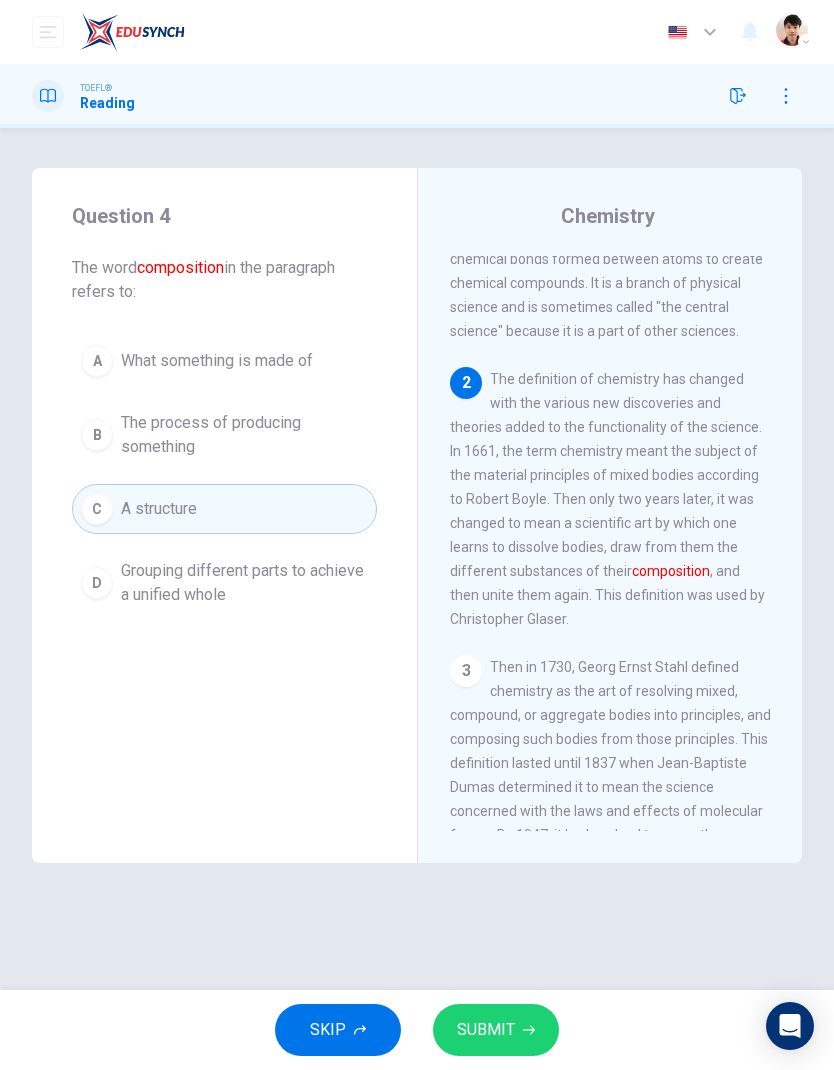 click on "SUBMIT" at bounding box center (486, 1030) 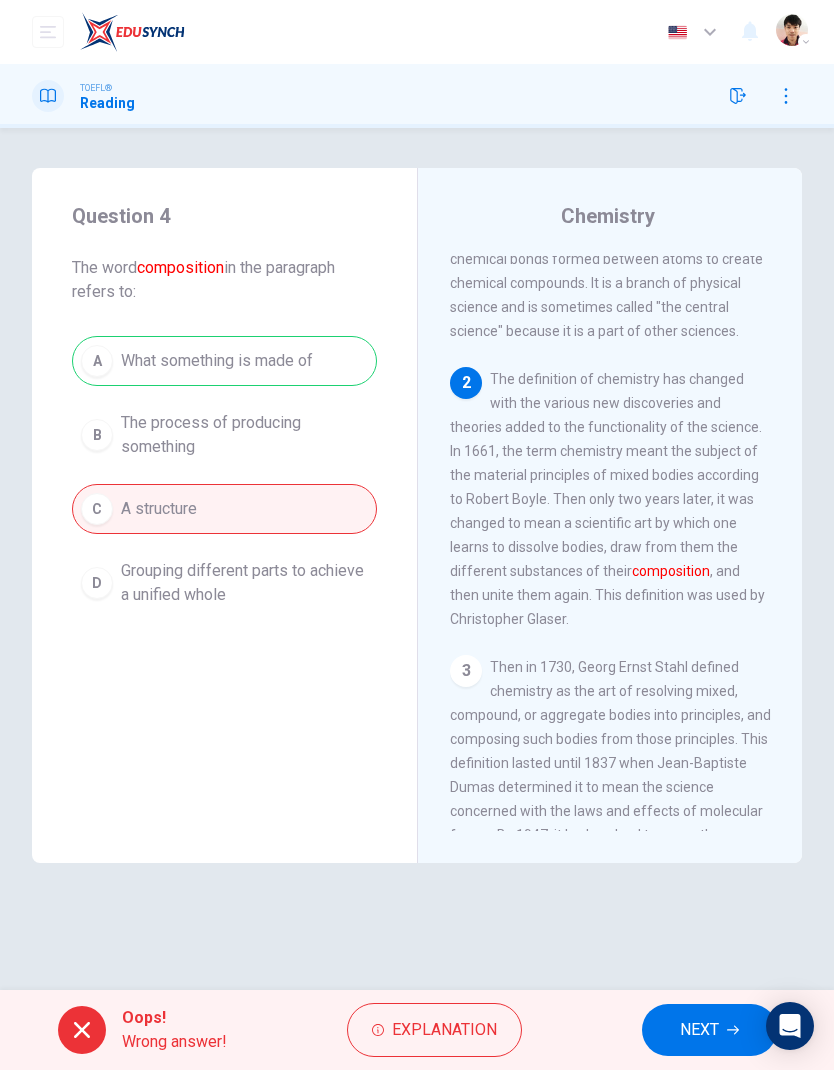 click on "NEXT" at bounding box center (699, 1030) 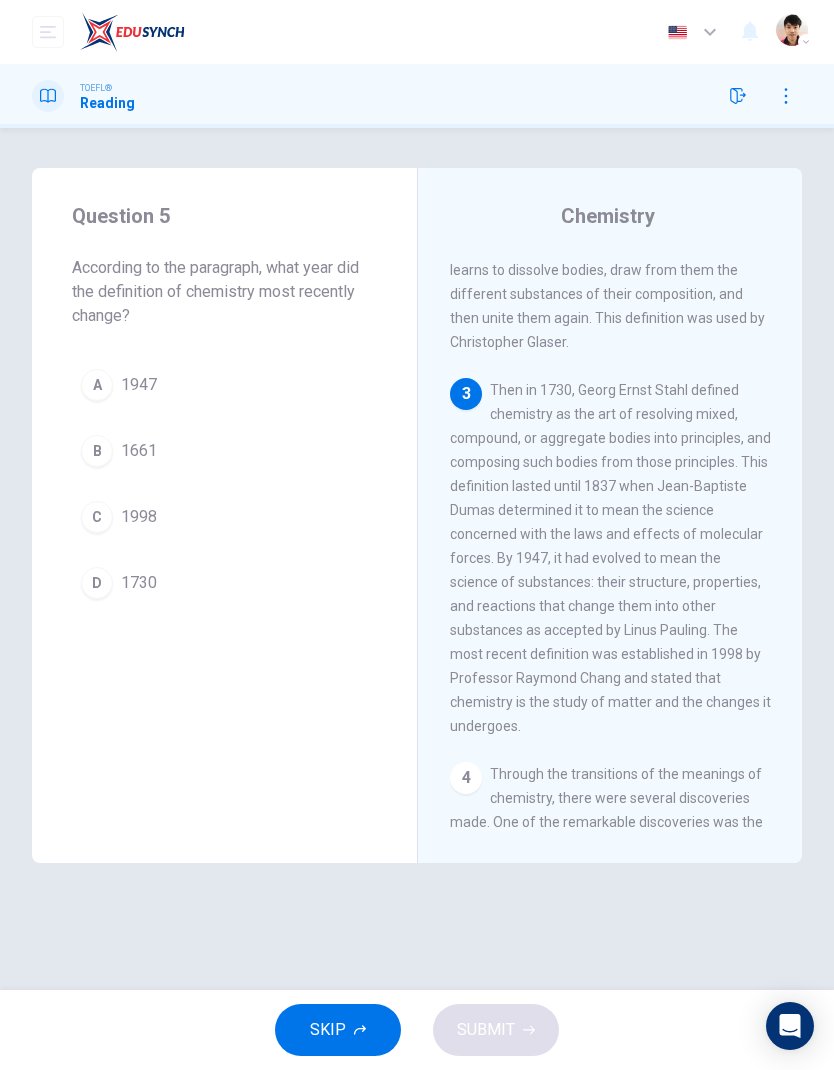 scroll, scrollTop: 465, scrollLeft: 0, axis: vertical 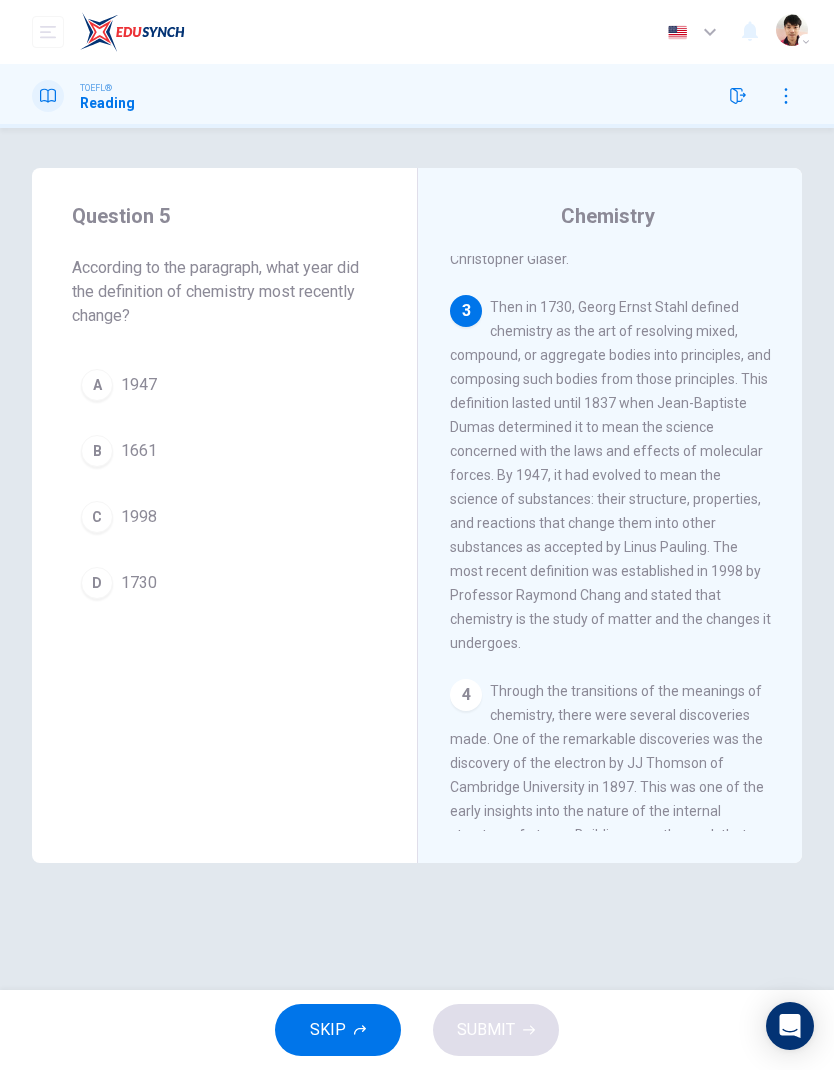 click on "C 1998" at bounding box center [224, 517] 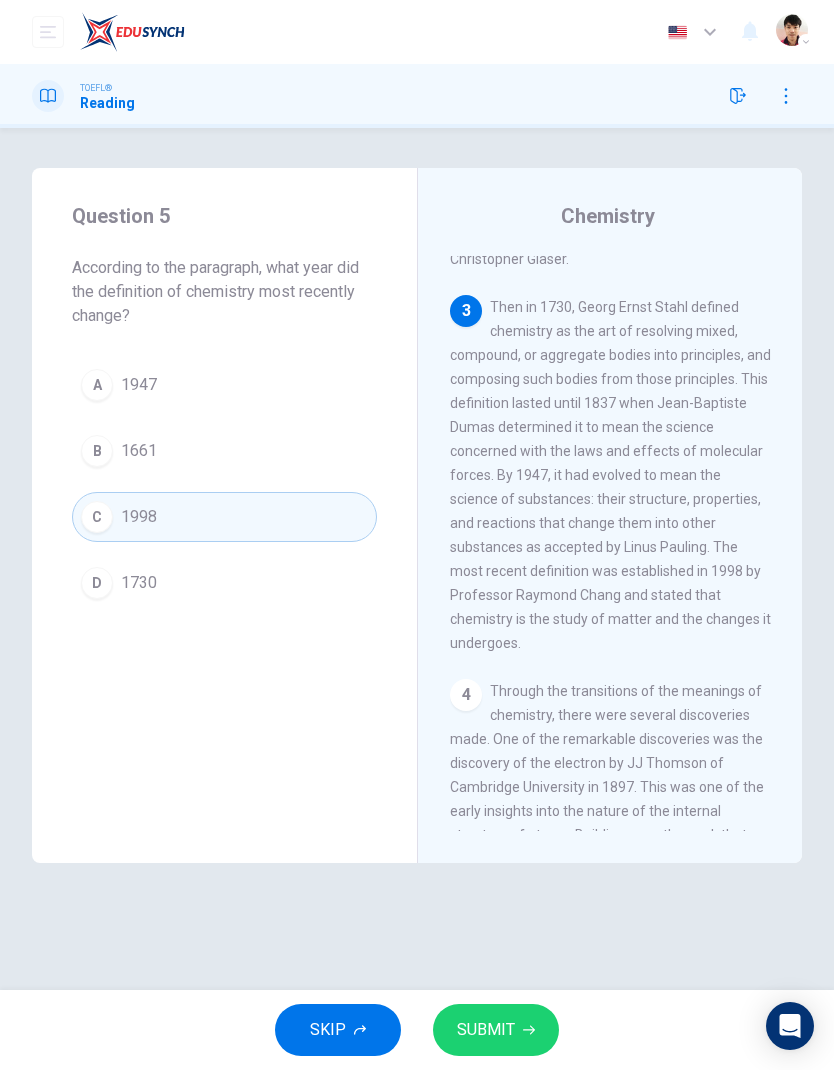 click on "SUBMIT" at bounding box center [486, 1030] 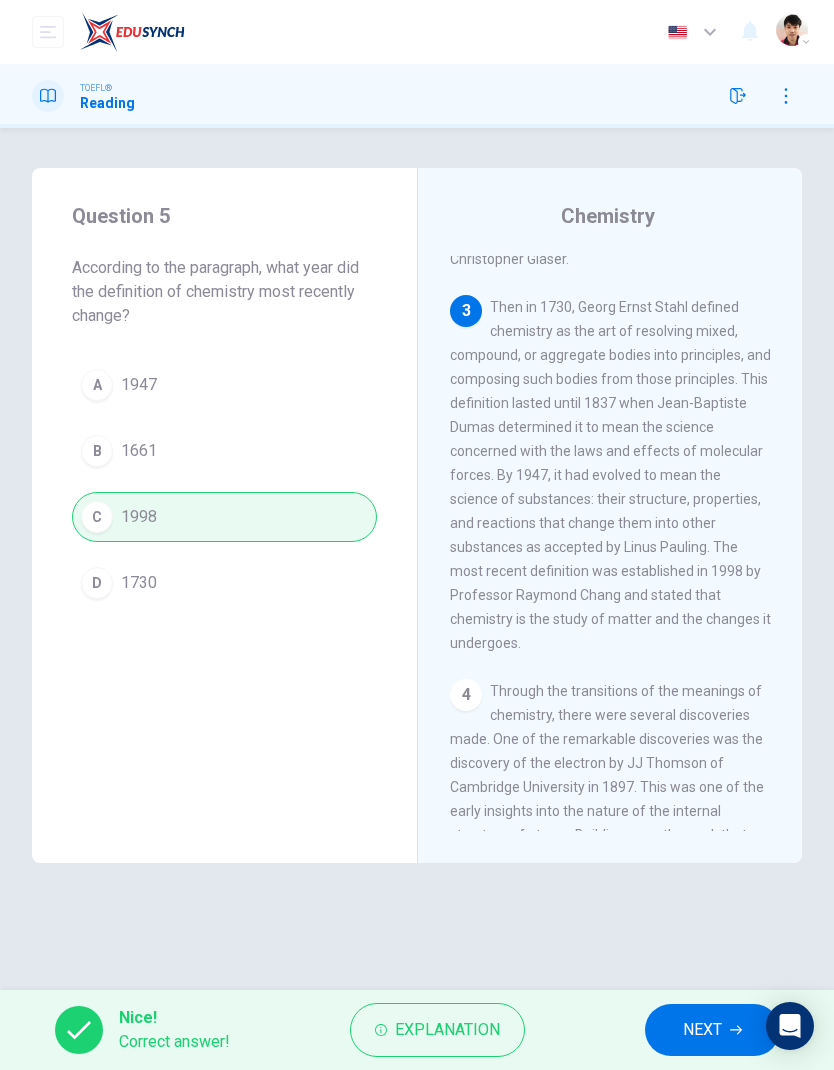 click on "NEXT" at bounding box center [702, 1030] 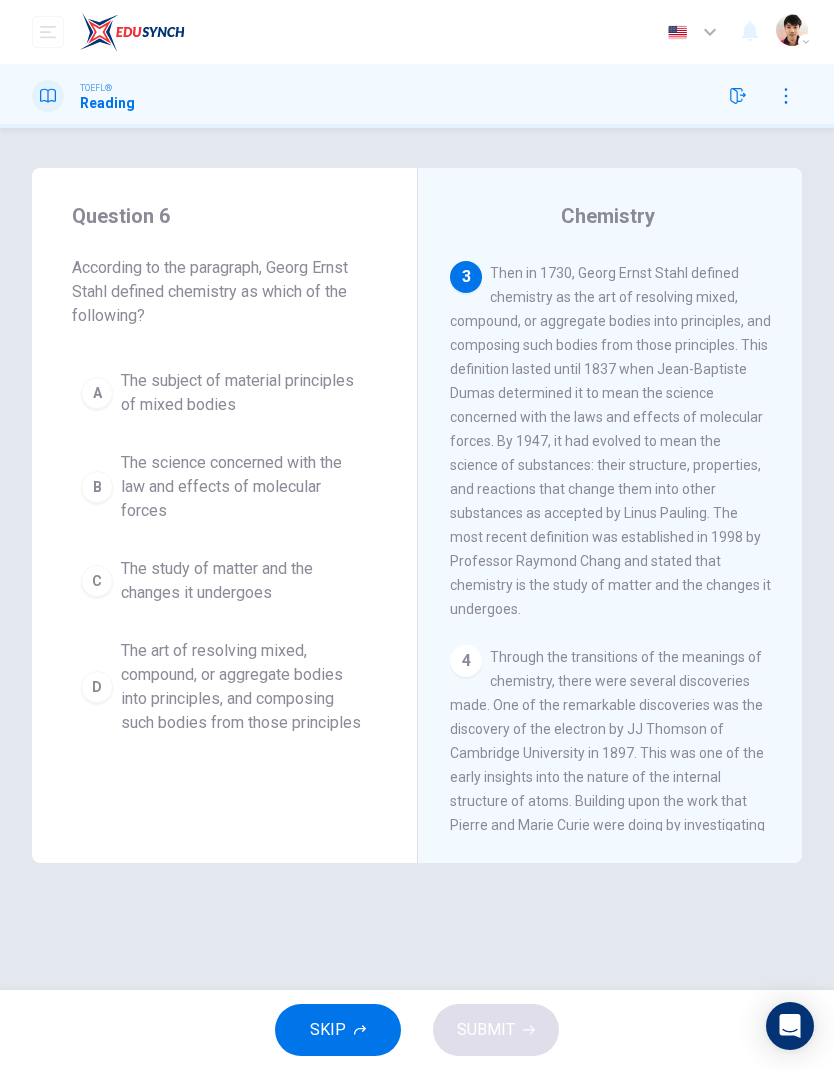 scroll, scrollTop: 504, scrollLeft: 0, axis: vertical 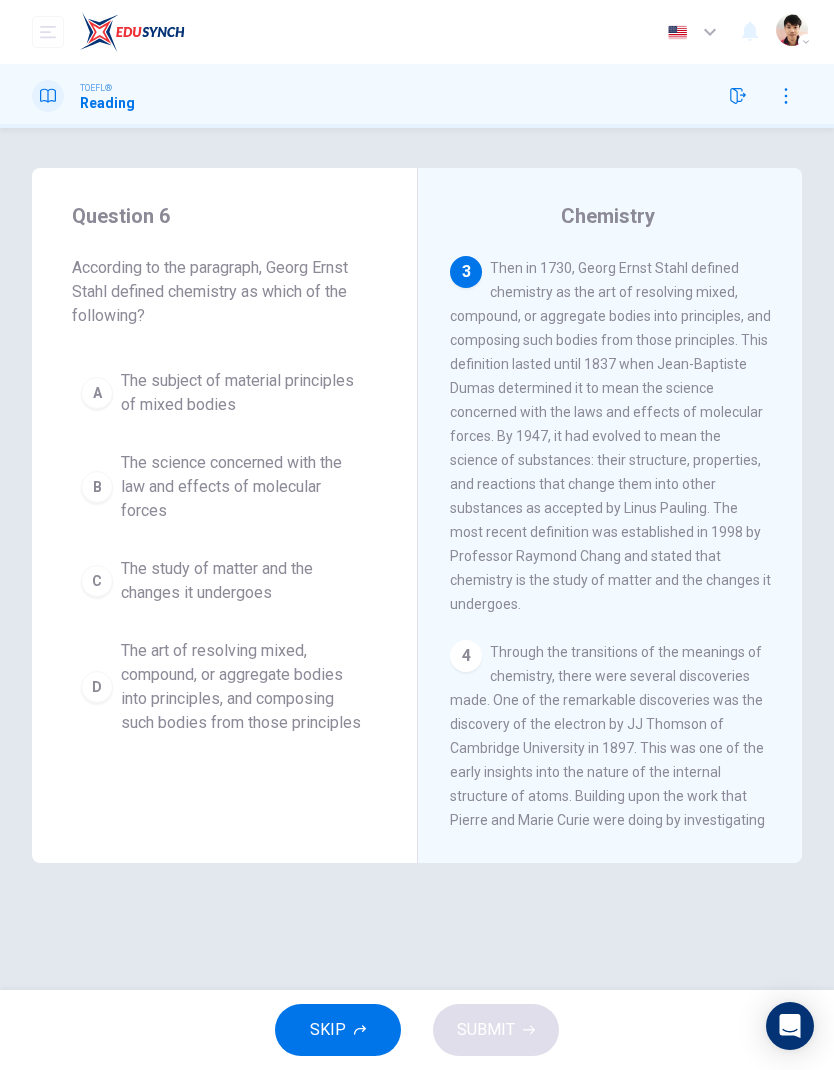click on "The science concerned with the law and effects of molecular forces" at bounding box center (244, 487) 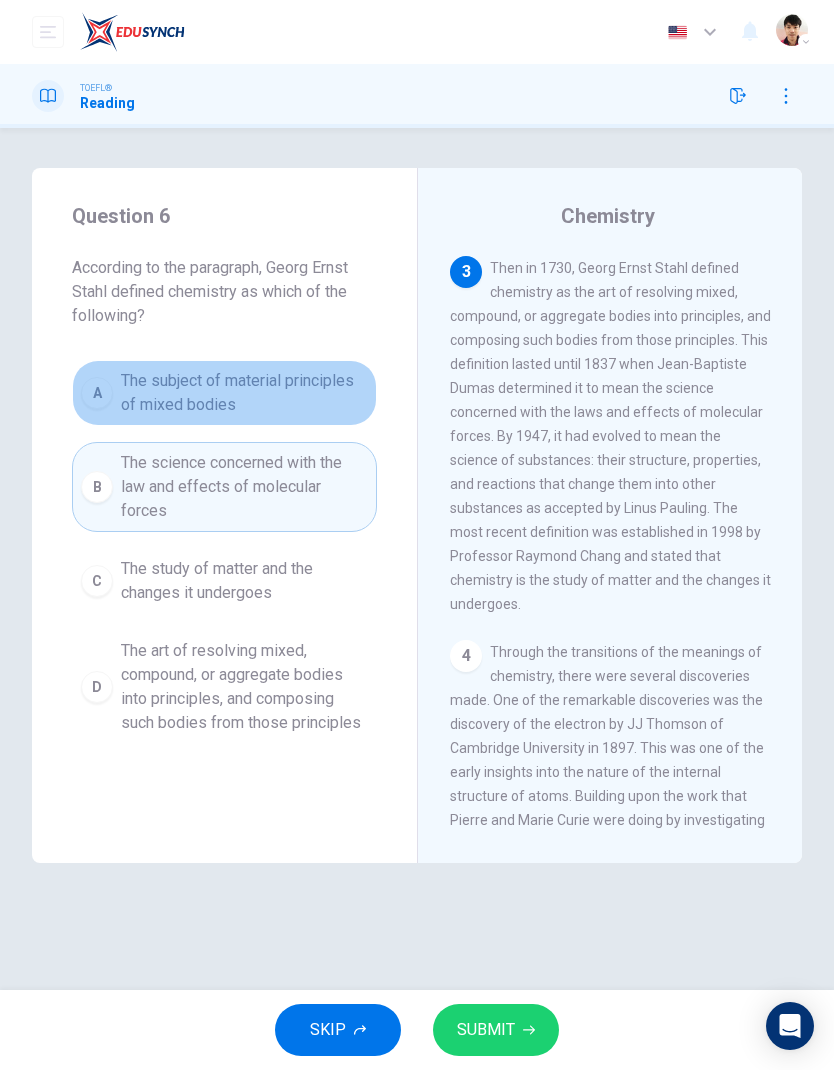 click on "A The subject of material principles of mixed bodies" at bounding box center (224, 393) 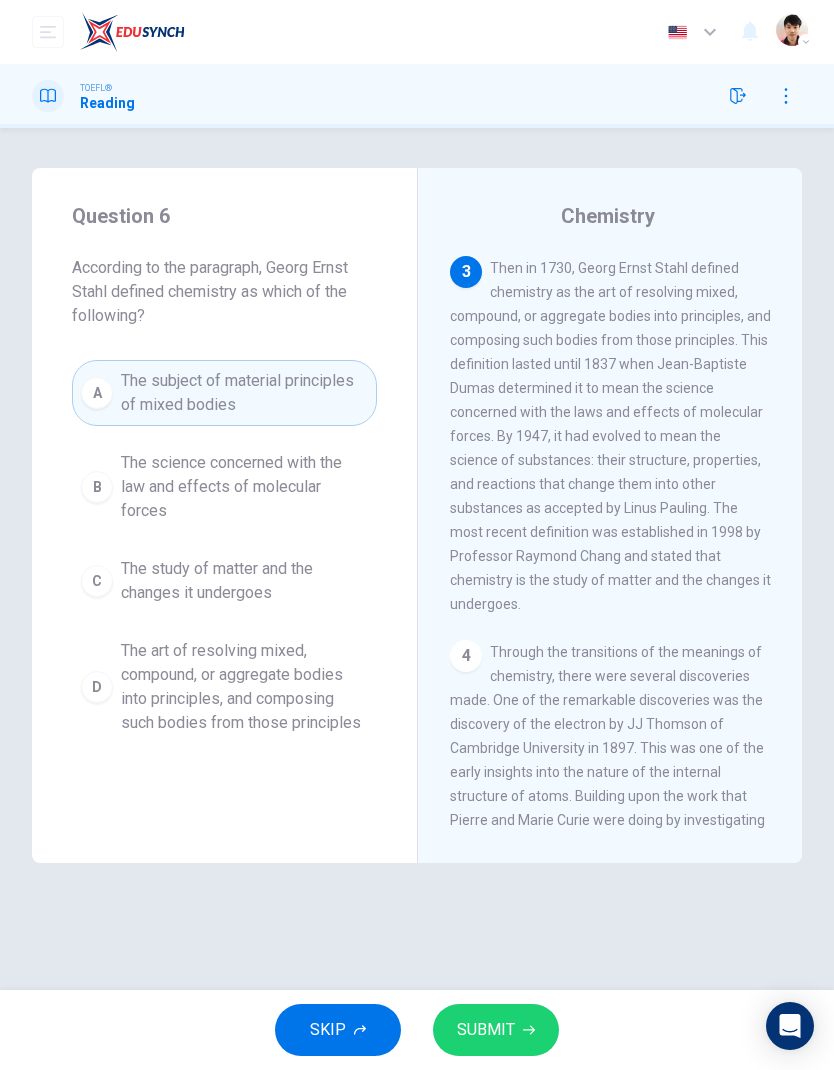 click on "SUBMIT" at bounding box center (486, 1030) 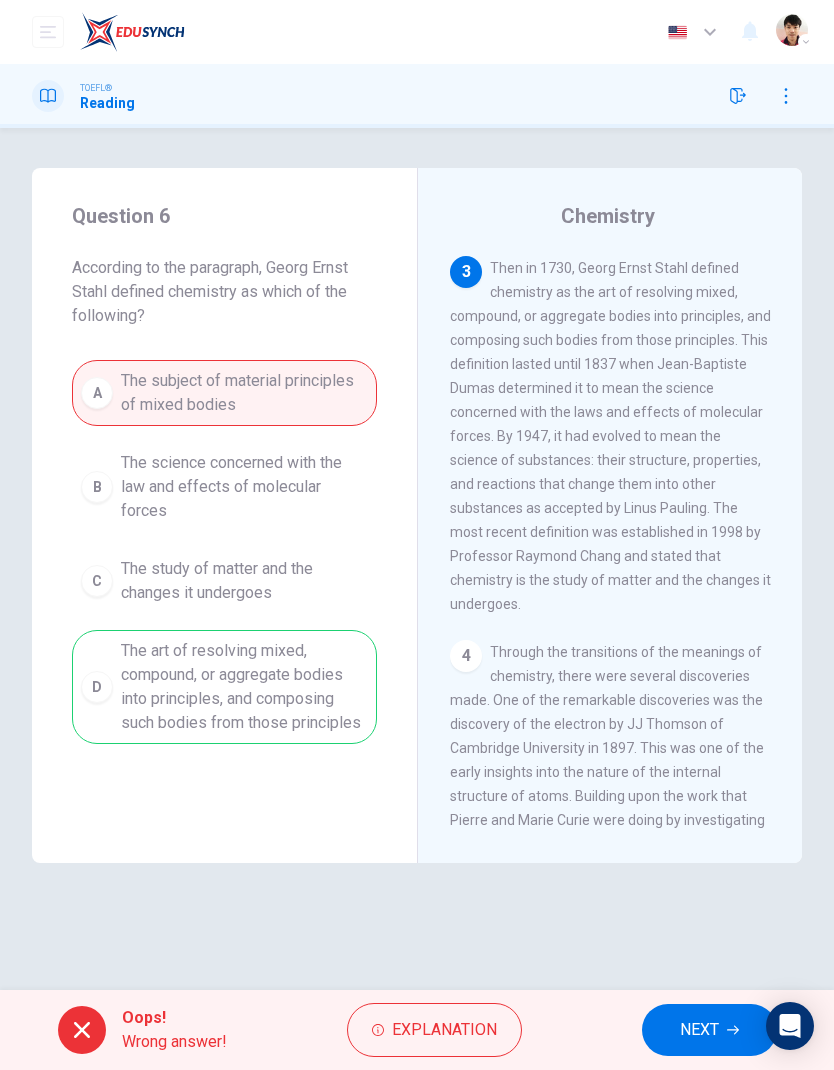 click on "NEXT" at bounding box center (699, 1030) 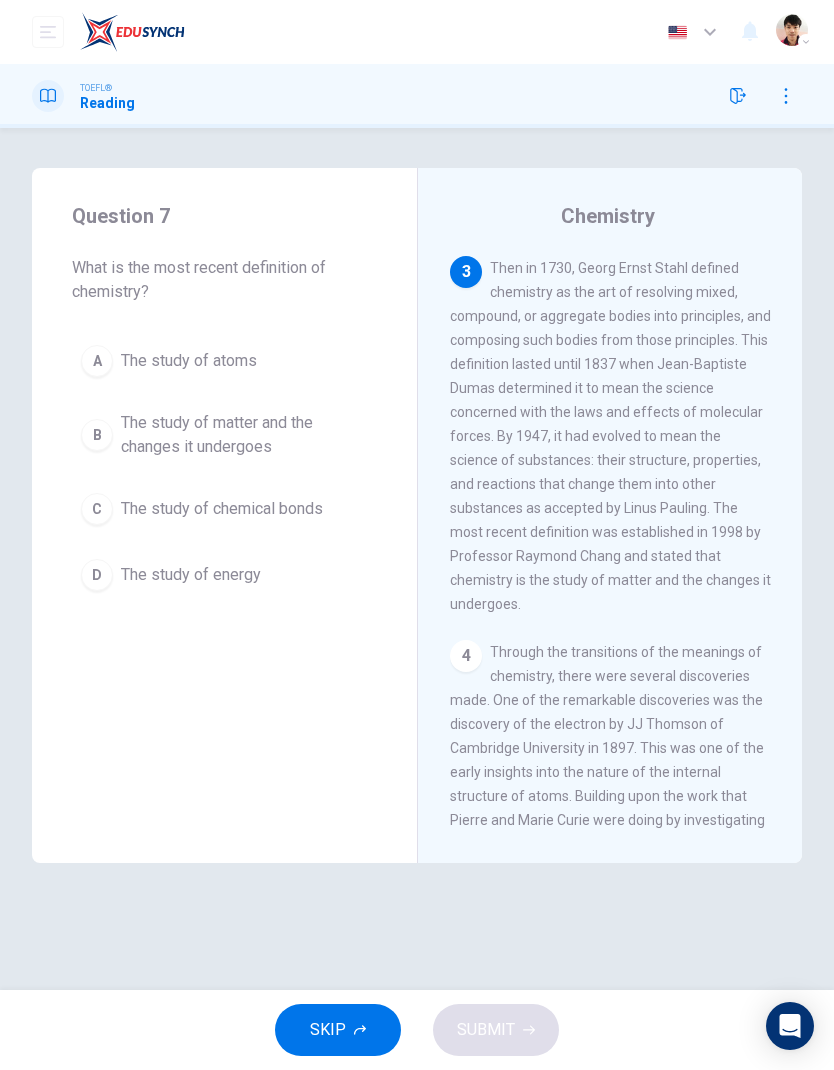 click on "D The study of energy" at bounding box center [224, 575] 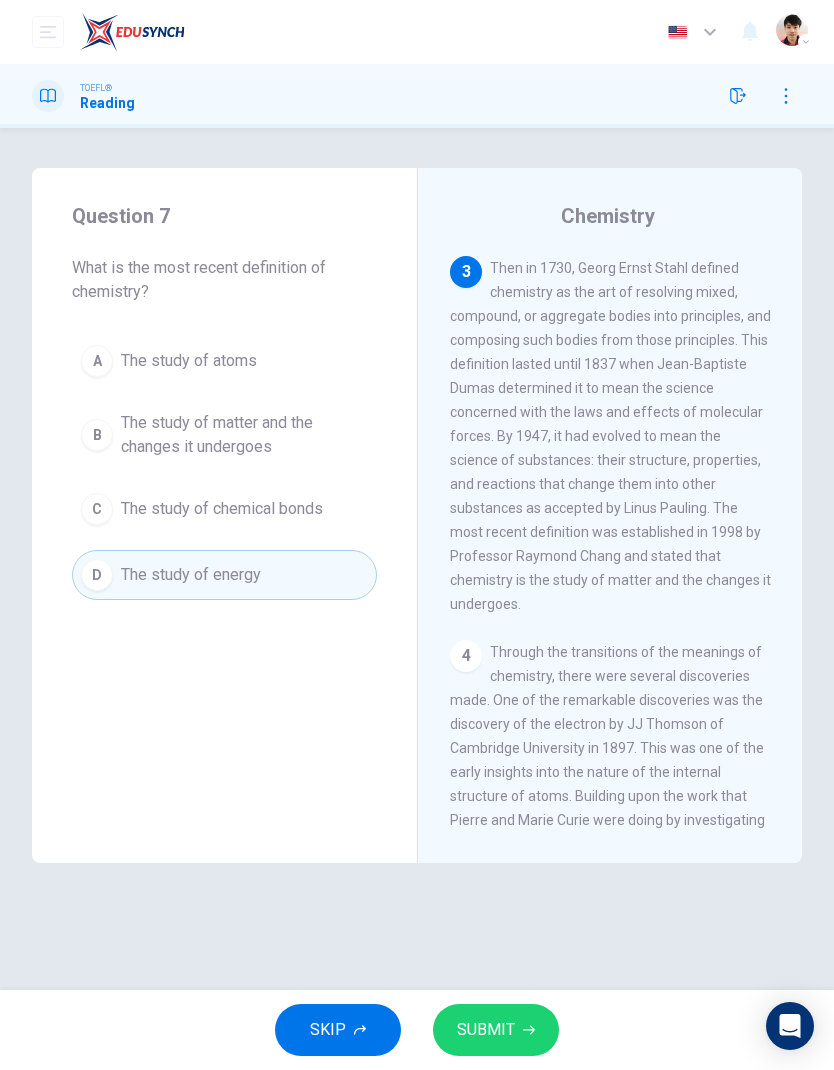 click on "SUBMIT" at bounding box center (496, 1030) 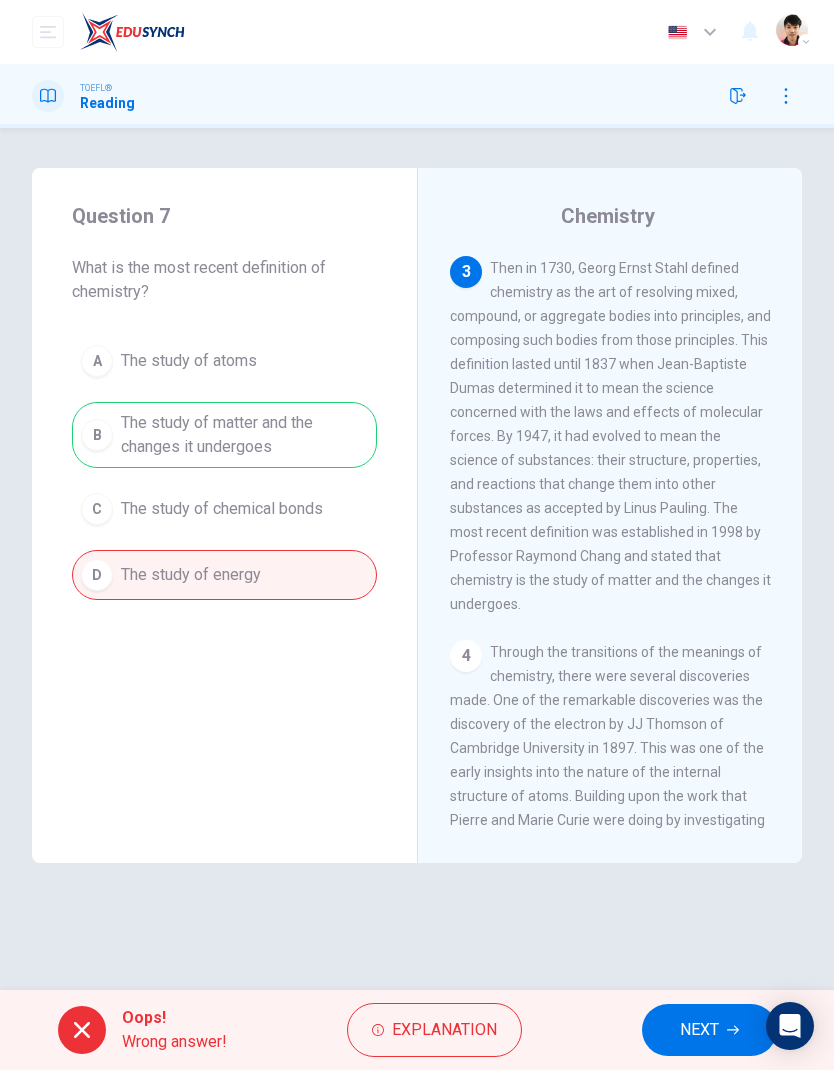 click on "NEXT" at bounding box center [699, 1030] 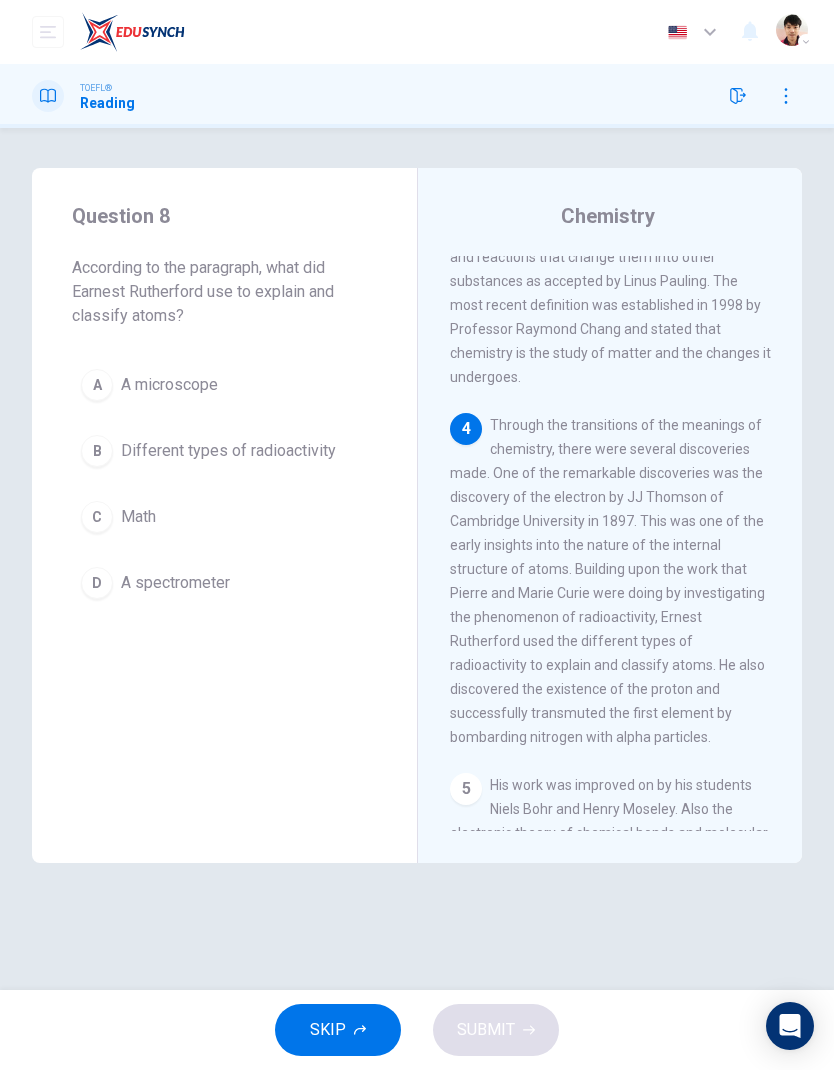 scroll, scrollTop: 825, scrollLeft: 0, axis: vertical 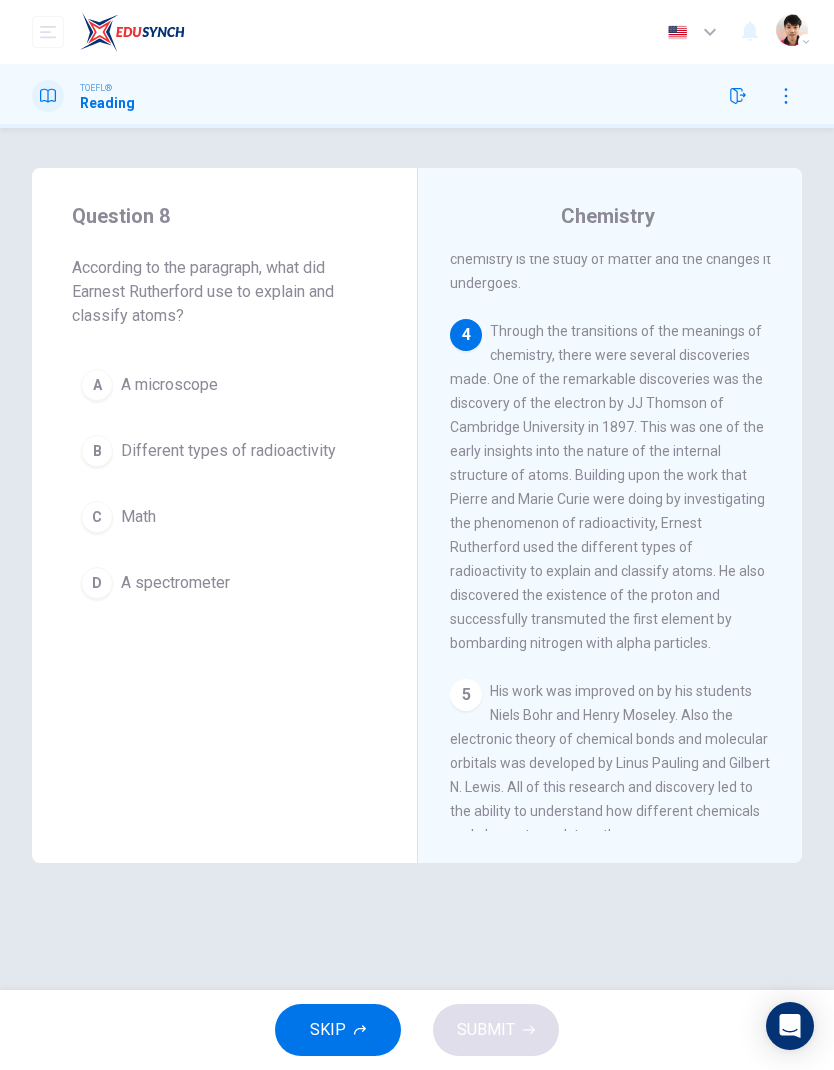 click on "C Math" at bounding box center [224, 517] 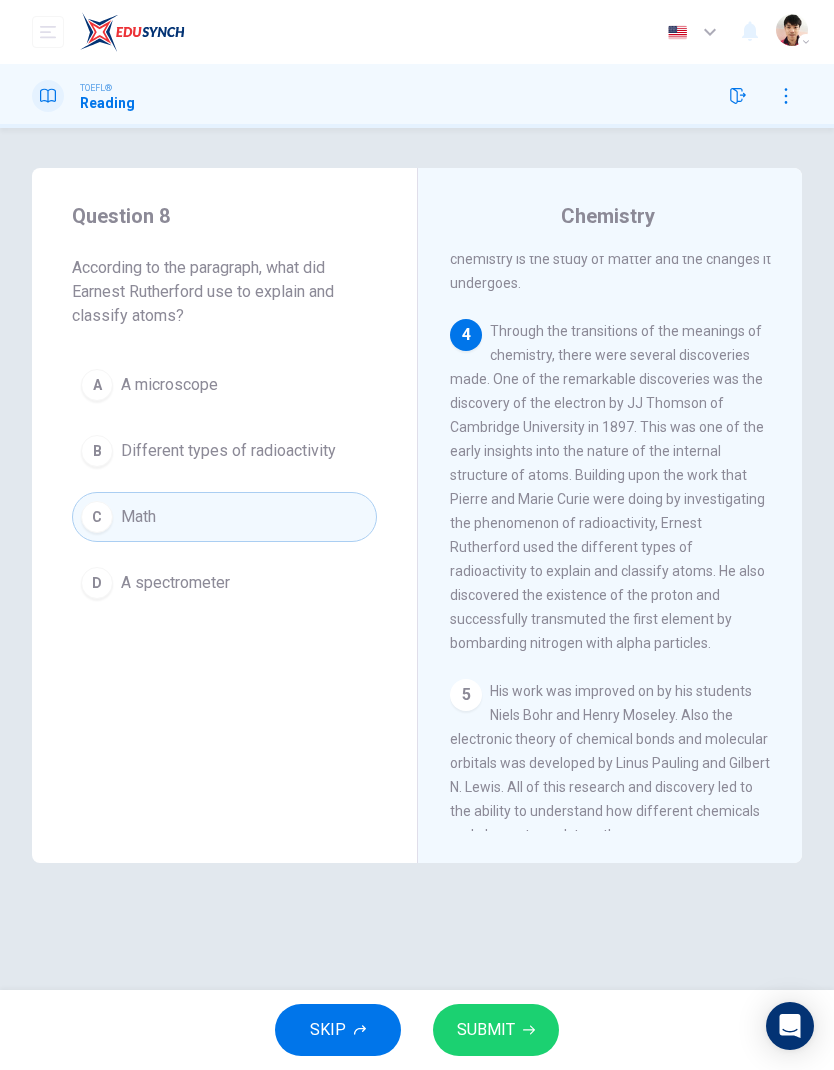 click on "Different types of radioactivity" at bounding box center [228, 451] 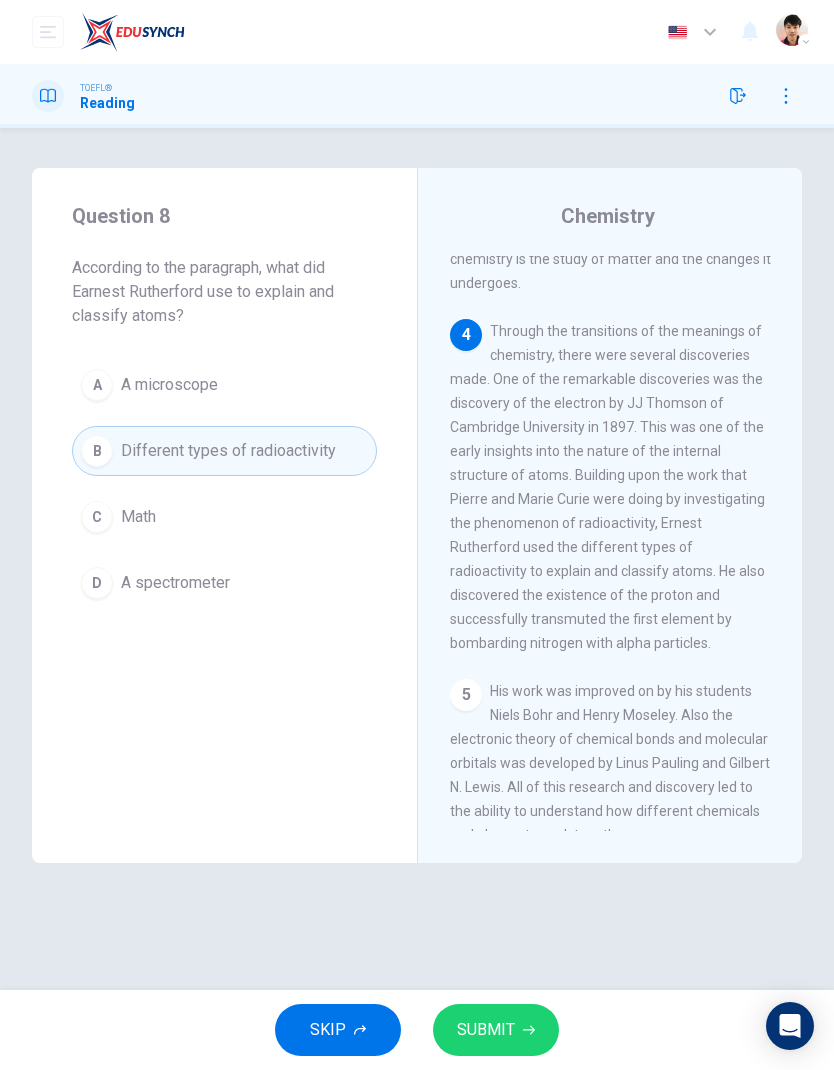 click on "C Math" at bounding box center (224, 517) 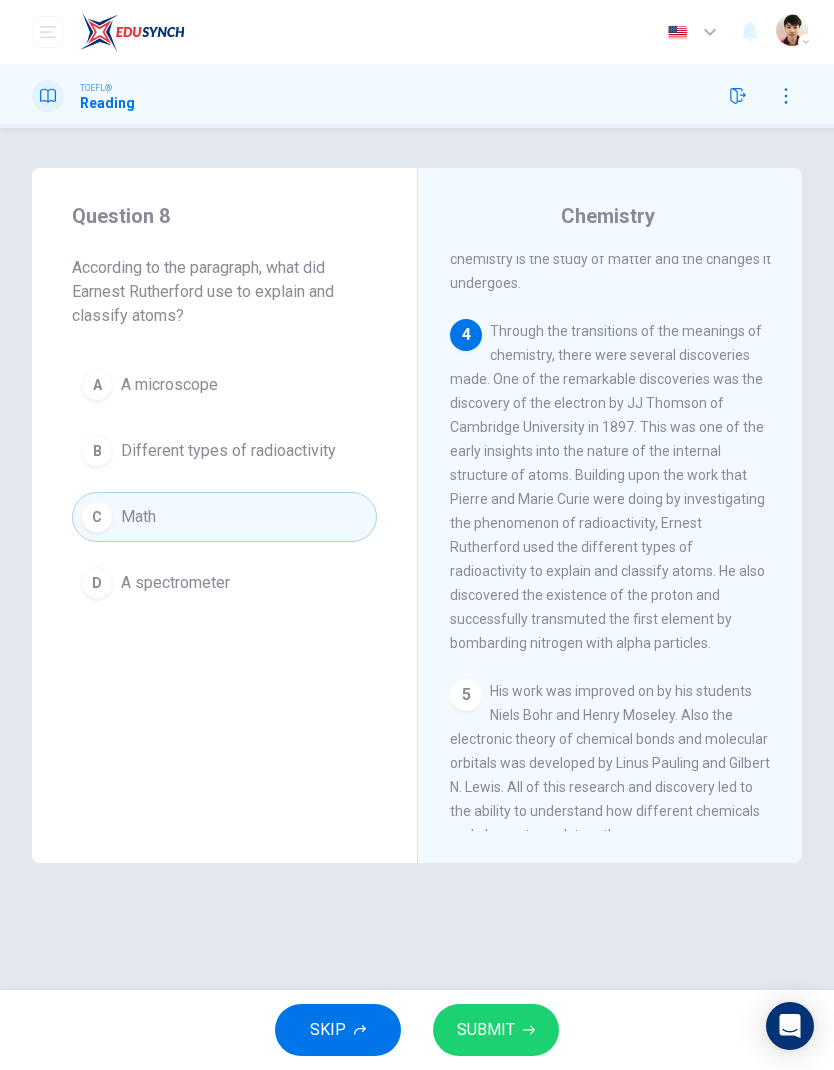 click 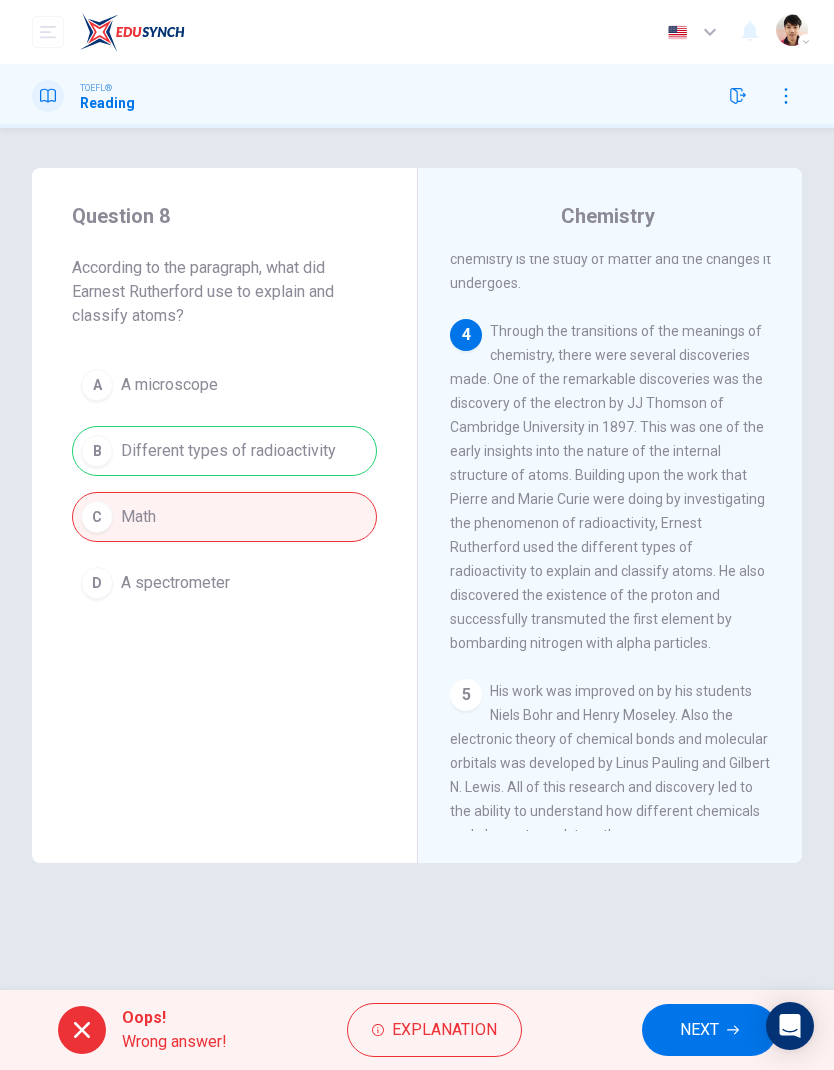 click on "NEXT" at bounding box center (699, 1030) 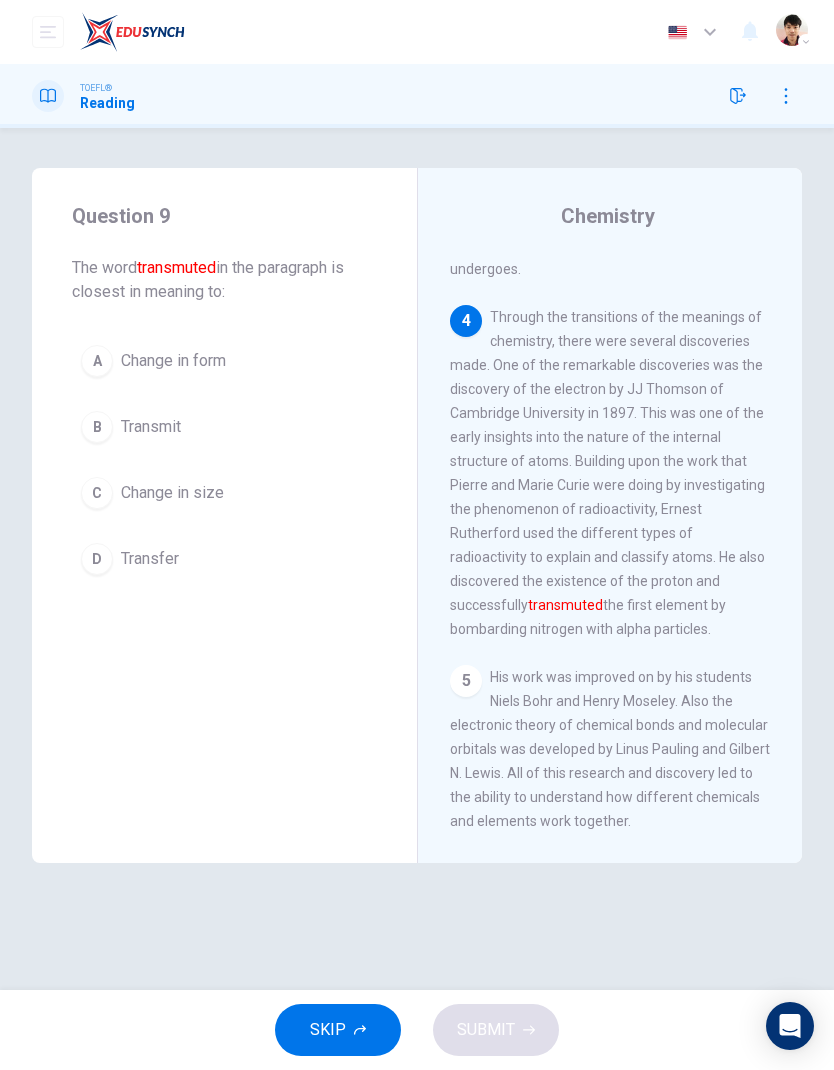 scroll, scrollTop: 841, scrollLeft: 0, axis: vertical 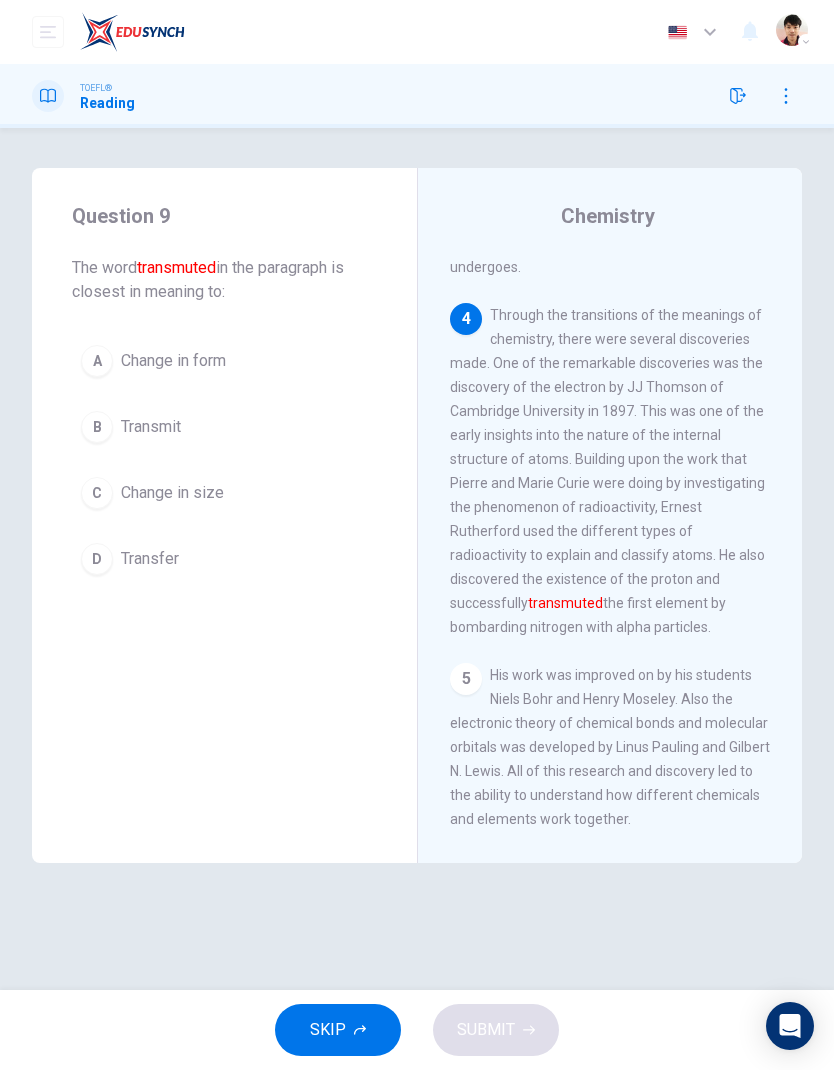 click on "D Transfer" at bounding box center [224, 559] 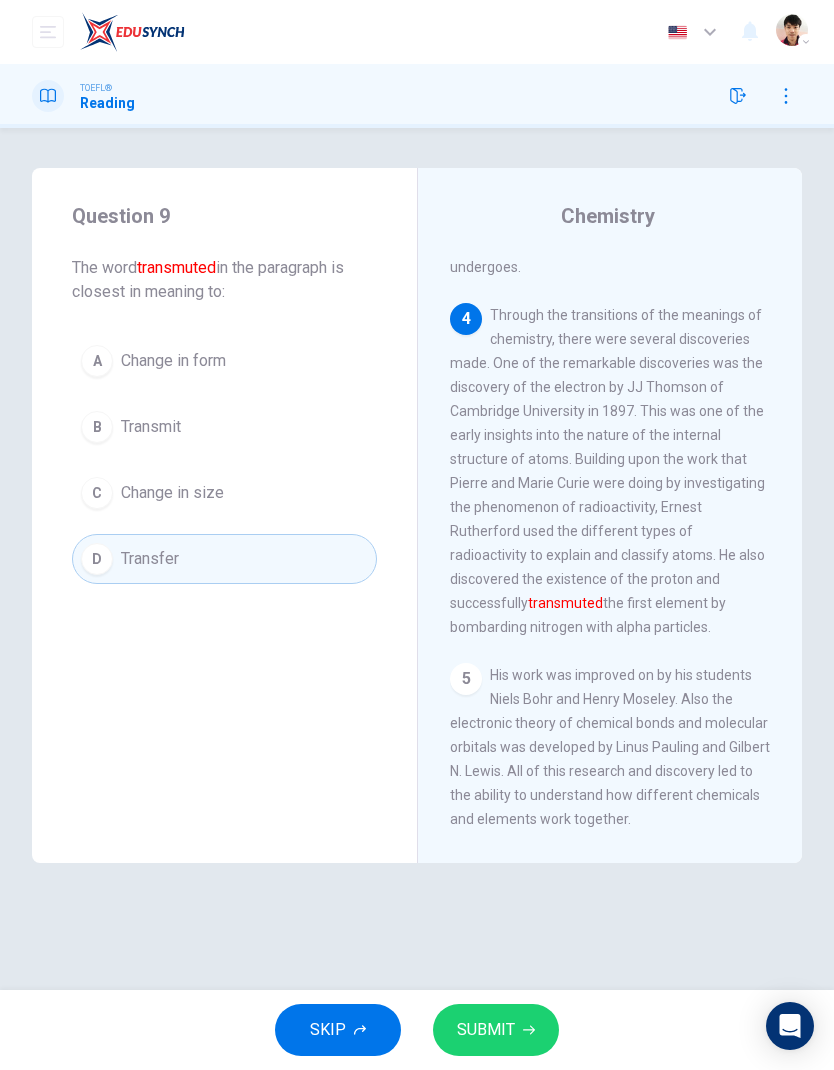click 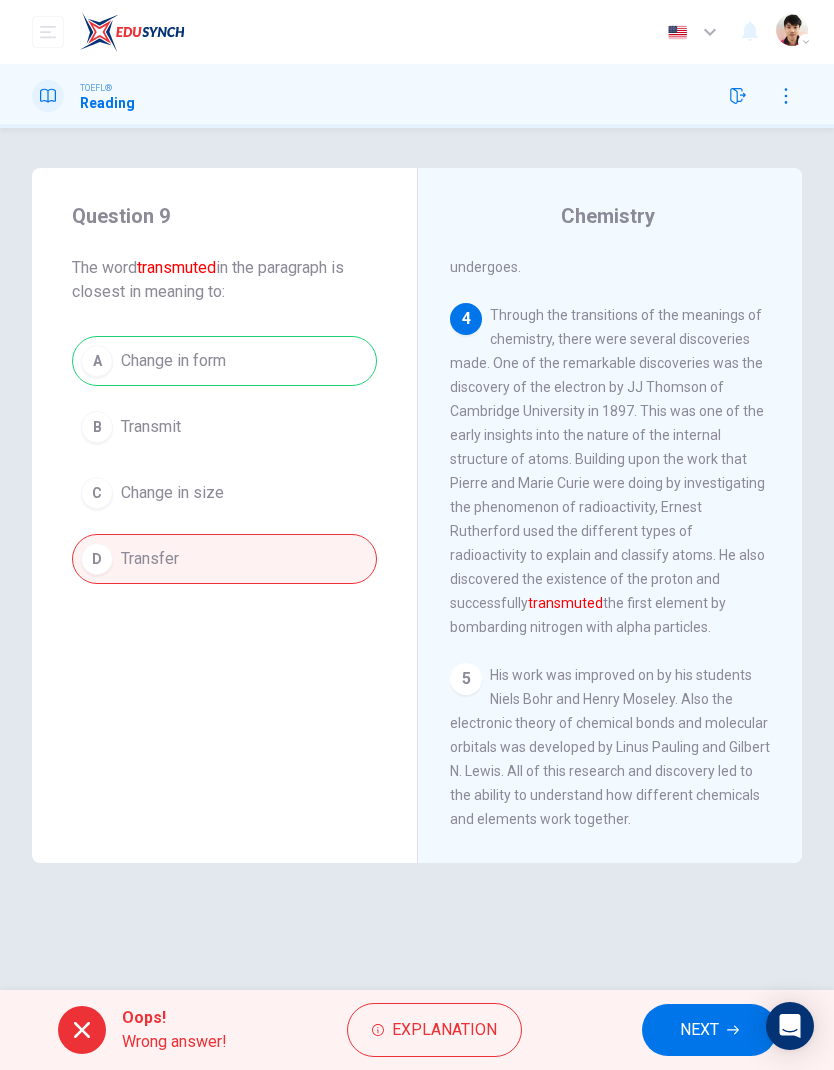 click on "NEXT" at bounding box center (709, 1030) 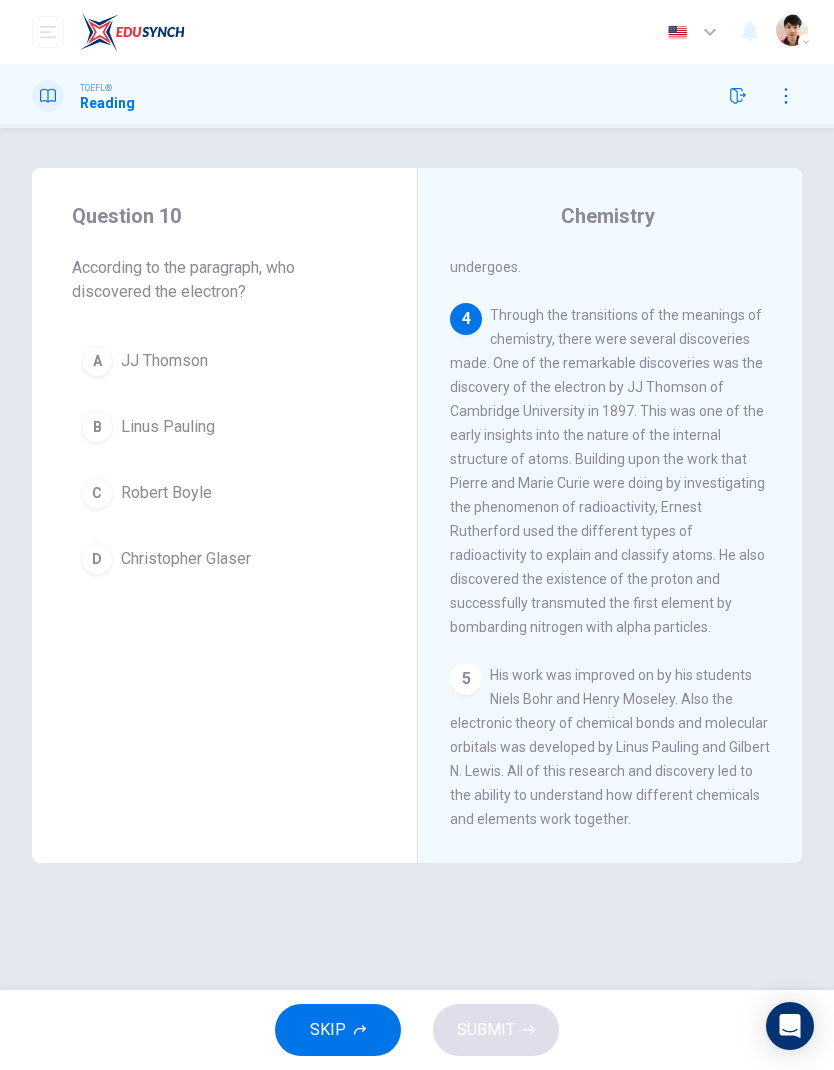 click on "C Robert Boyle" at bounding box center [224, 493] 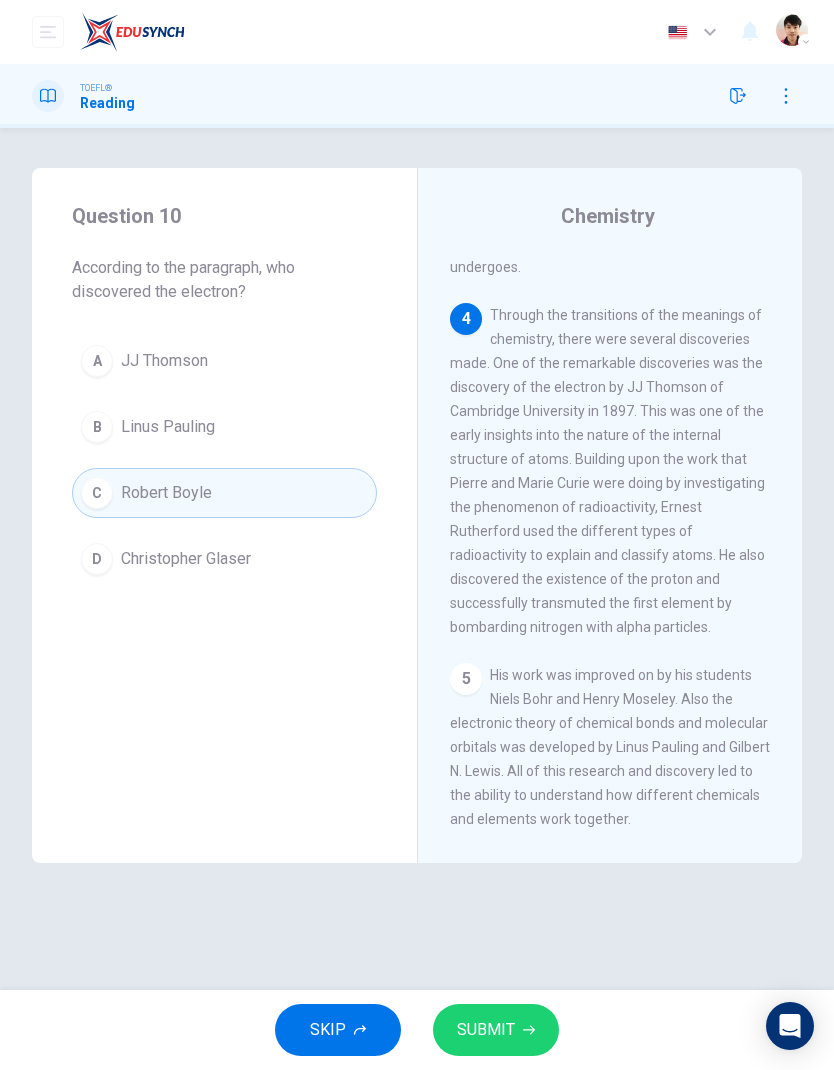 click on "SUBMIT" at bounding box center (496, 1030) 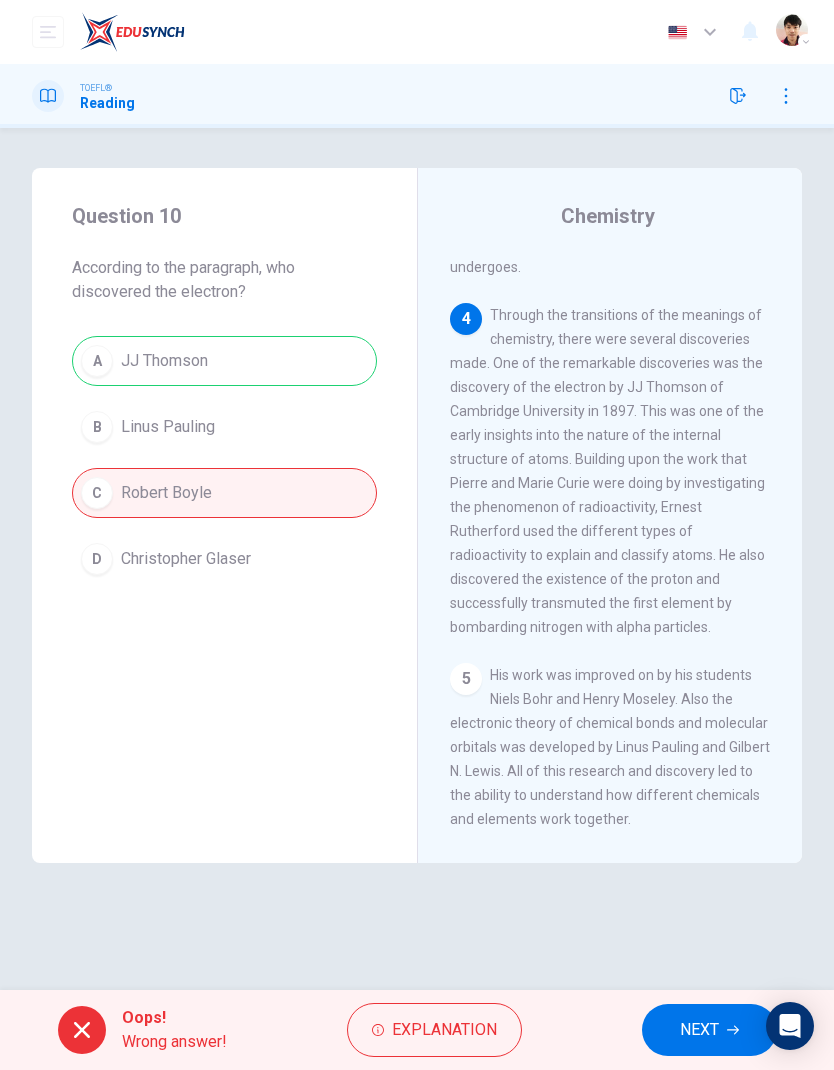 click on "NEXT" at bounding box center [699, 1030] 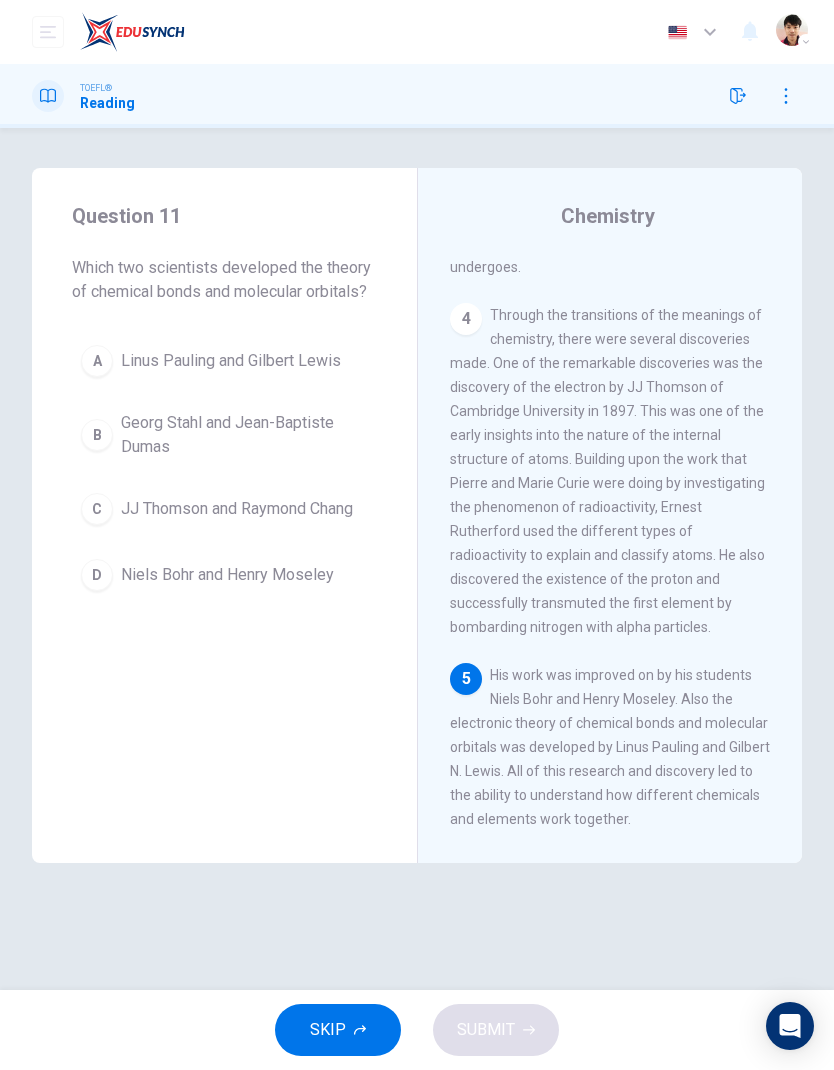click on "SKIP" at bounding box center [338, 1030] 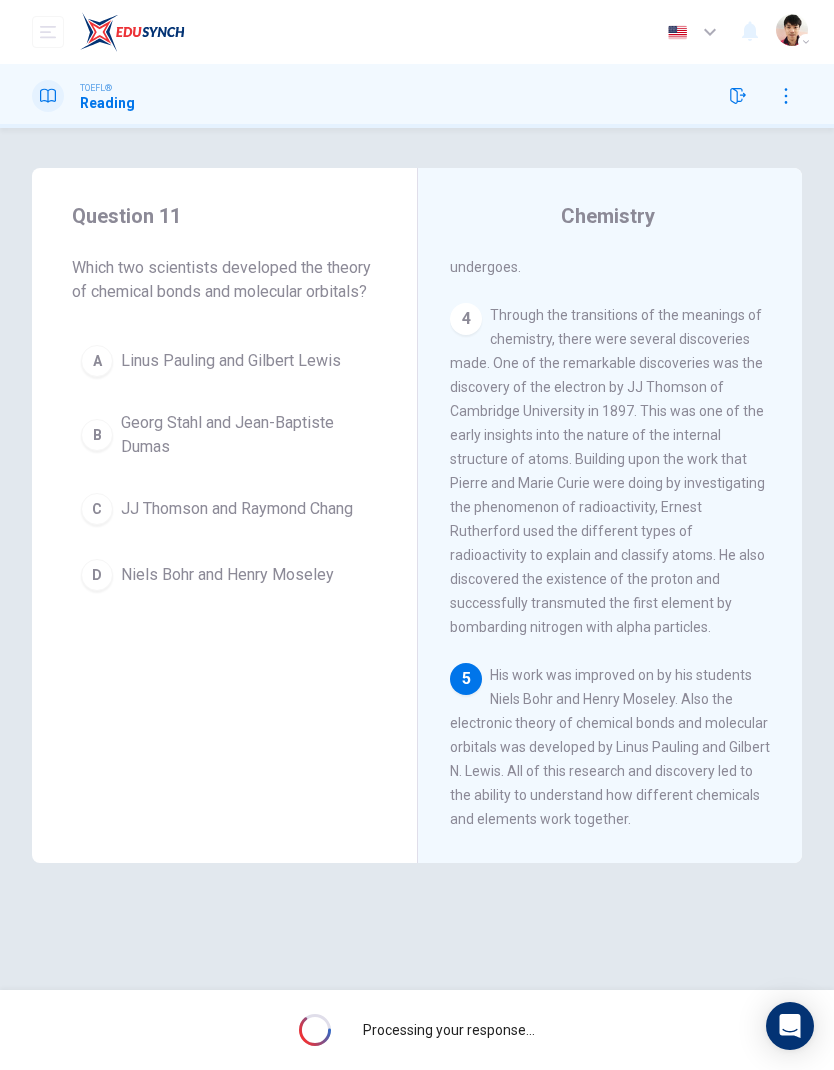 click on "Processing your response..." at bounding box center (417, 1030) 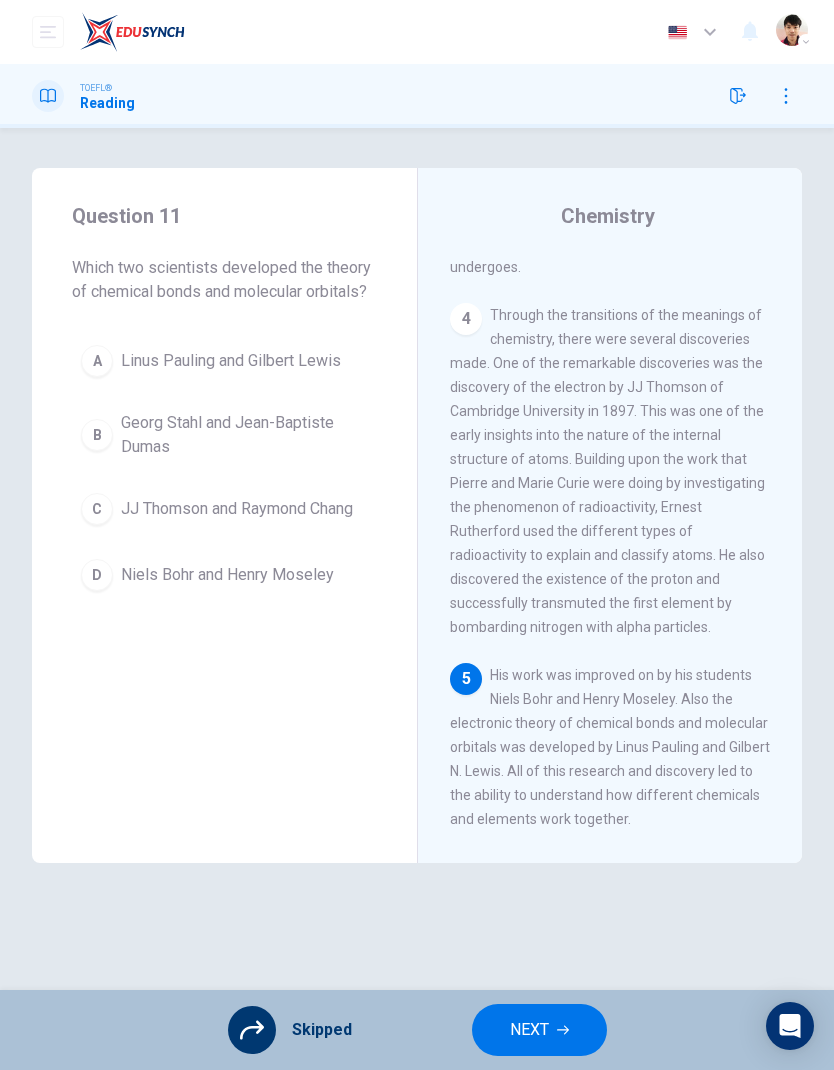 click on "Skipped" at bounding box center [322, 1030] 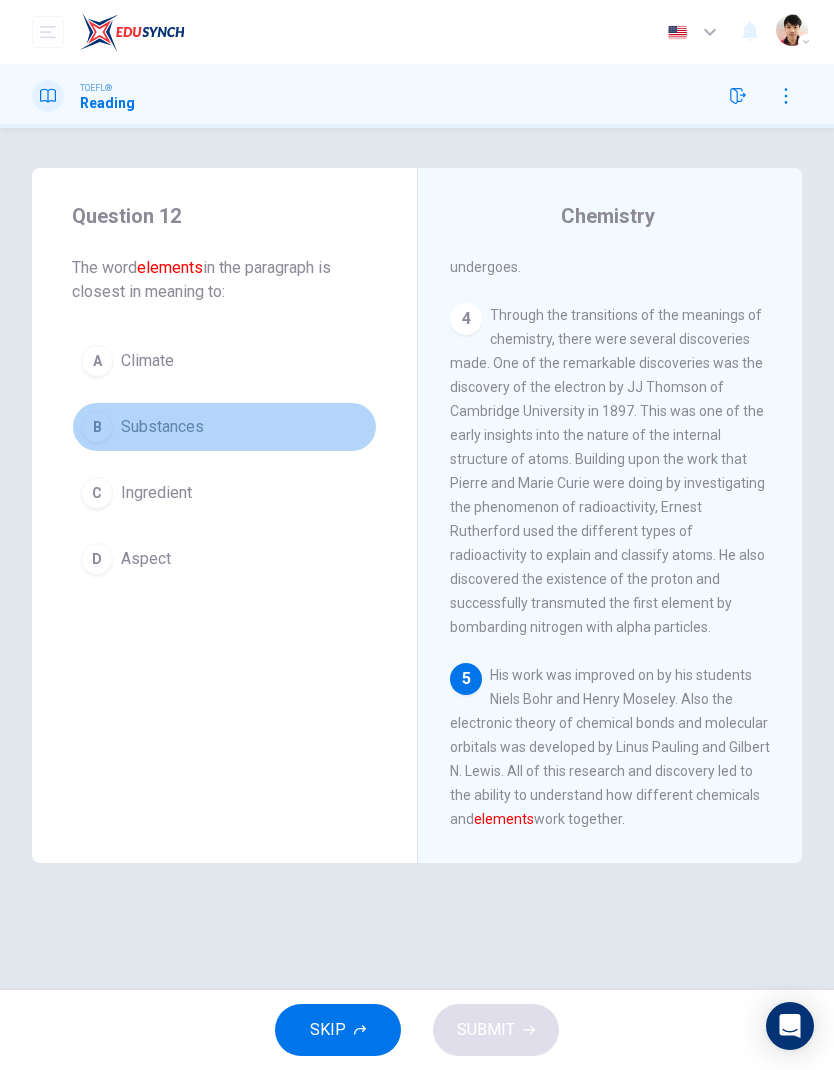 click on "B Substances" at bounding box center (224, 427) 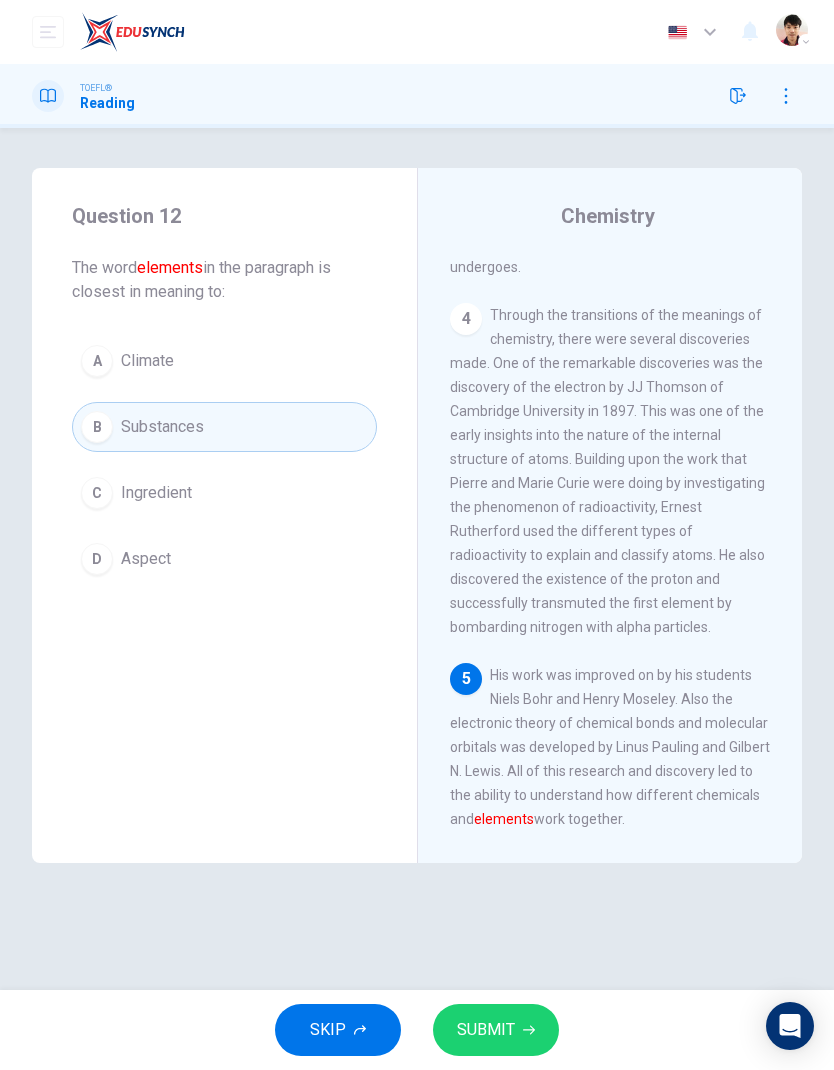click on "SUBMIT" at bounding box center (496, 1030) 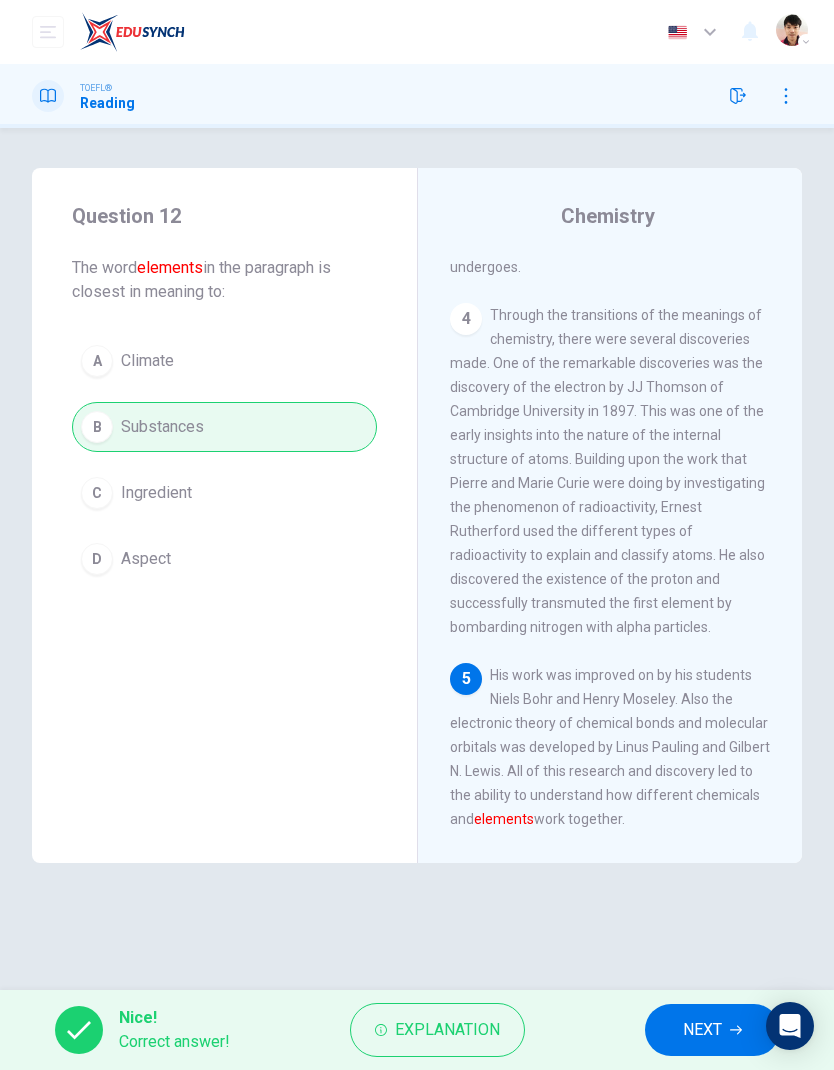 click on "NEXT" at bounding box center [702, 1030] 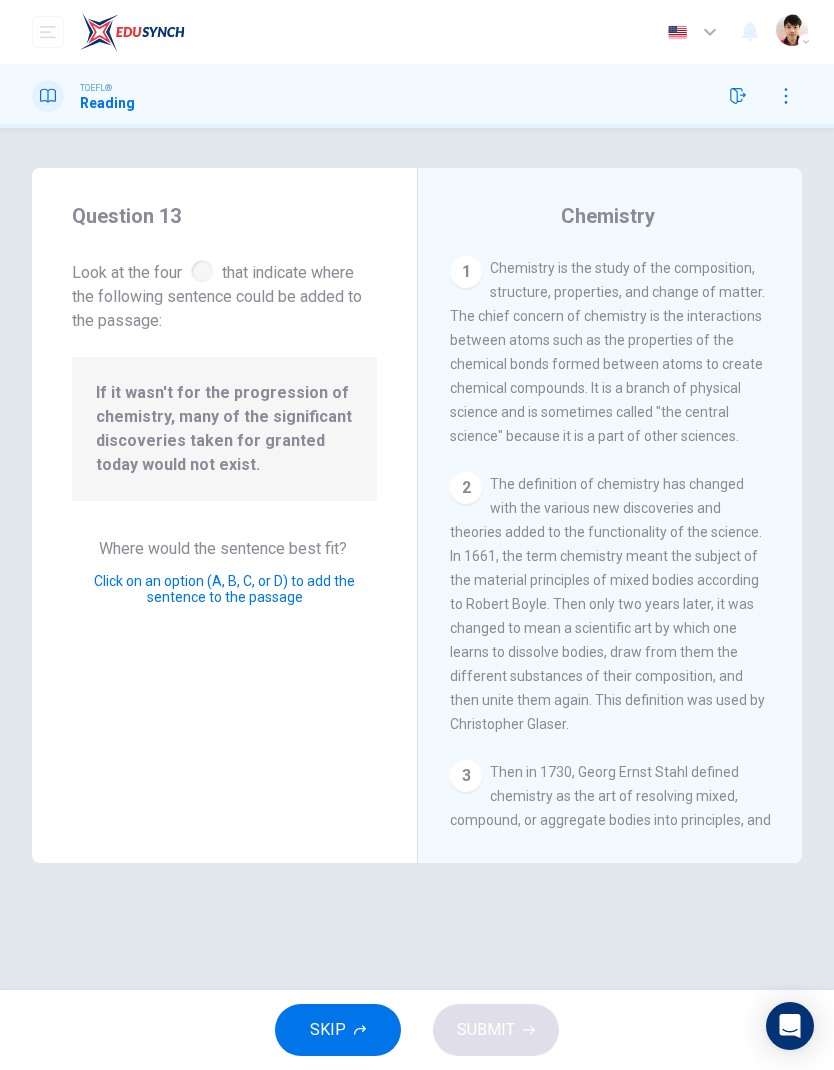 scroll, scrollTop: 897, scrollLeft: 0, axis: vertical 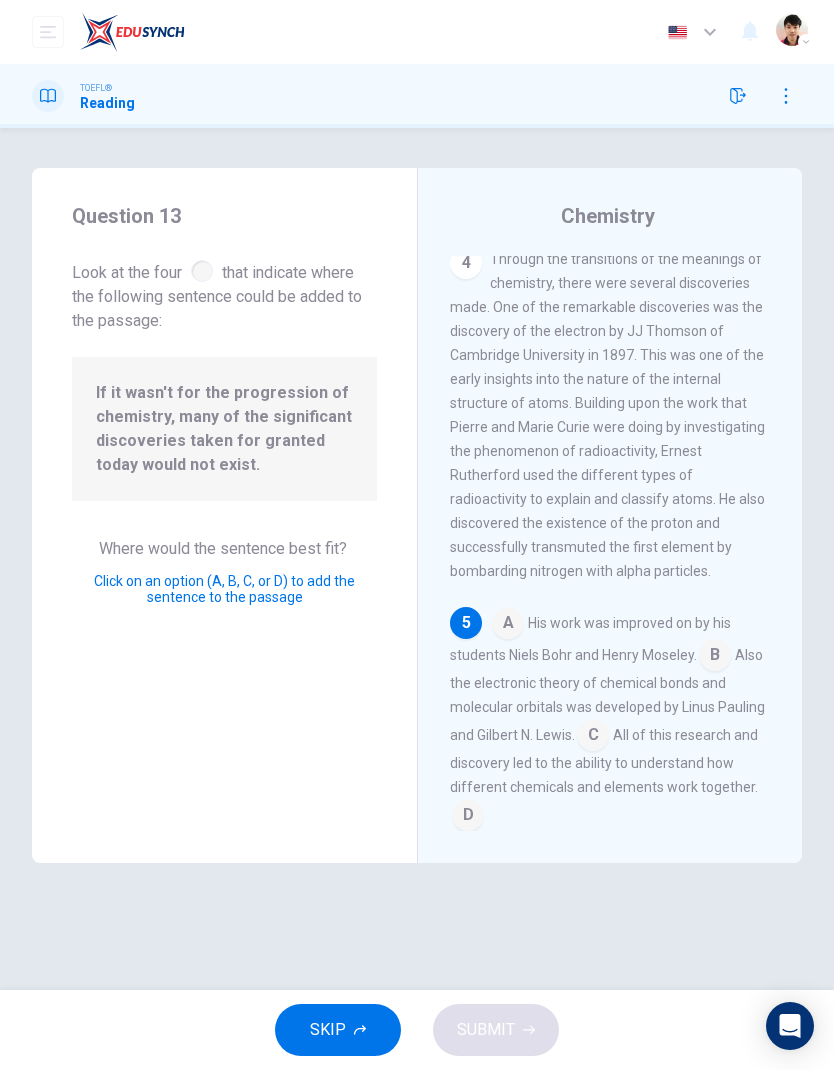 click on "SKIP" at bounding box center (338, 1030) 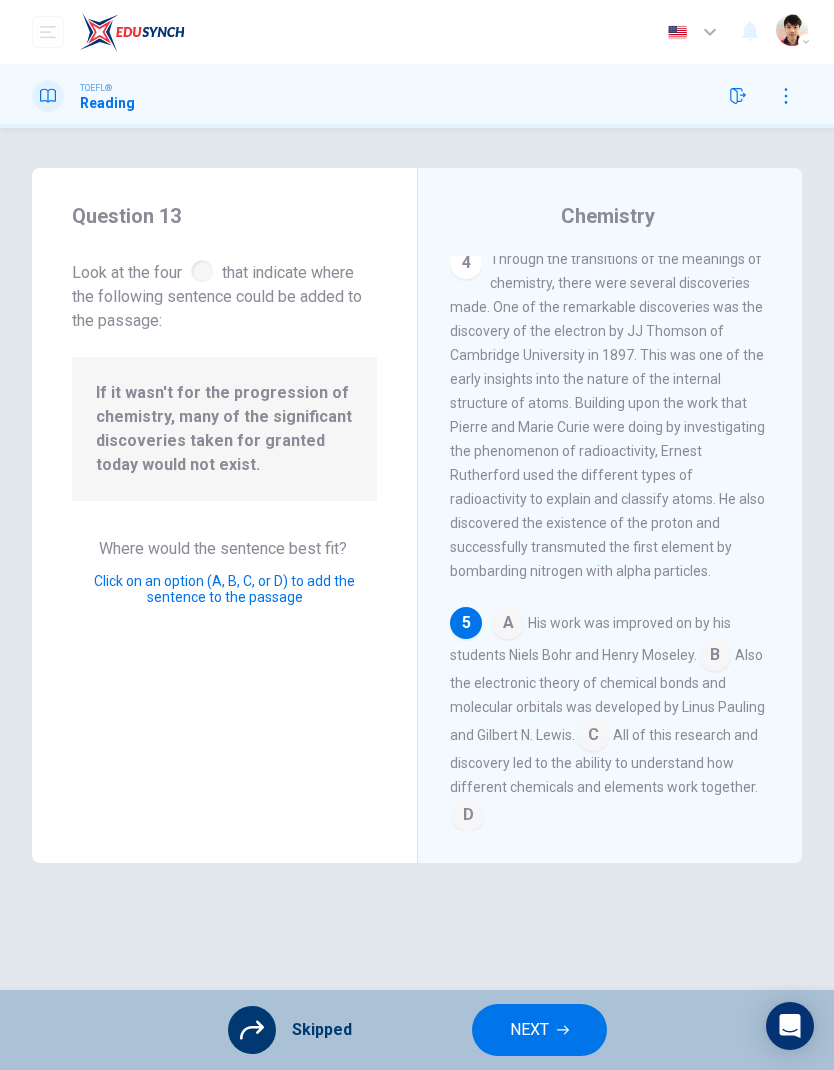 click 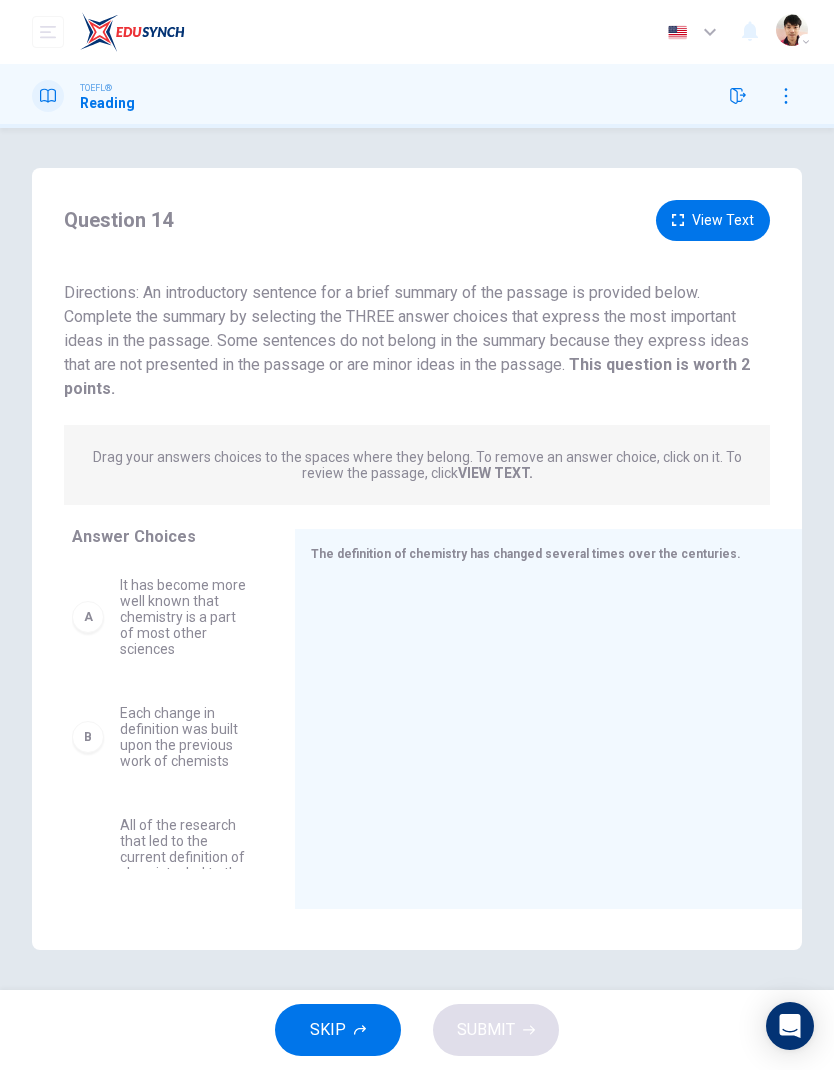 click 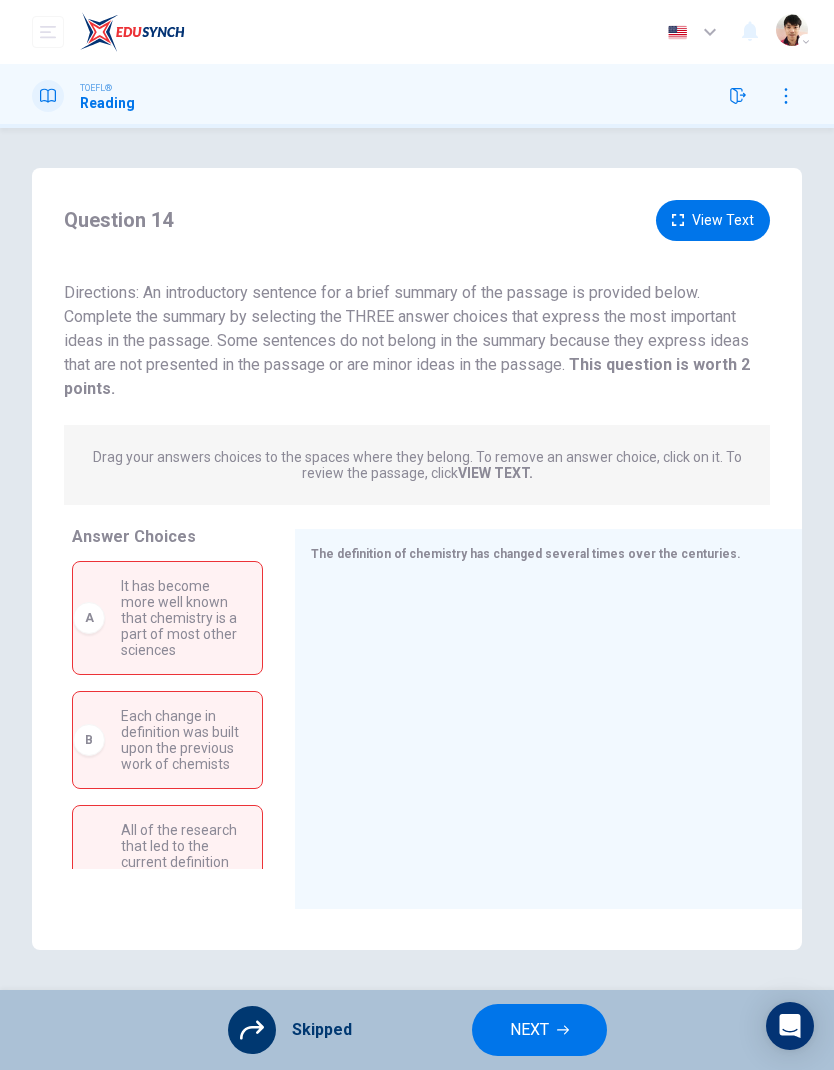 click on "NEXT" at bounding box center (539, 1030) 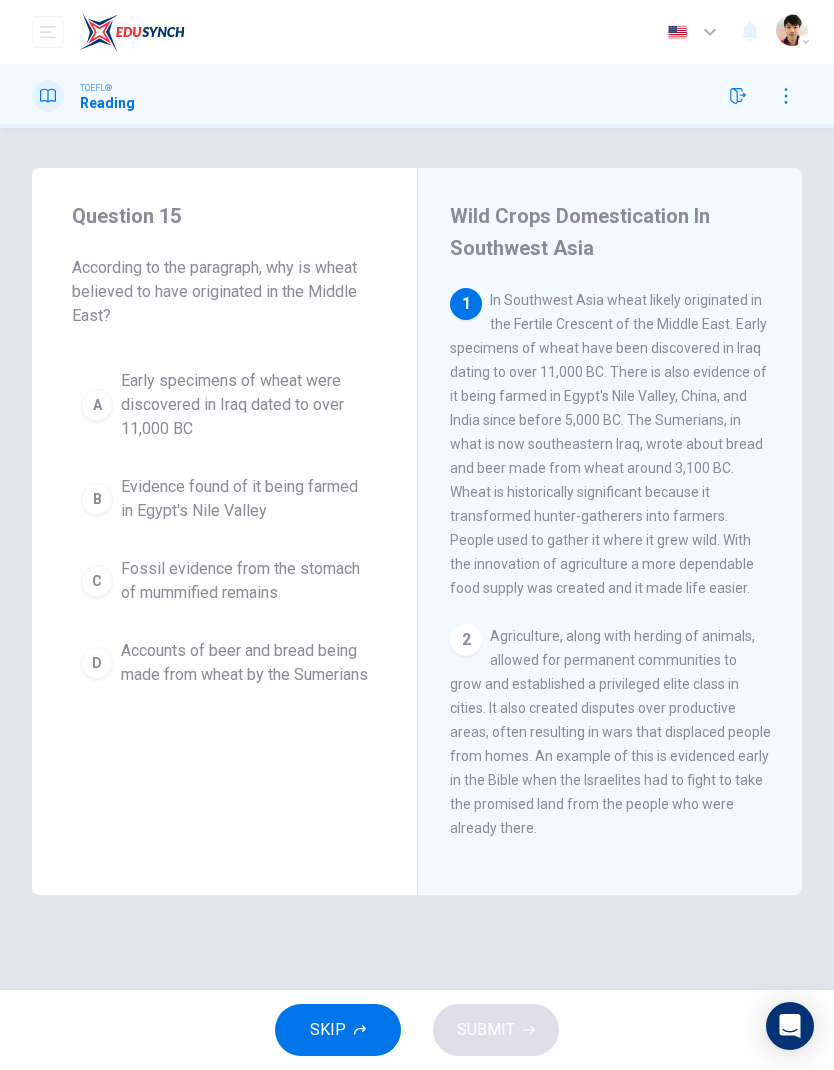 scroll, scrollTop: 0, scrollLeft: 0, axis: both 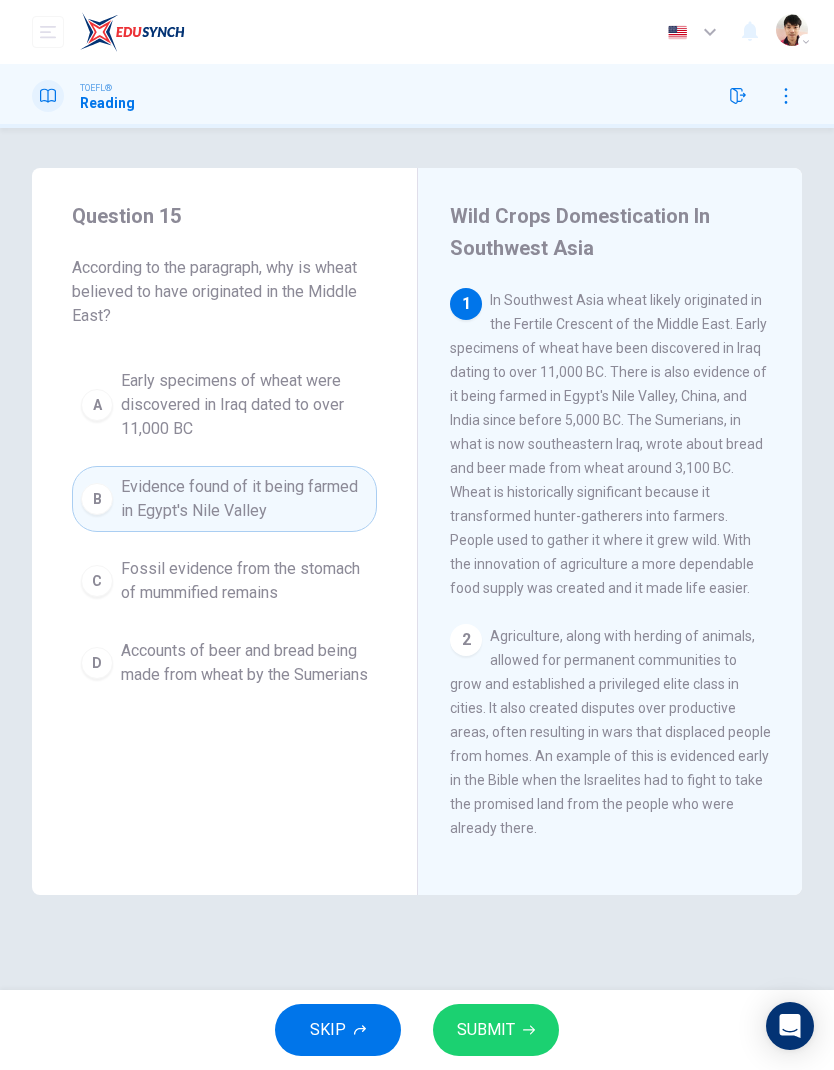 click on "SUBMIT" at bounding box center (496, 1030) 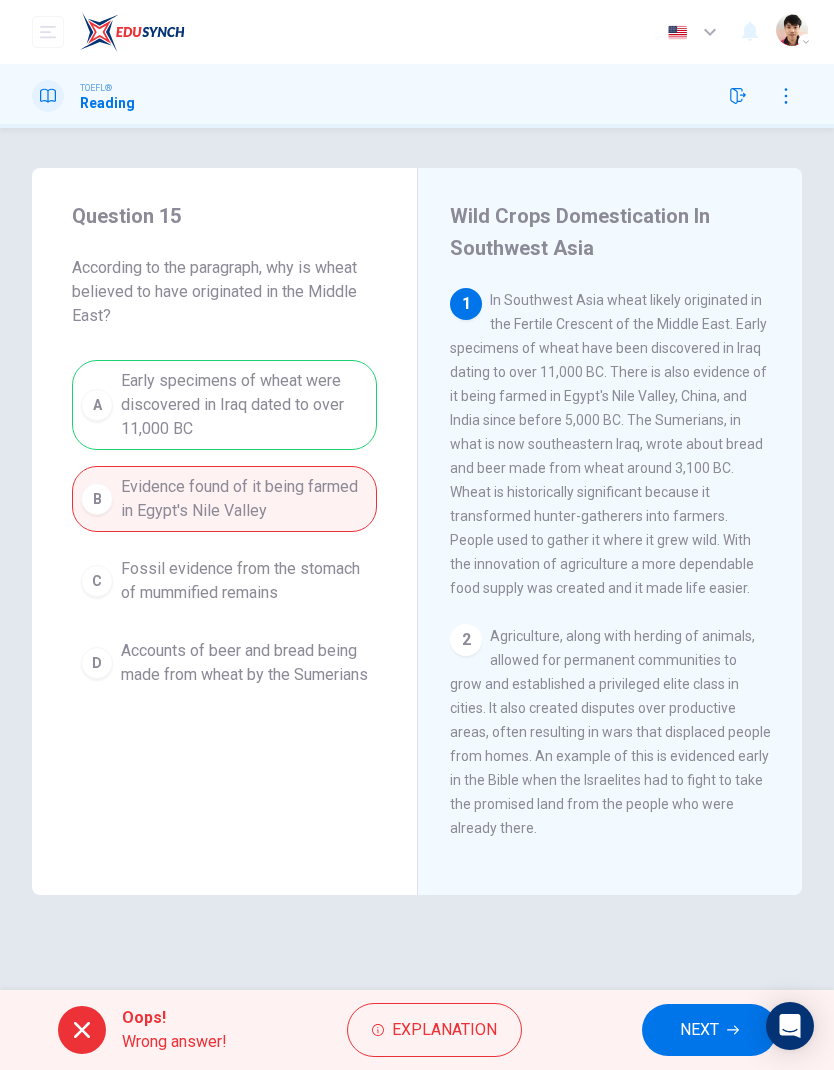 click on "NEXT" at bounding box center (699, 1030) 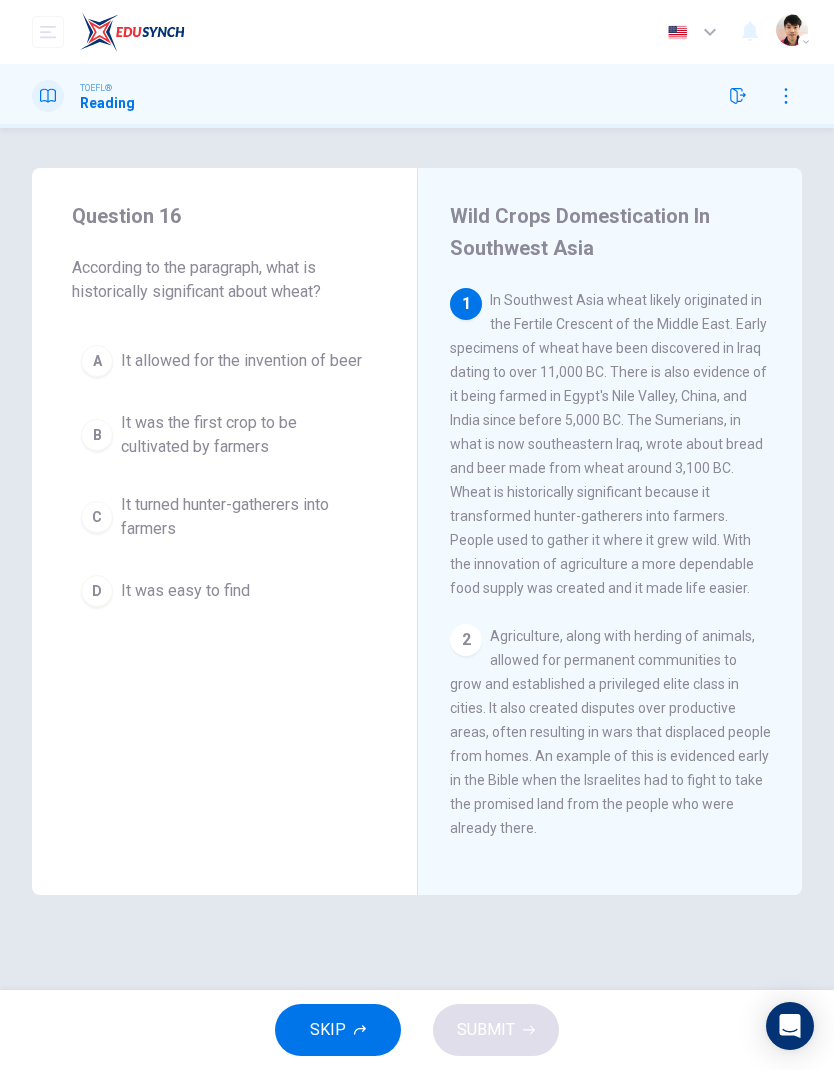 click on "D It was easy to find" at bounding box center (224, 591) 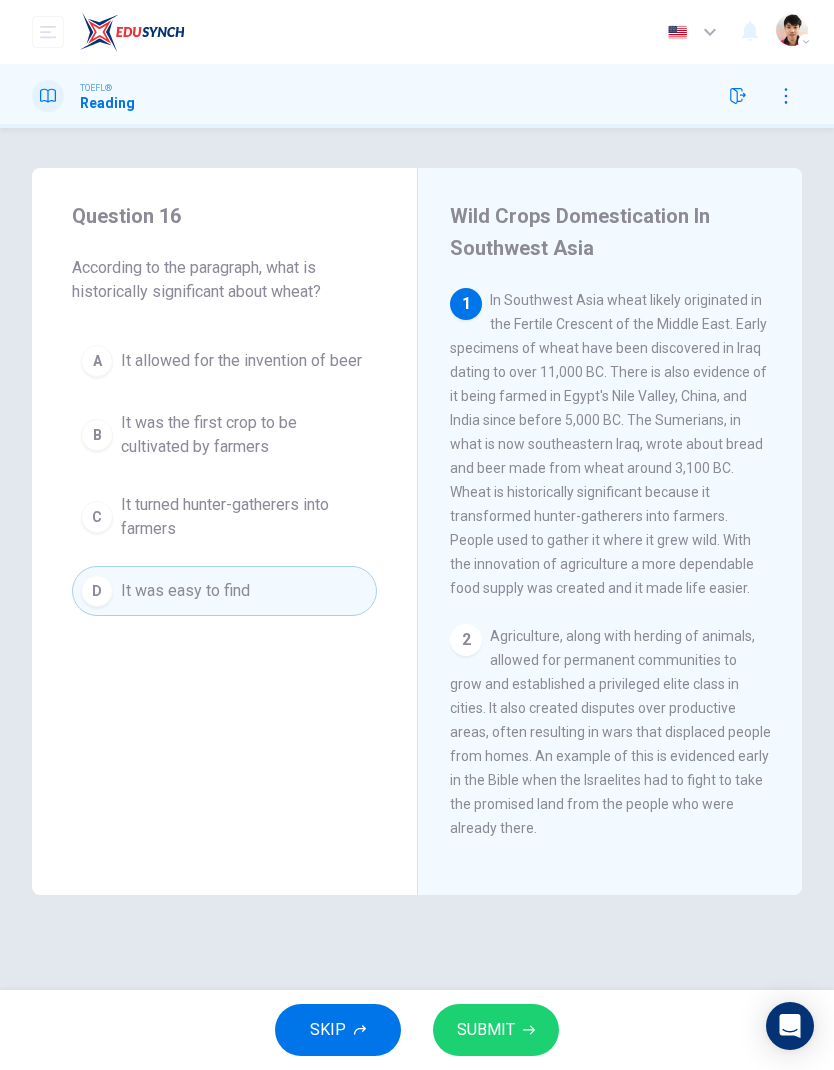 click 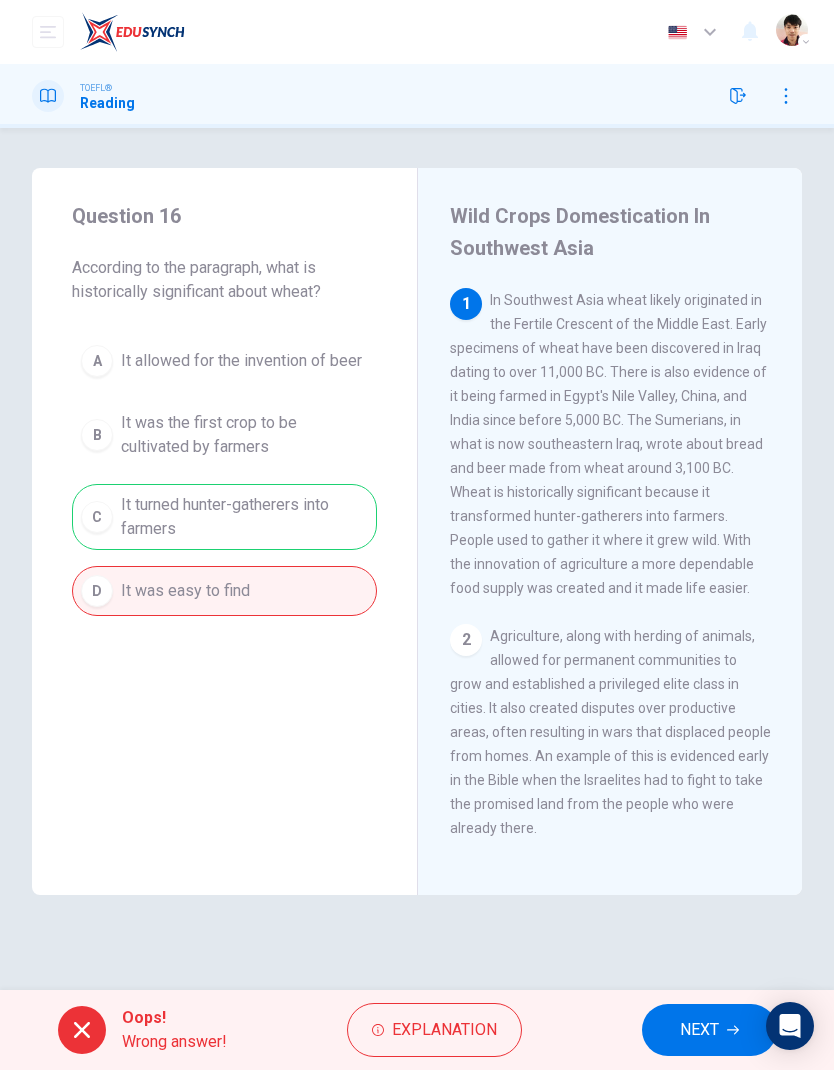 click on "NEXT" at bounding box center [699, 1030] 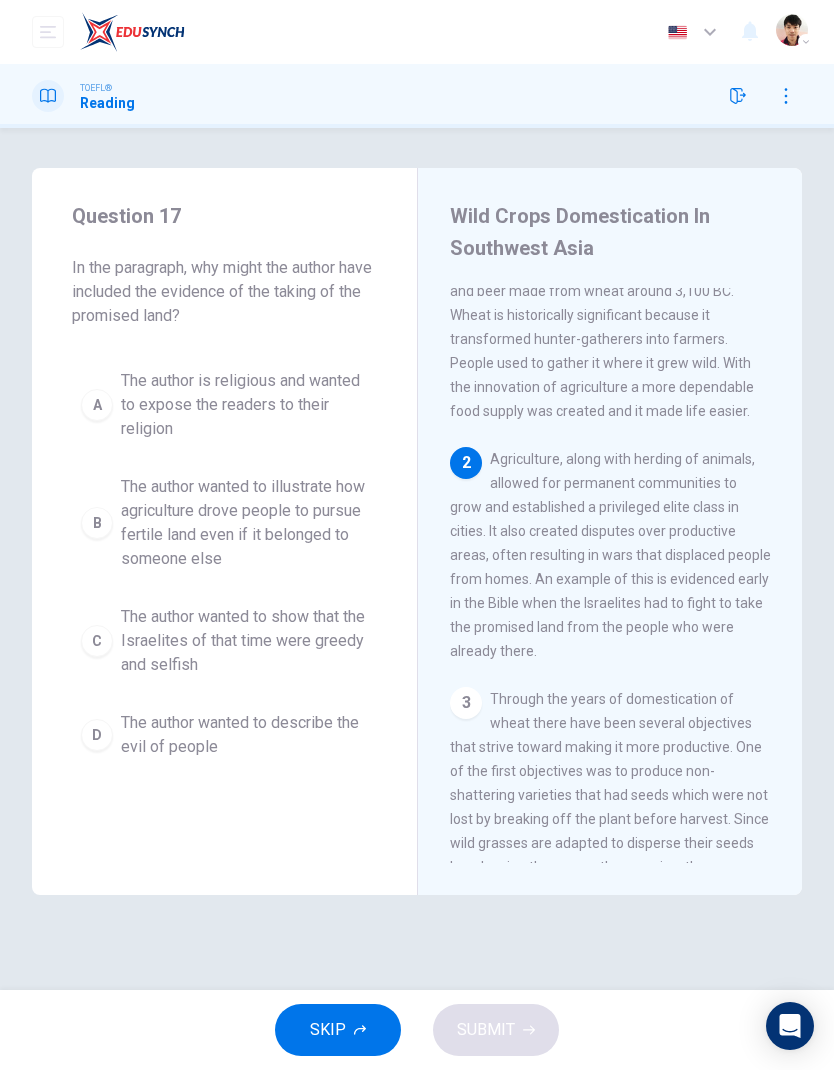 scroll, scrollTop: 177, scrollLeft: 0, axis: vertical 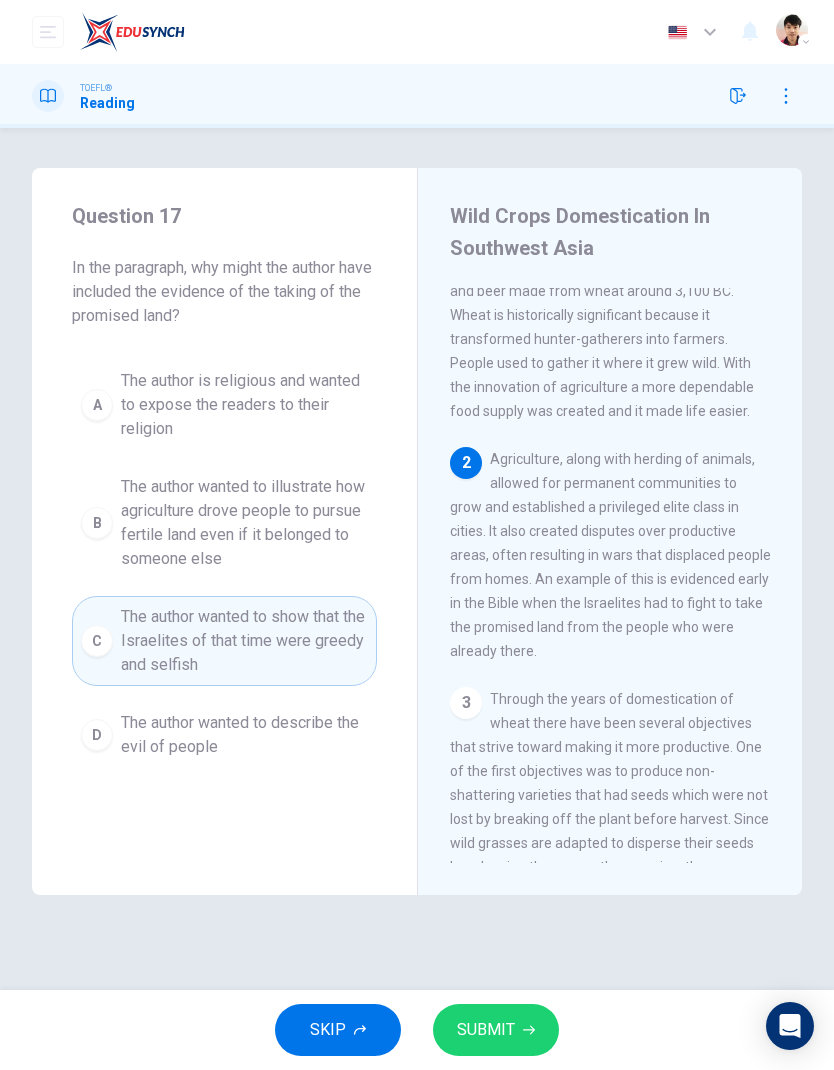 click on "SUBMIT" at bounding box center (496, 1030) 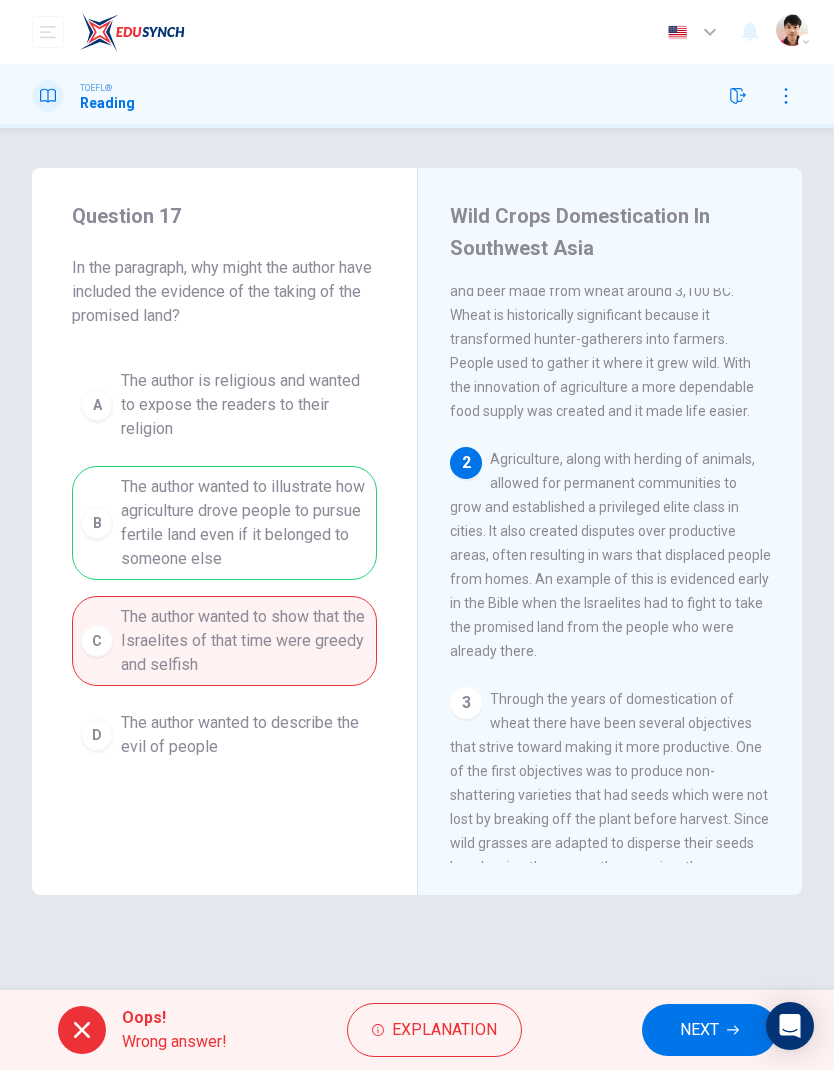 click on "NEXT" at bounding box center (699, 1030) 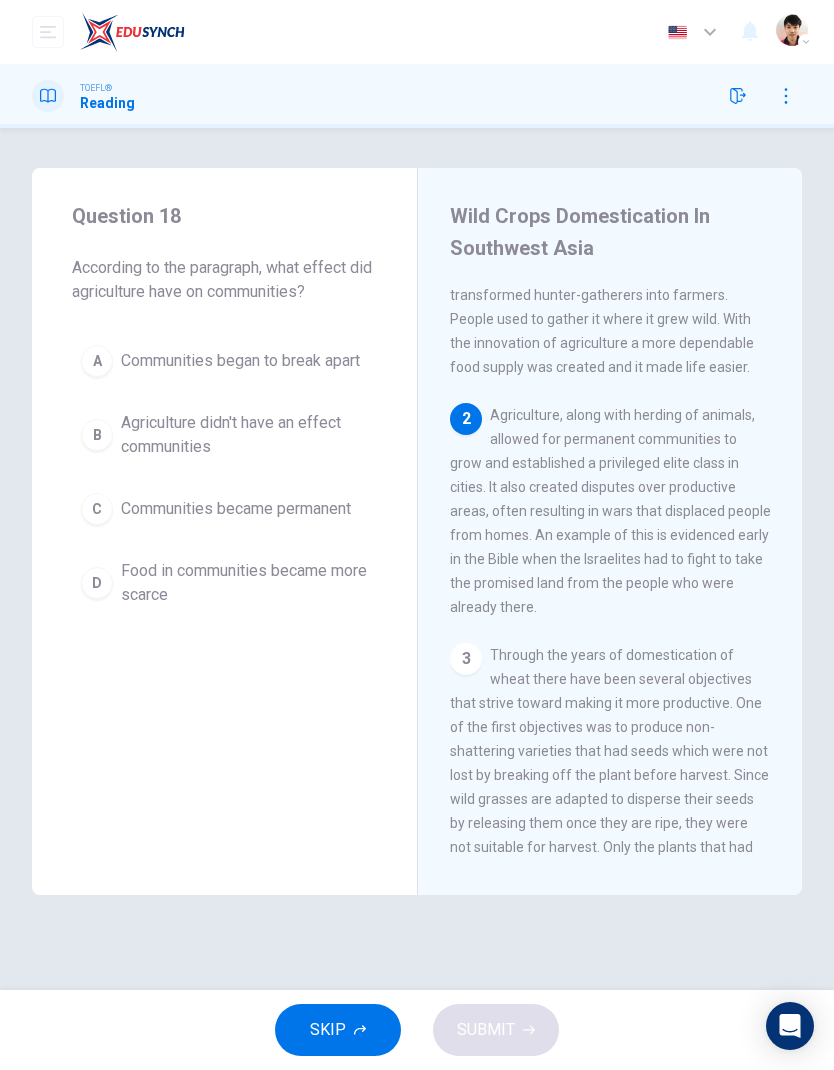 scroll, scrollTop: 336, scrollLeft: 0, axis: vertical 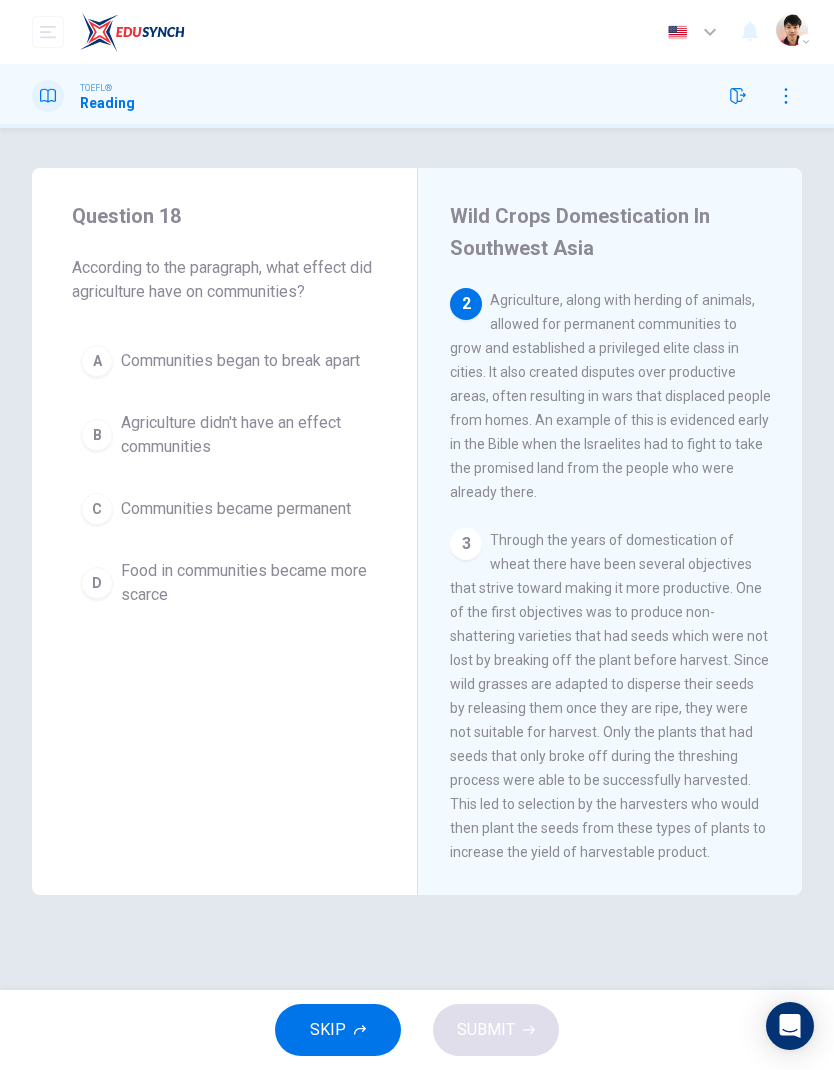 click on "D Food in communities became more scarce" at bounding box center (224, 583) 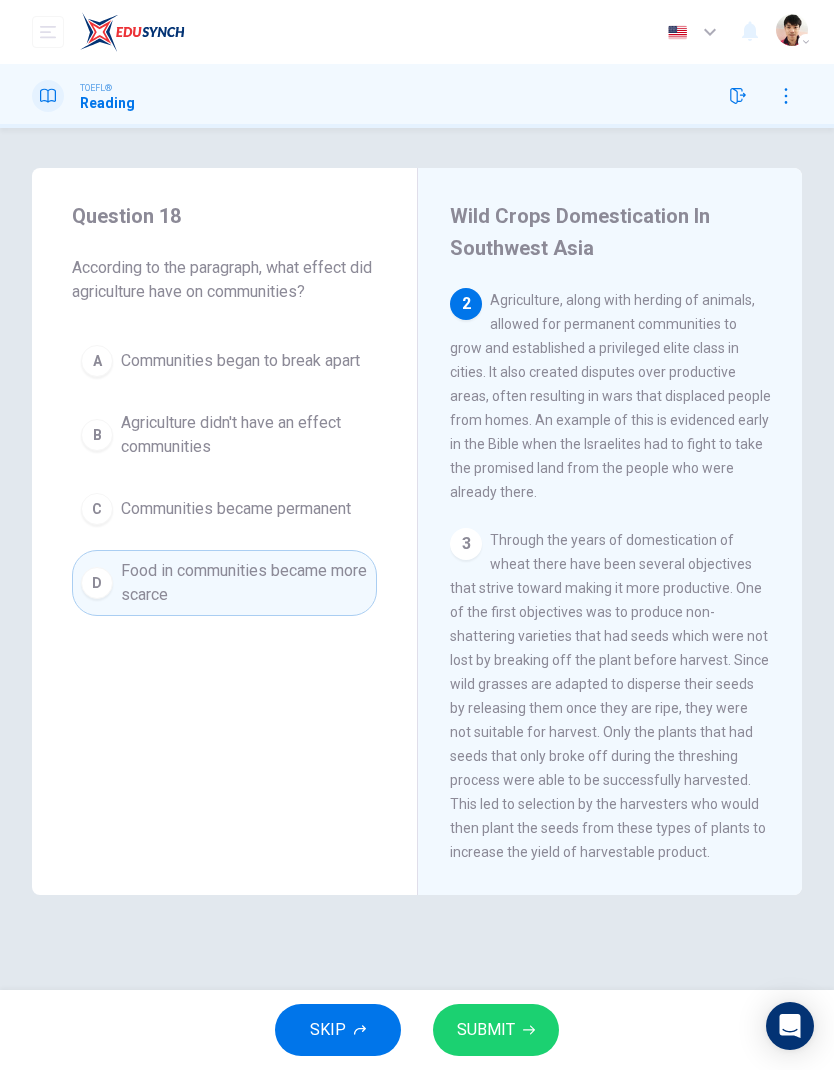 click on "Communities became permanent" at bounding box center (236, 509) 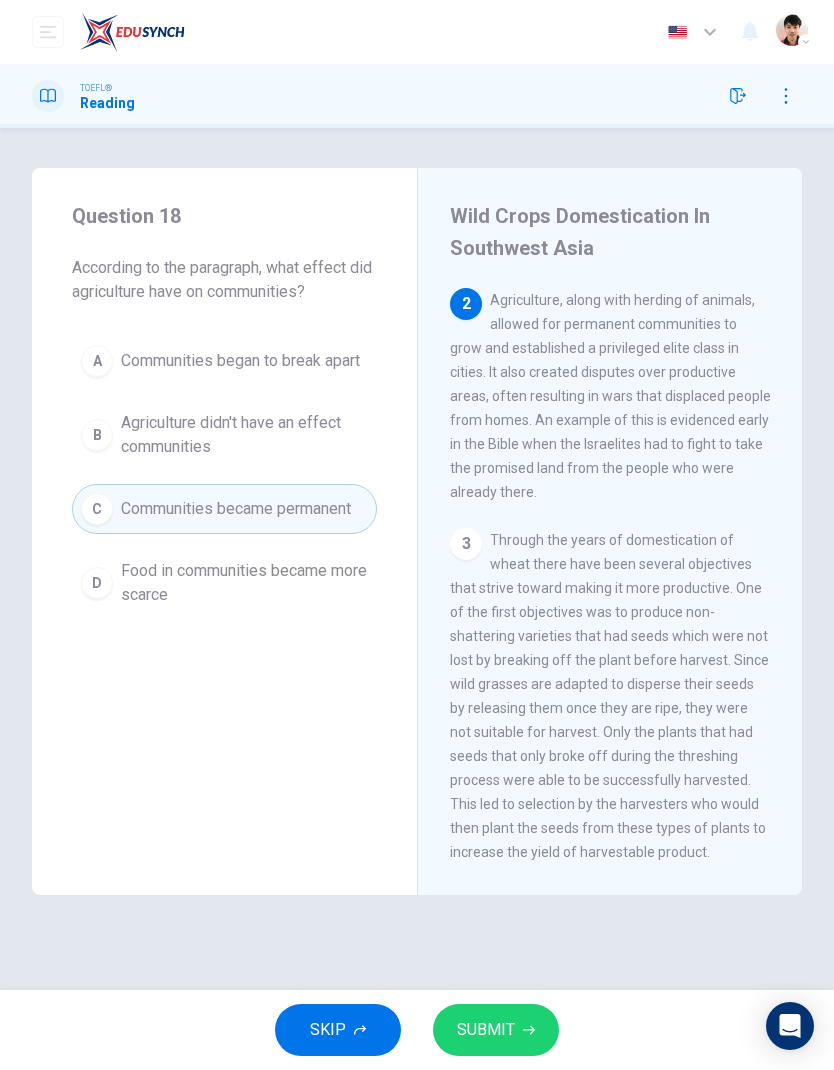 click on "SUBMIT" at bounding box center [496, 1030] 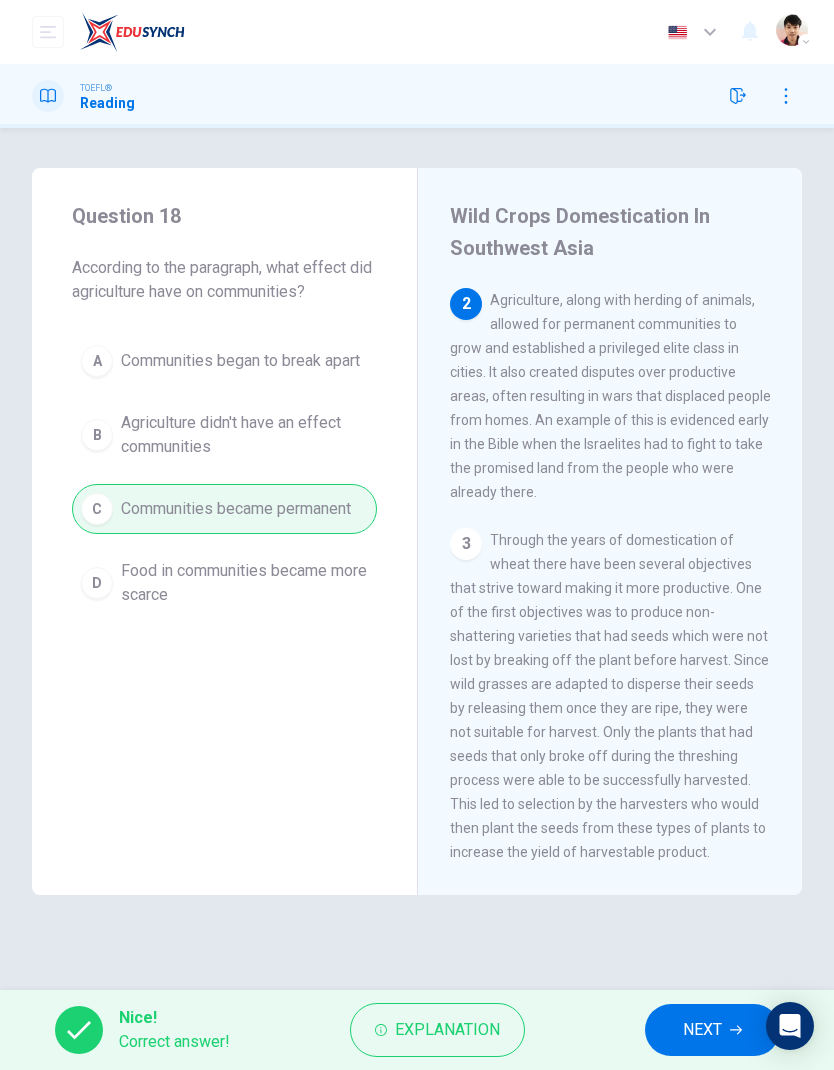 click on "NEXT" at bounding box center [702, 1030] 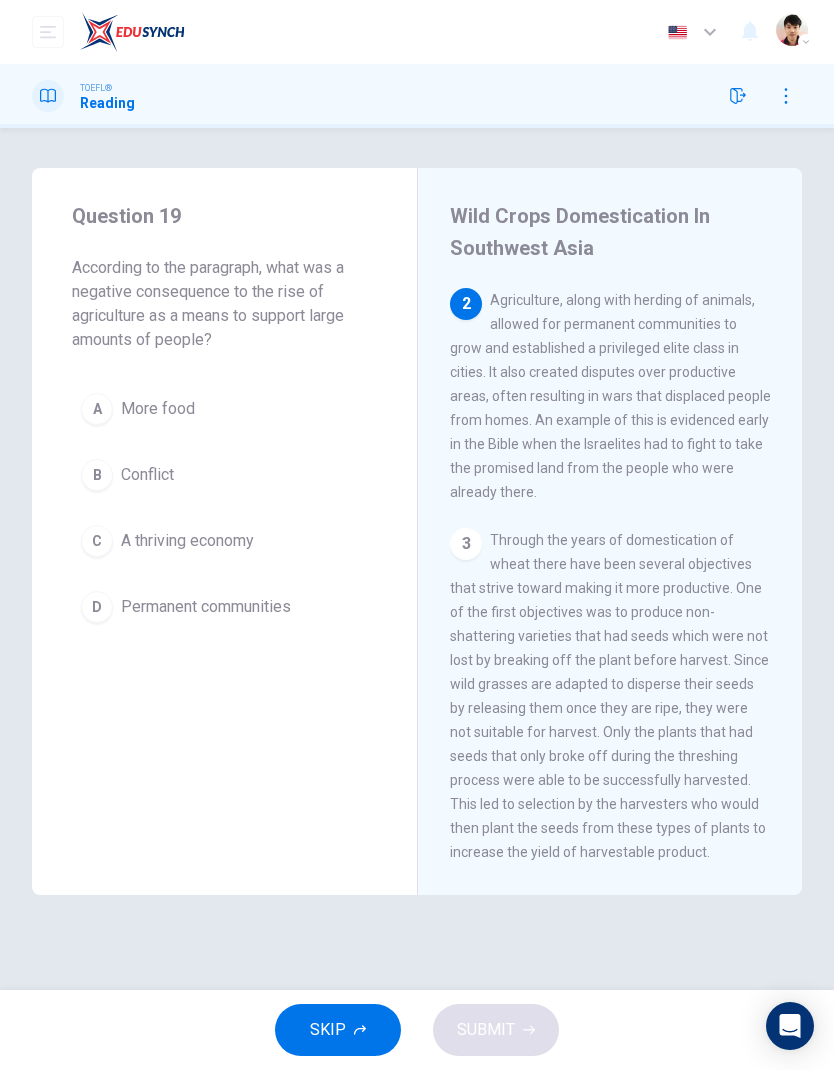 click on "B Conflict" at bounding box center [224, 475] 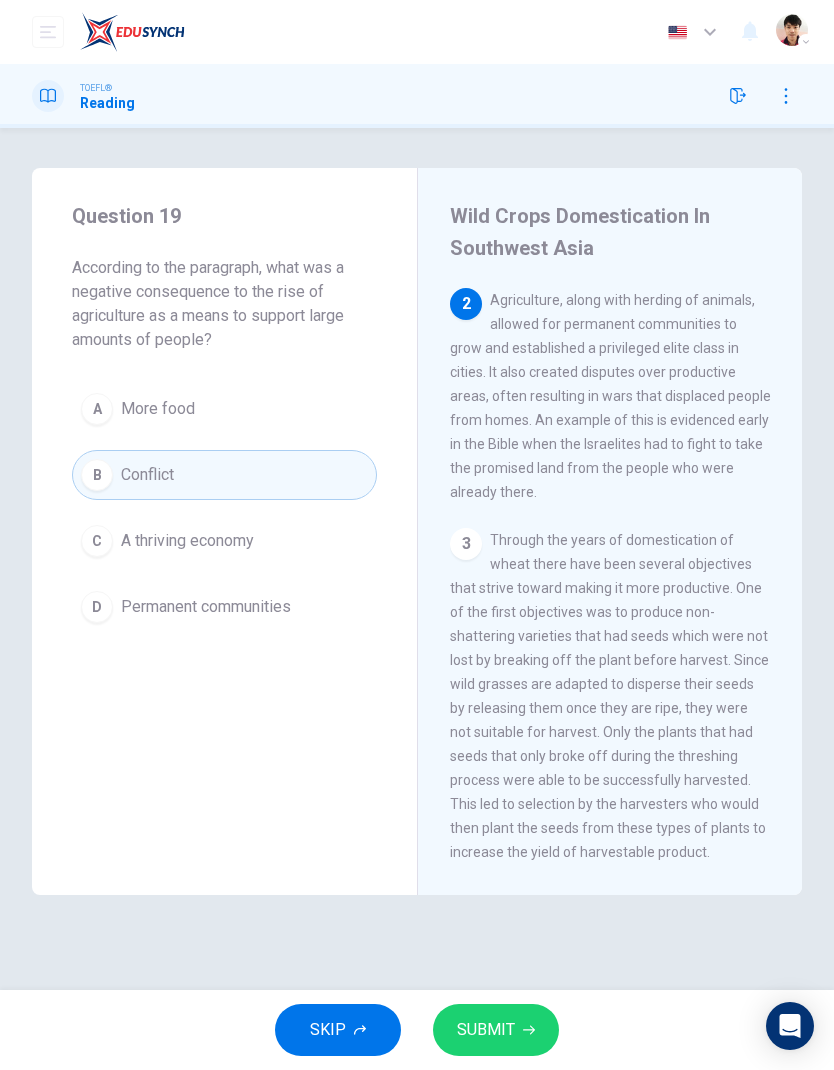 click on "SUBMIT" at bounding box center [486, 1030] 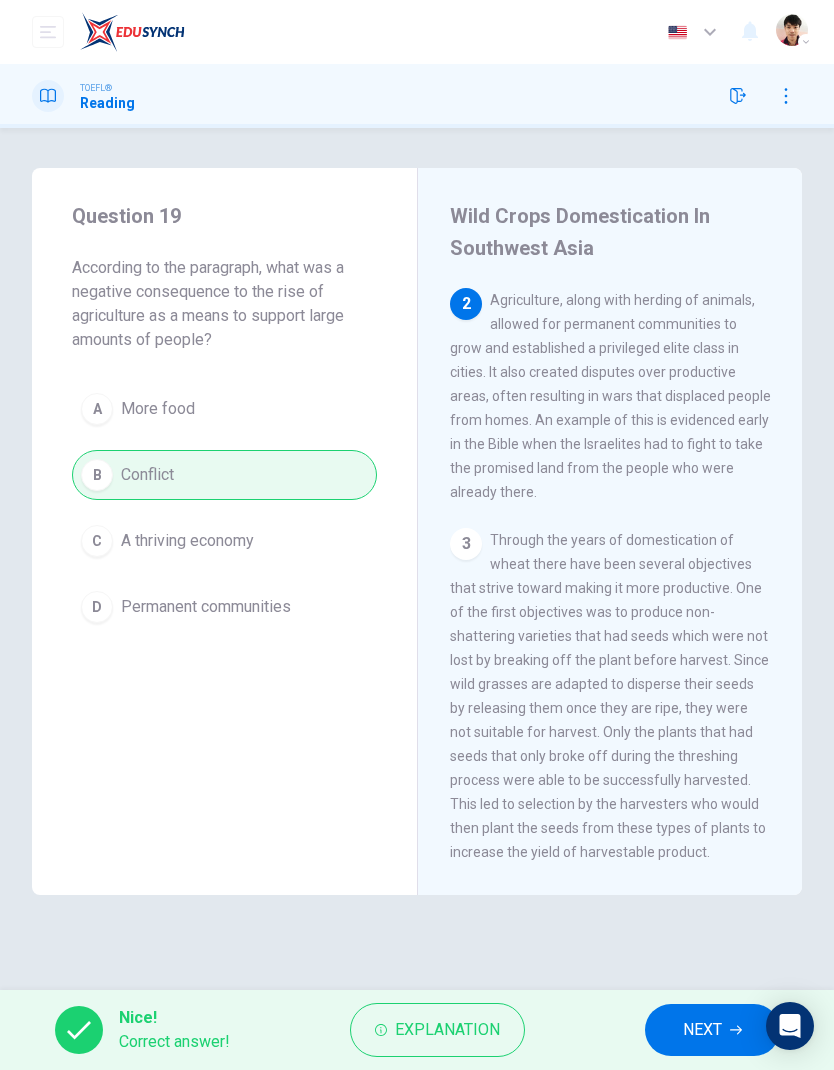 click on "NEXT" at bounding box center (702, 1030) 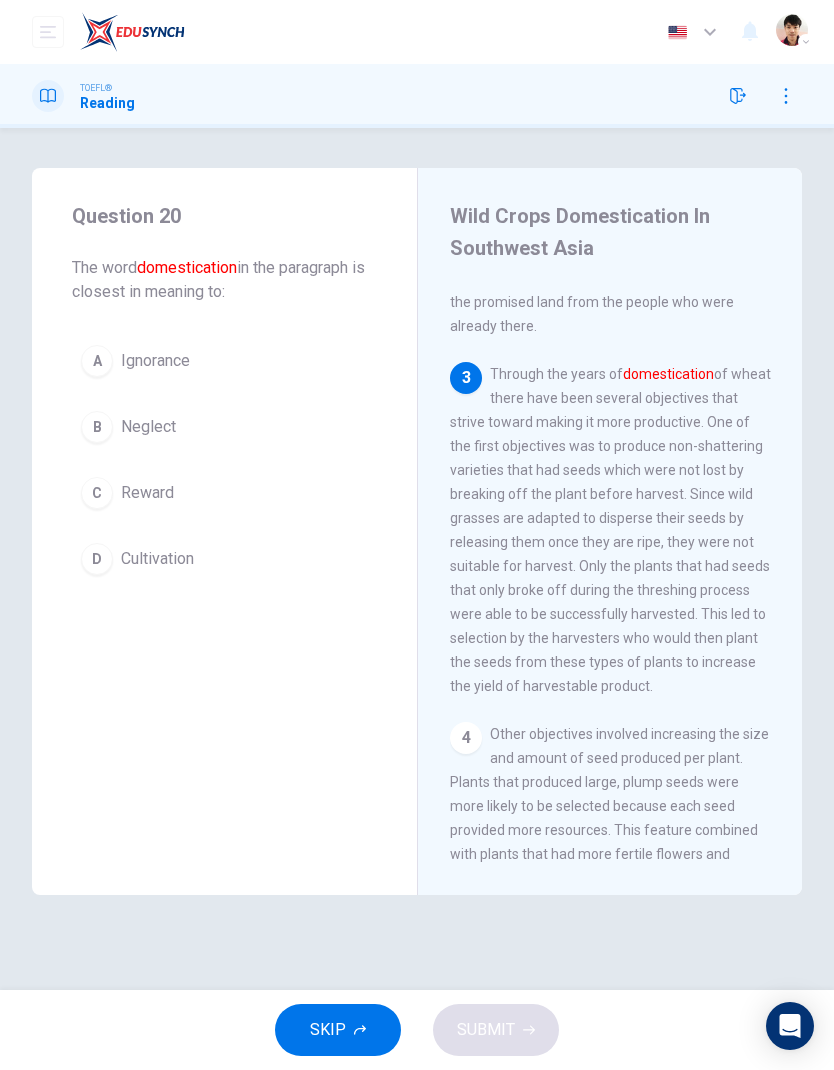 scroll, scrollTop: 537, scrollLeft: 0, axis: vertical 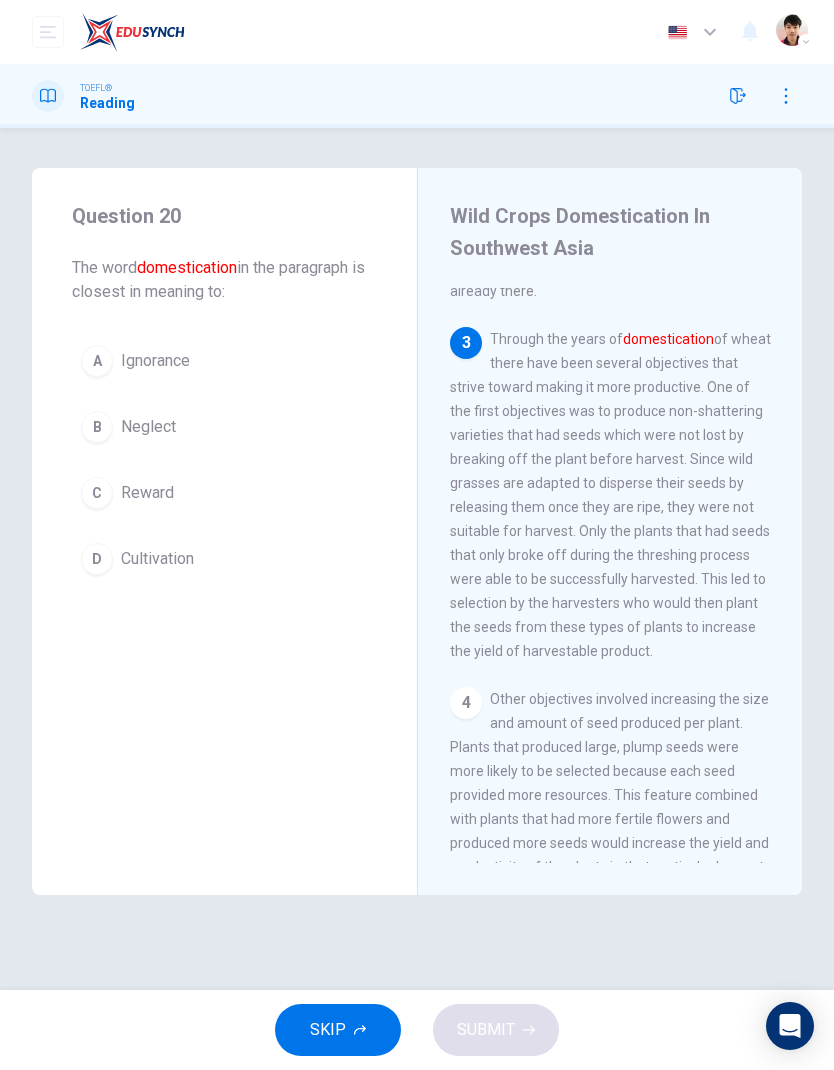 click on "B Neglect" at bounding box center [224, 427] 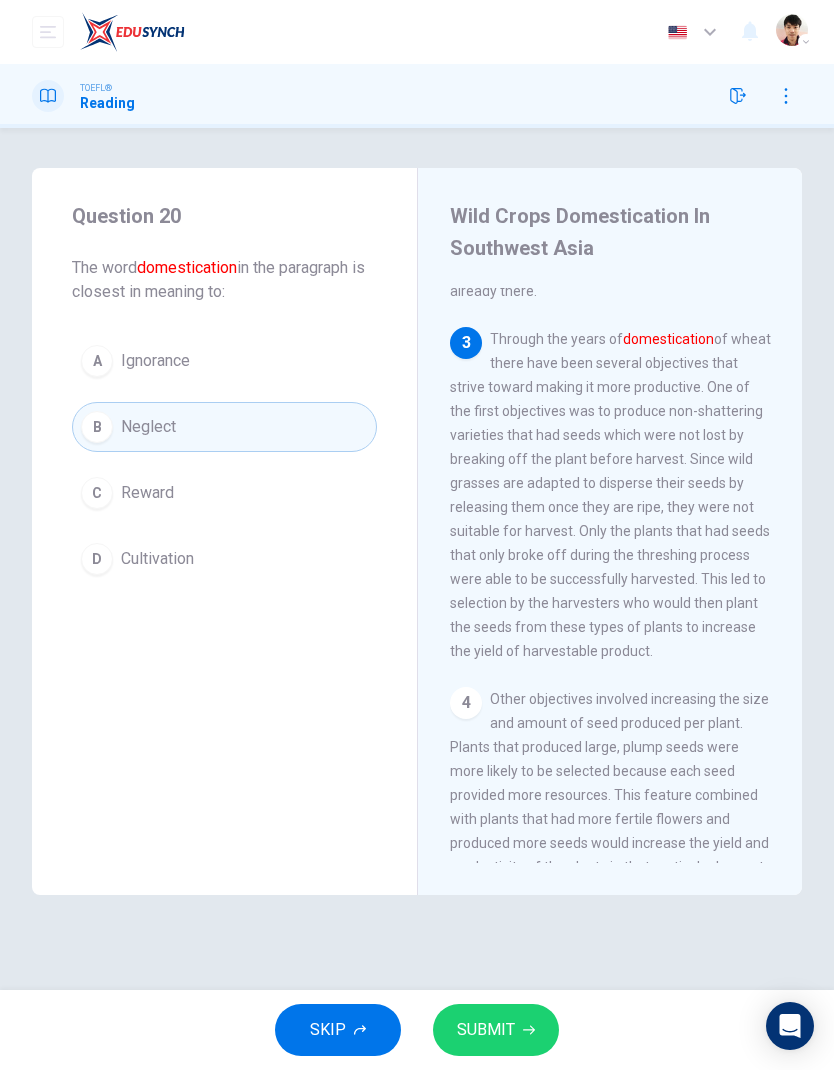 click on "SUBMIT" at bounding box center [496, 1030] 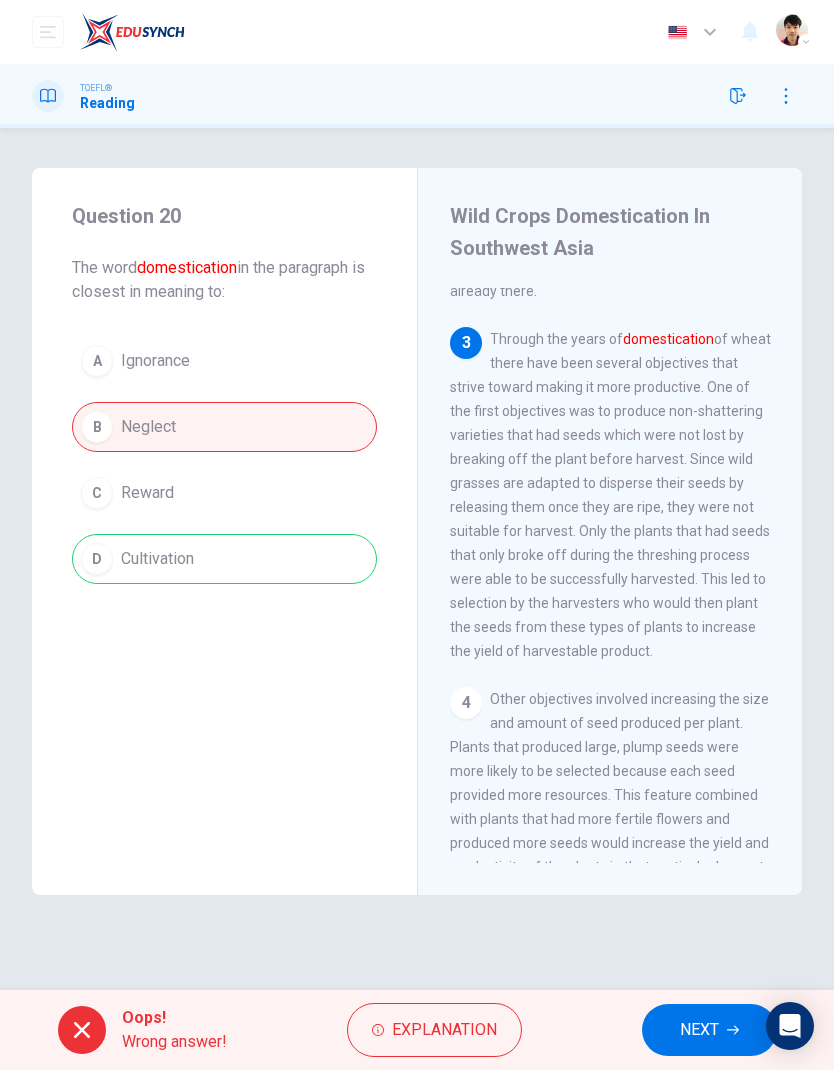 click on "NEXT" at bounding box center (699, 1030) 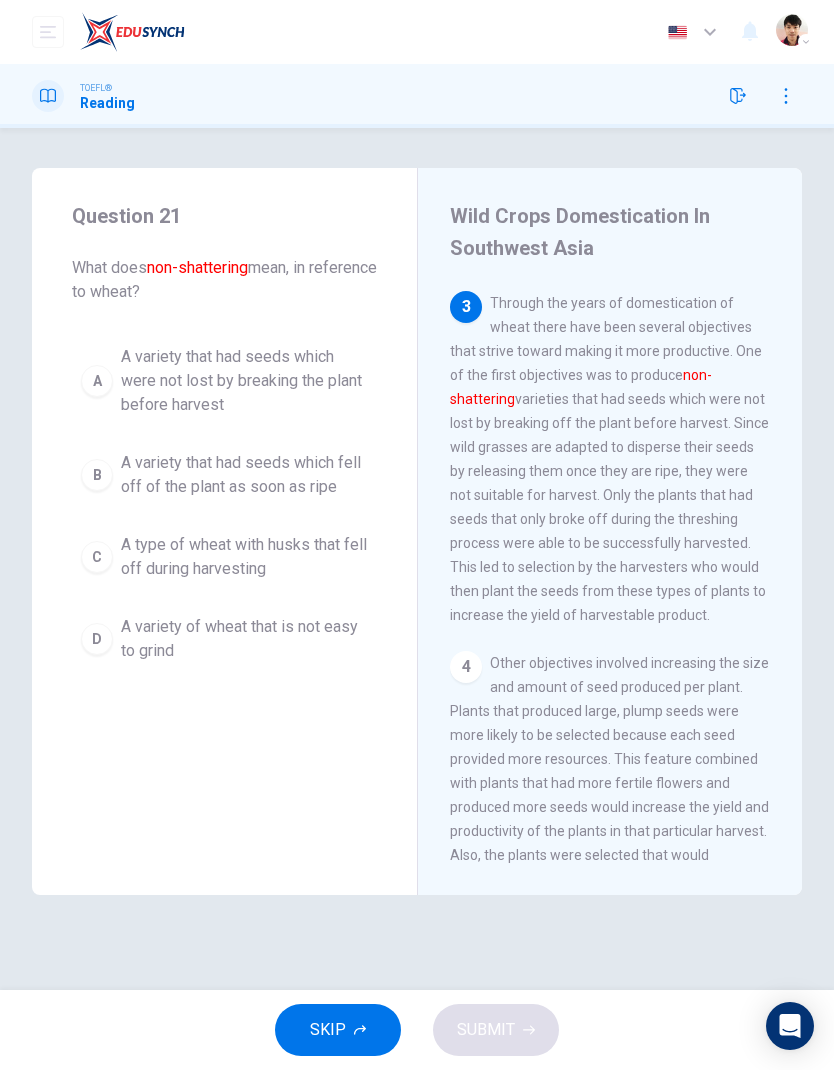 scroll, scrollTop: 576, scrollLeft: 0, axis: vertical 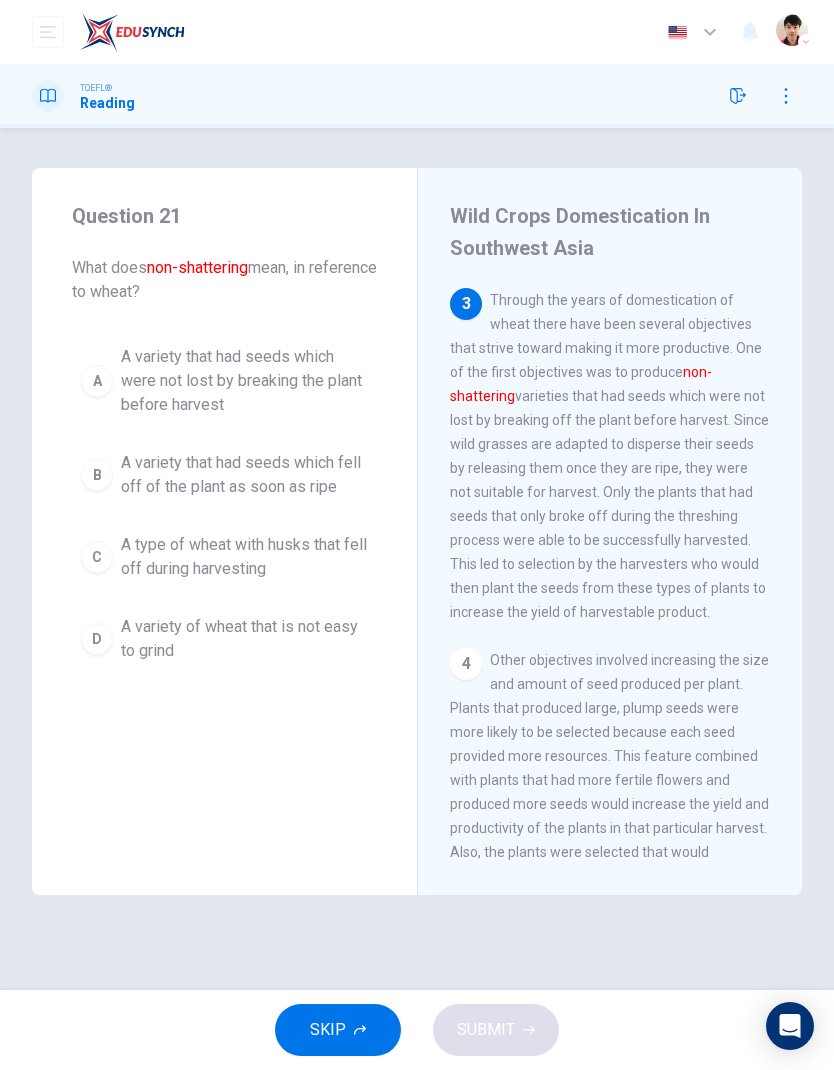 click 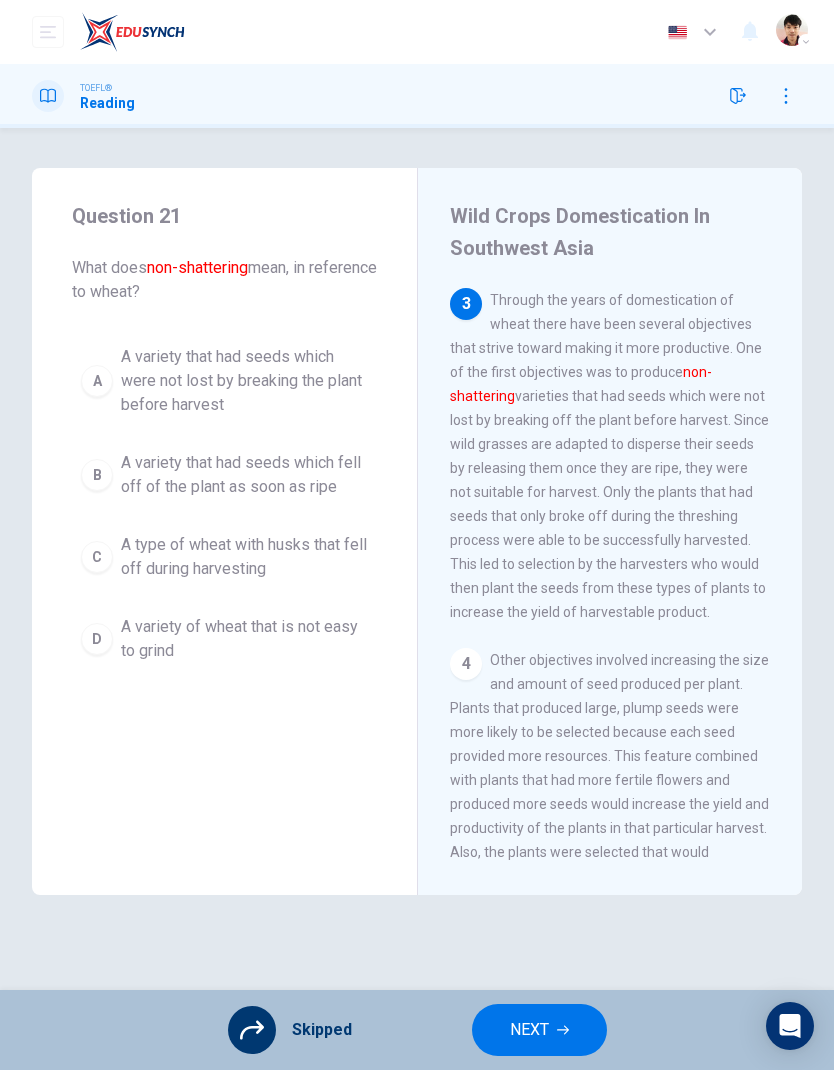 click on "TOEFL® Reading" at bounding box center (417, 96) 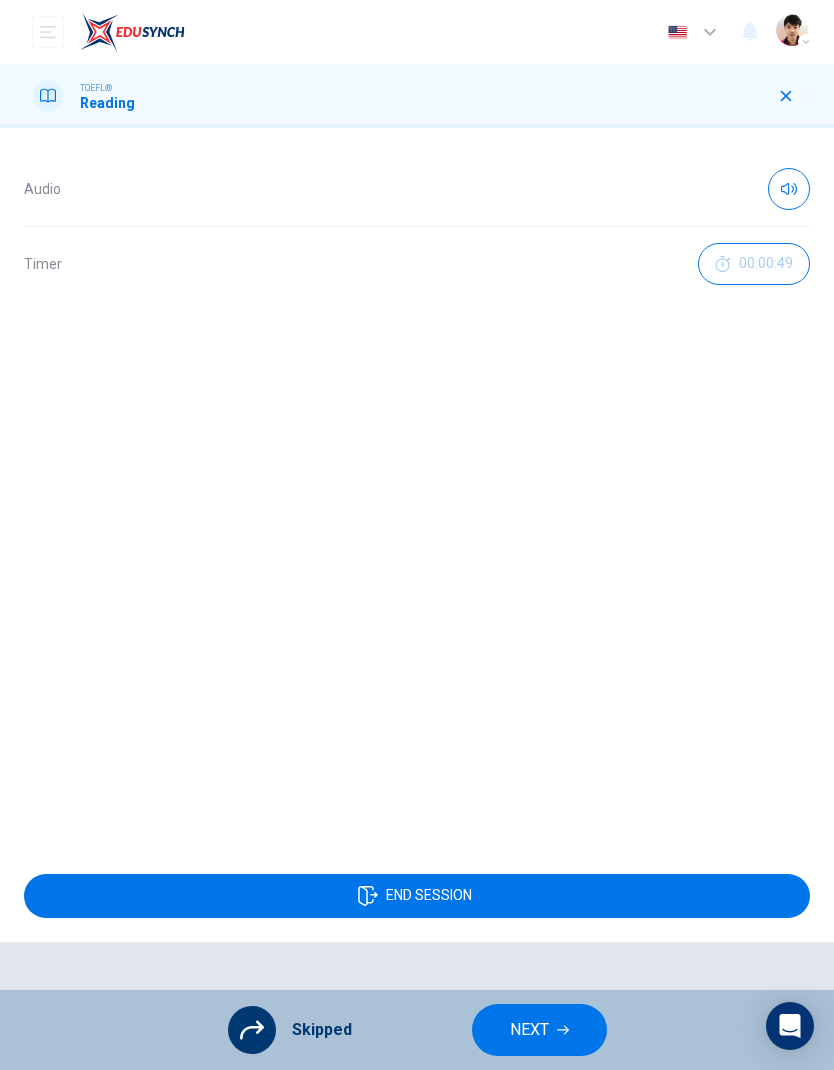 click at bounding box center (786, 96) 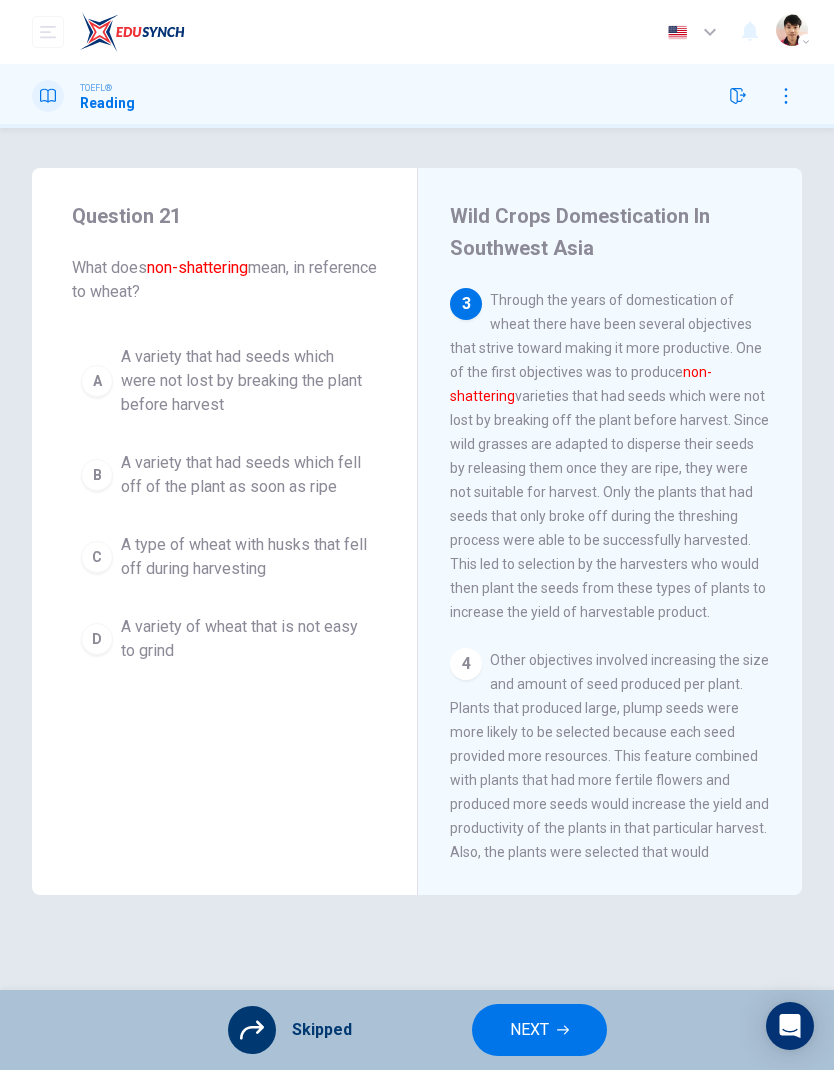 click 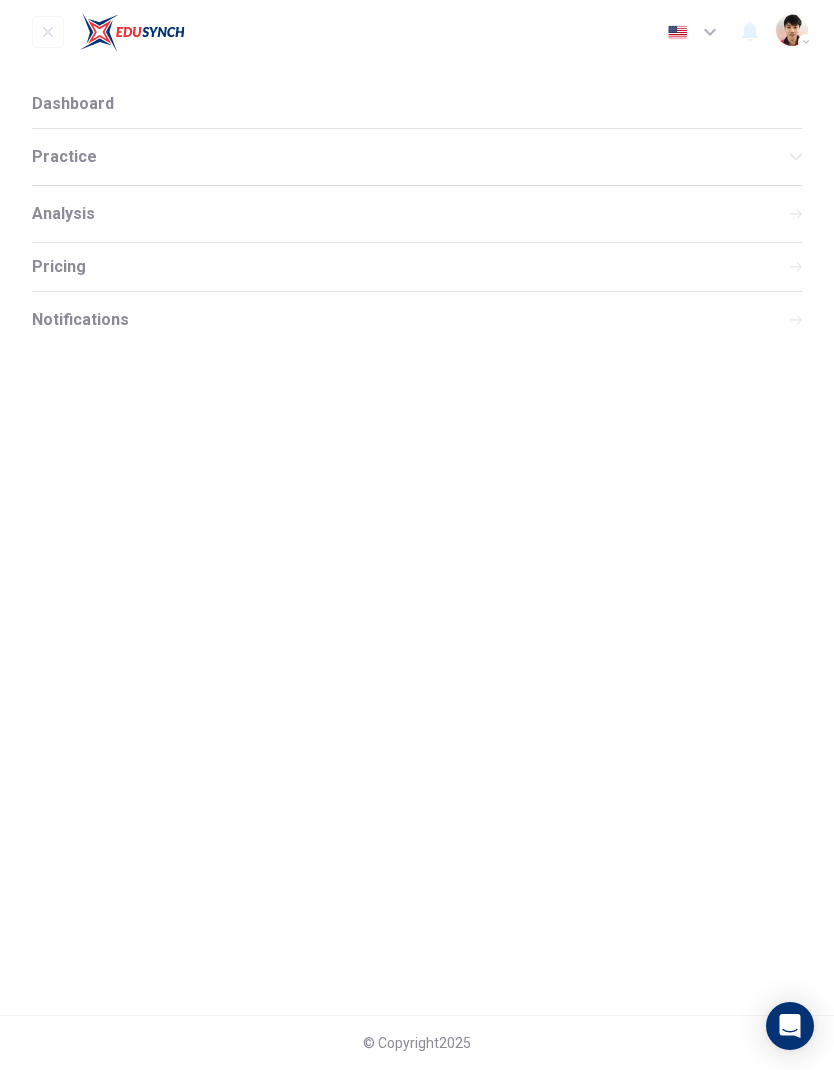 click on "Pricing" at bounding box center [417, 267] 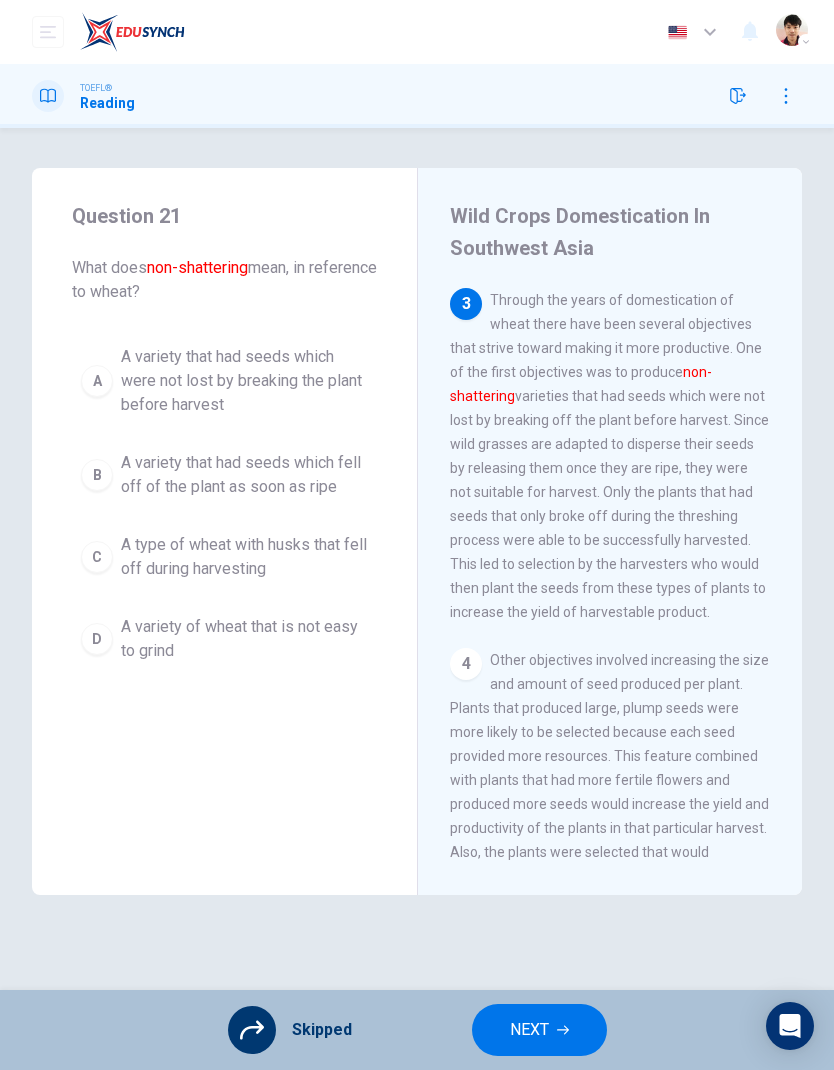click on "NEXT" at bounding box center [539, 1030] 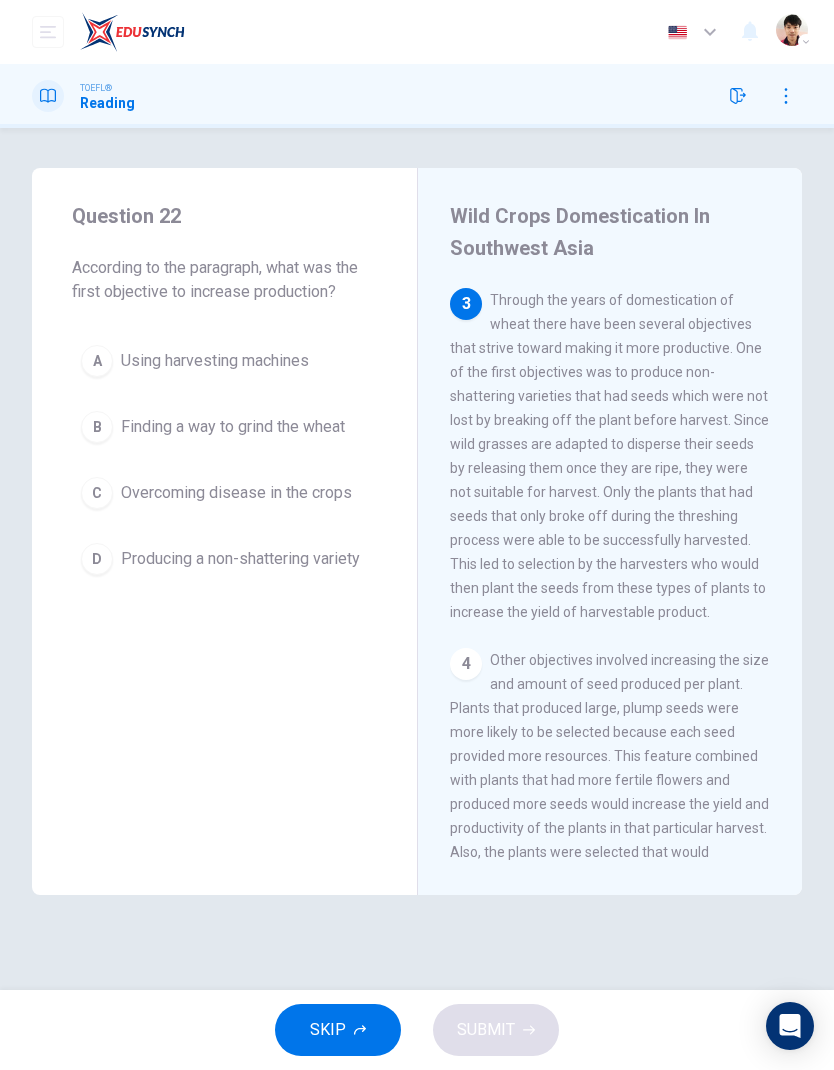 click on "D Producing a non-shattering variety" at bounding box center (224, 559) 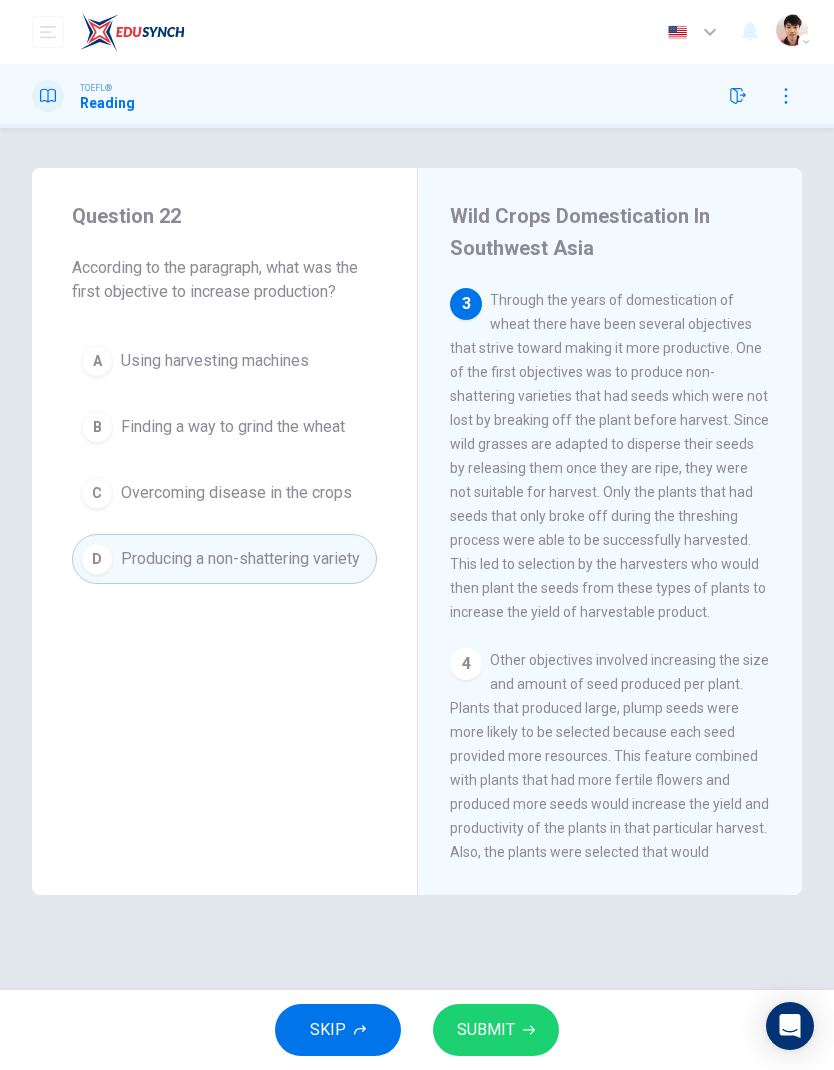 click on "SUBMIT" at bounding box center [496, 1030] 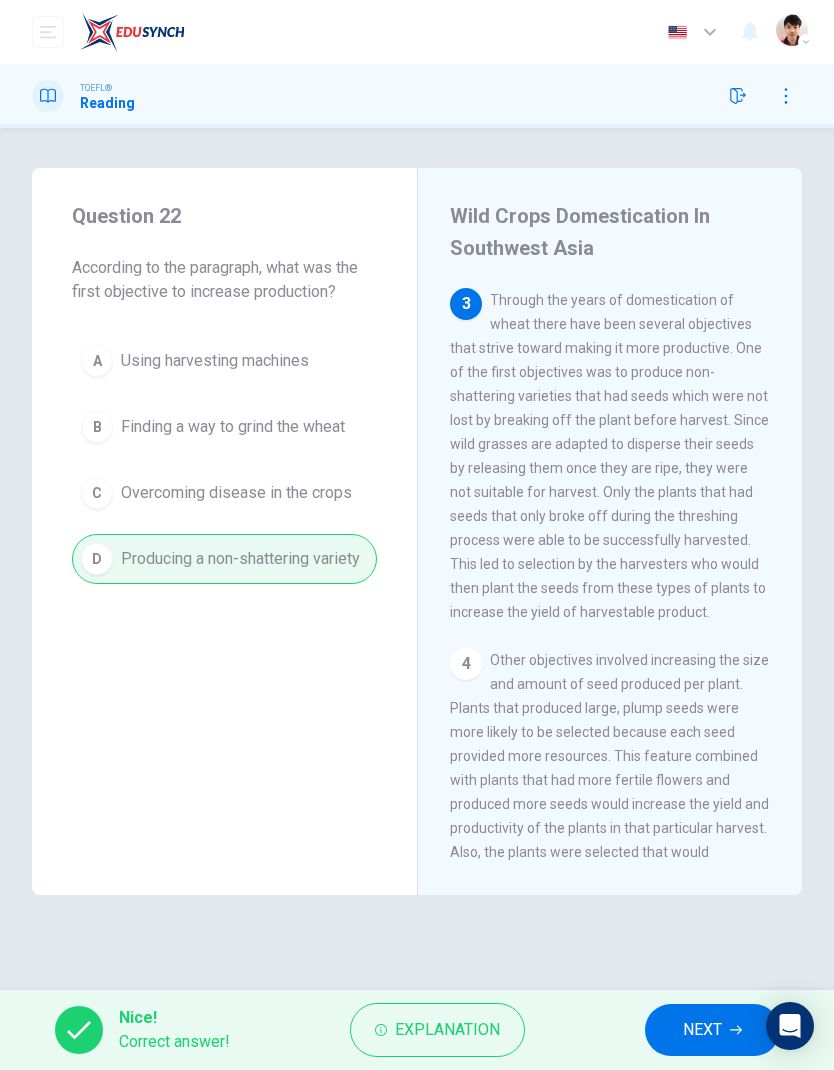 click on "NEXT" at bounding box center (712, 1030) 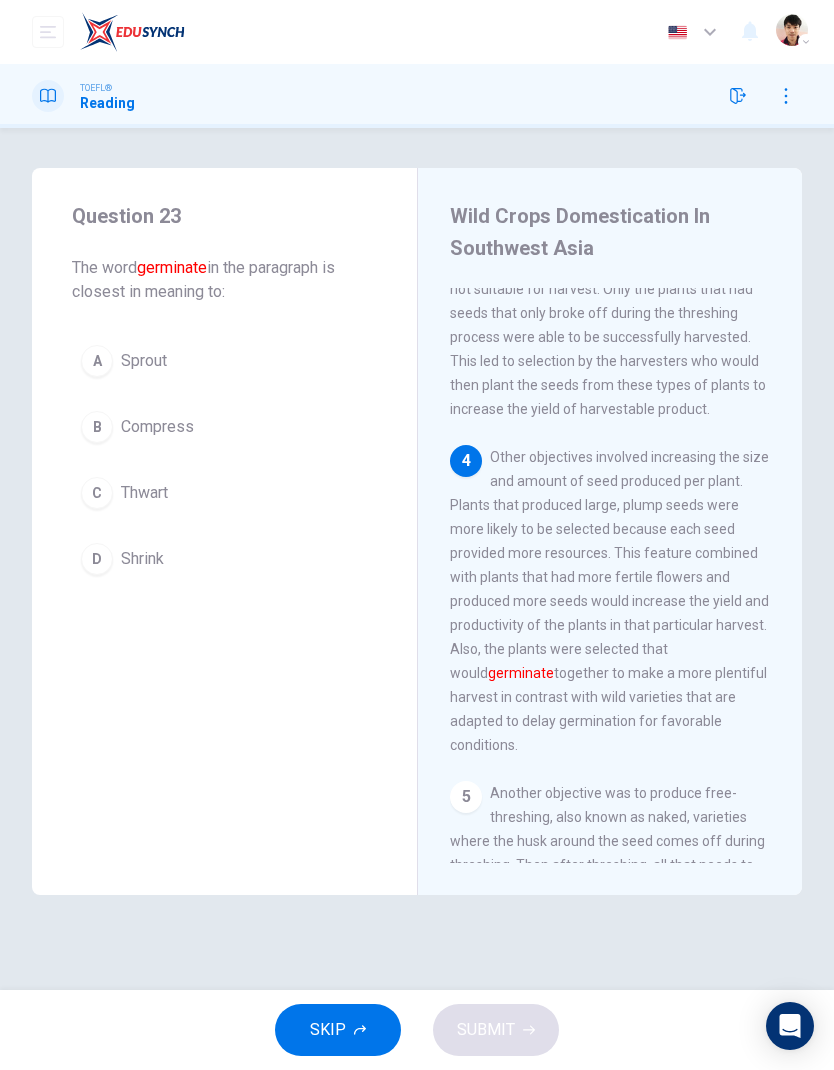 scroll, scrollTop: 849, scrollLeft: 0, axis: vertical 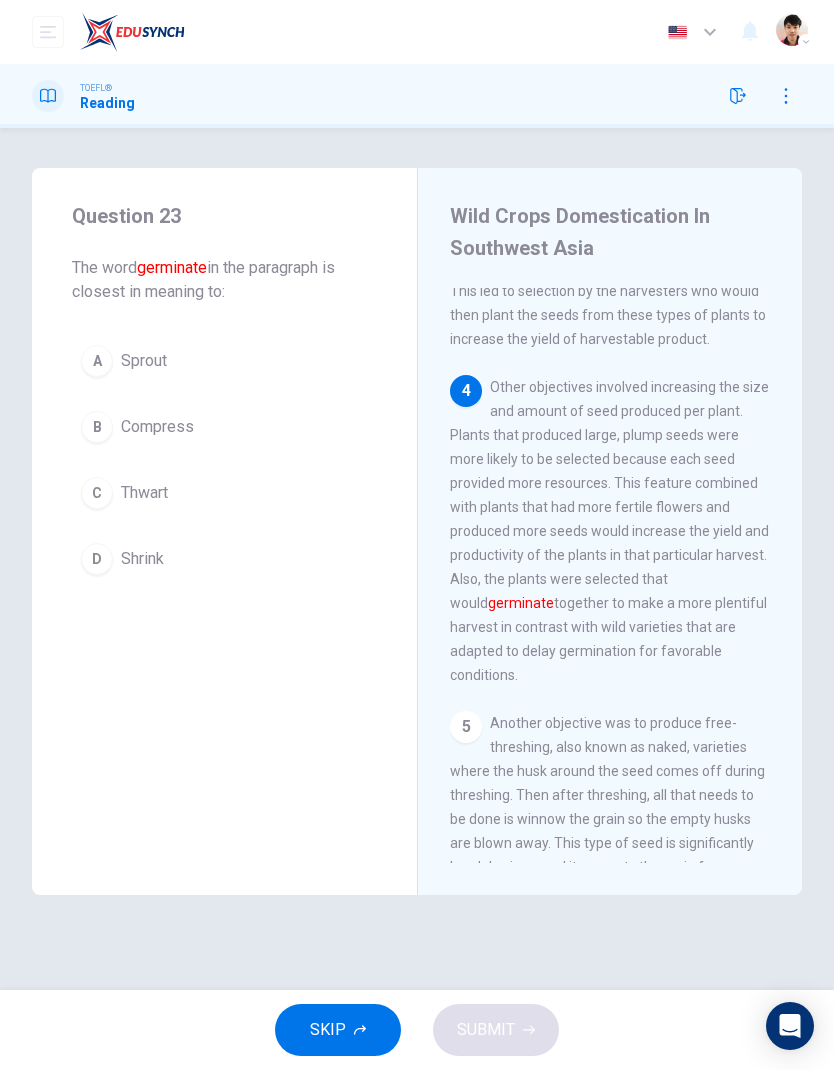 click on "C Thwart" at bounding box center [224, 493] 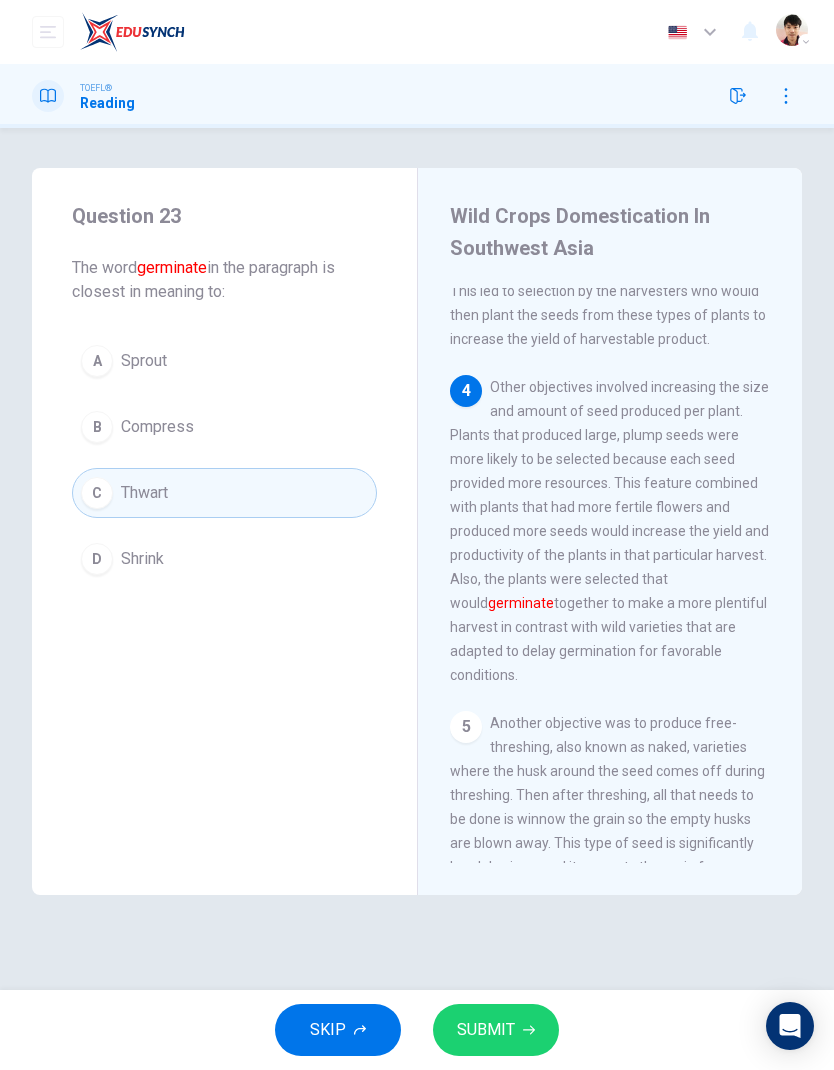 click 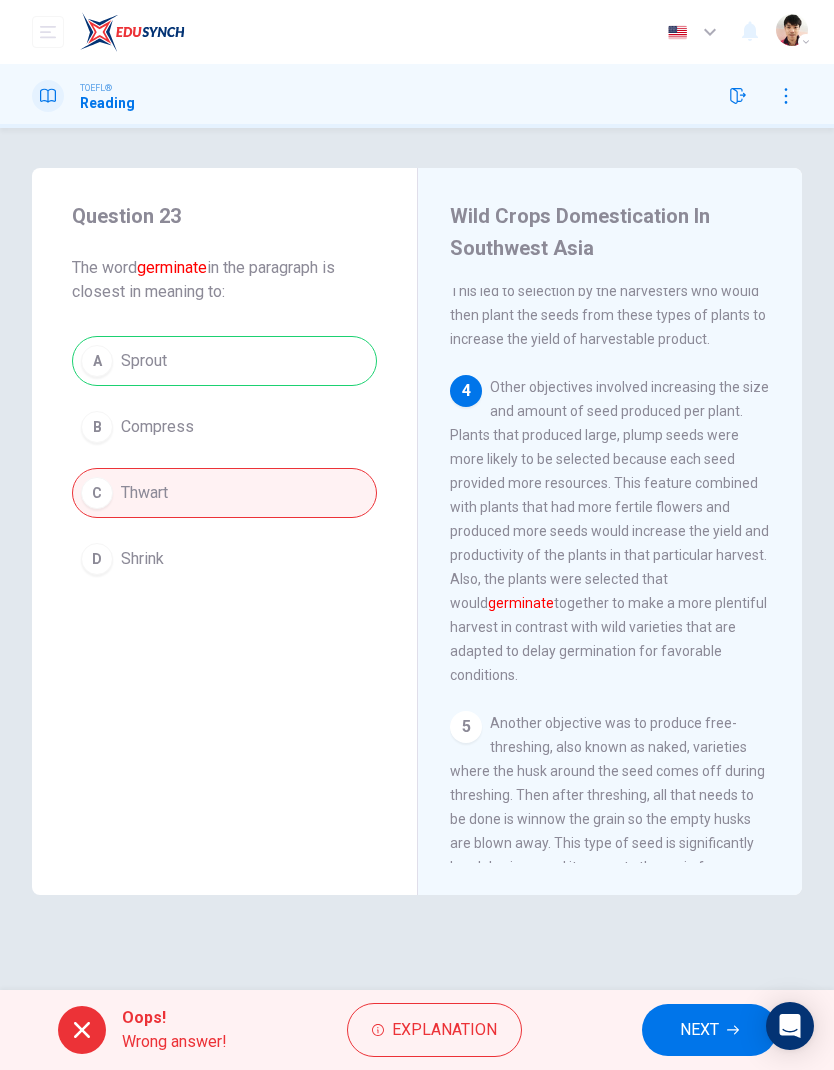 click on "NEXT" at bounding box center [709, 1030] 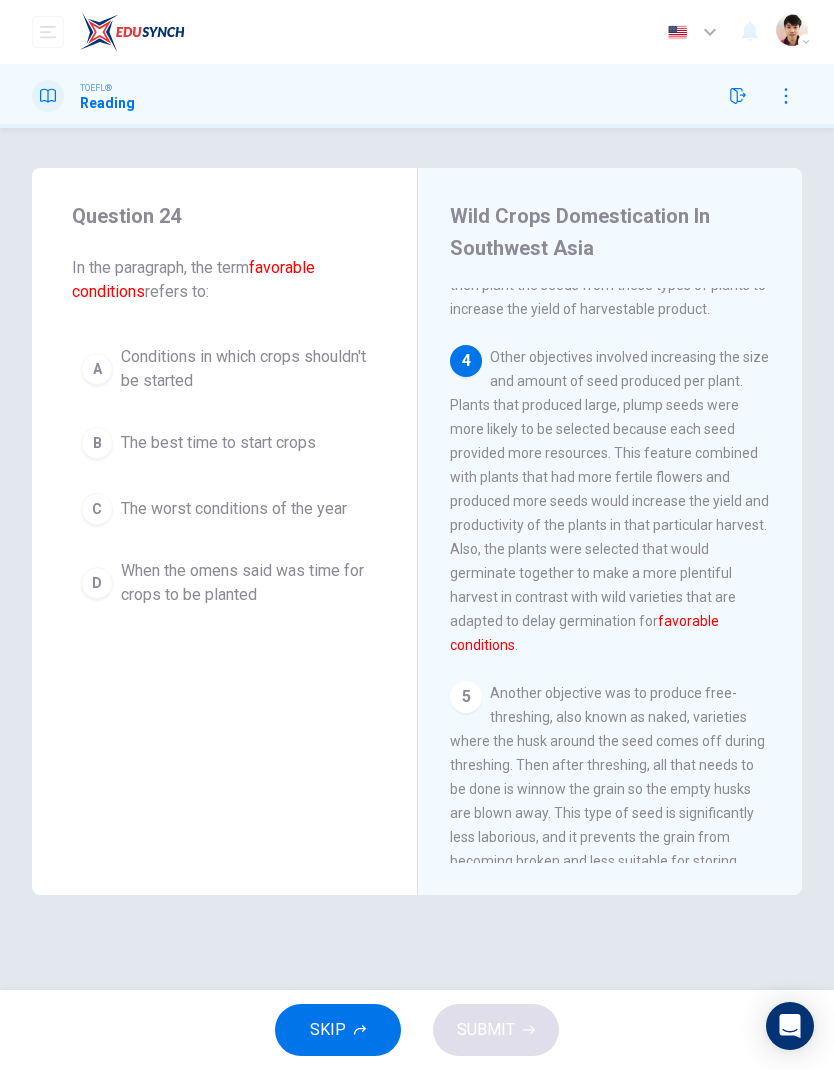 scroll, scrollTop: 889, scrollLeft: 0, axis: vertical 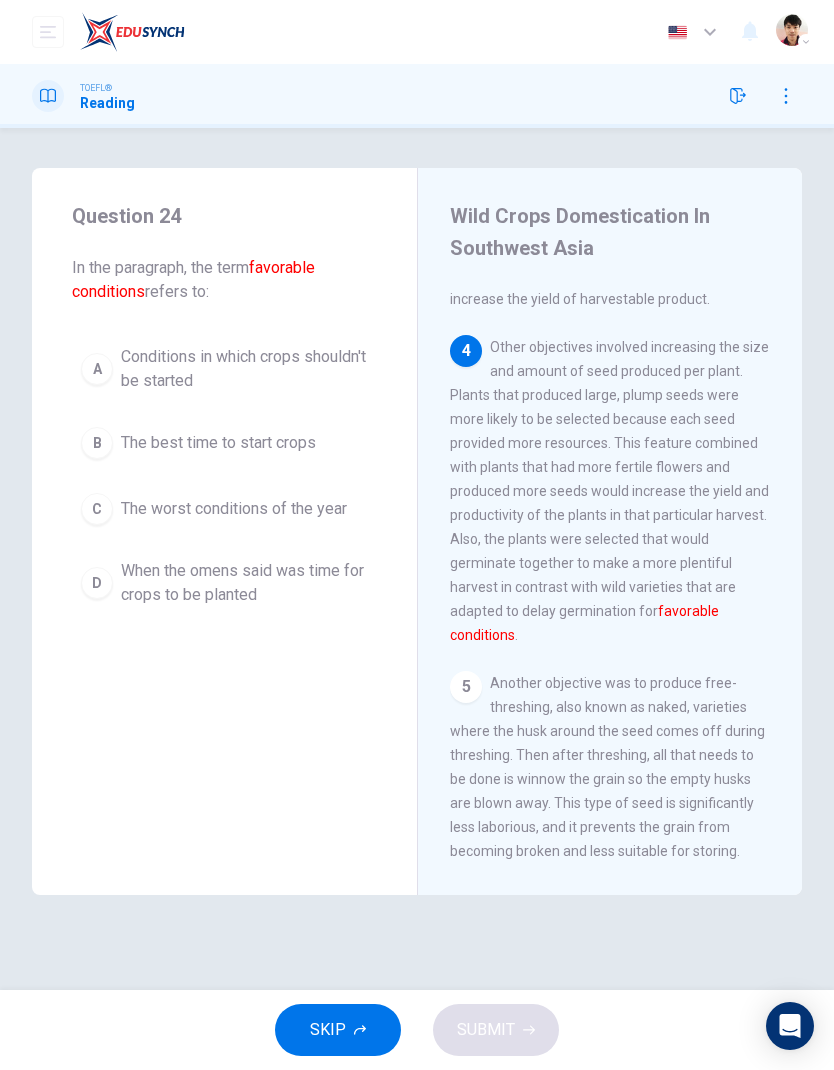 click on "B The best time to start crops" at bounding box center [224, 443] 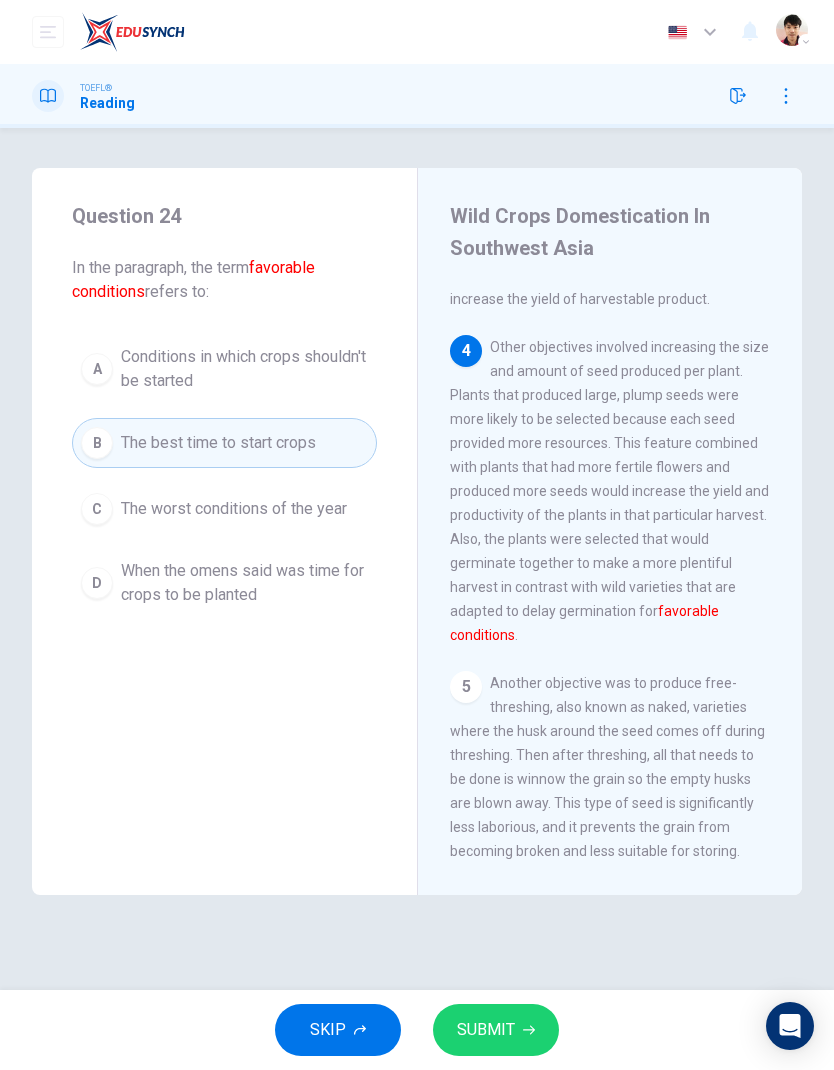 click on "SUBMIT" at bounding box center (496, 1030) 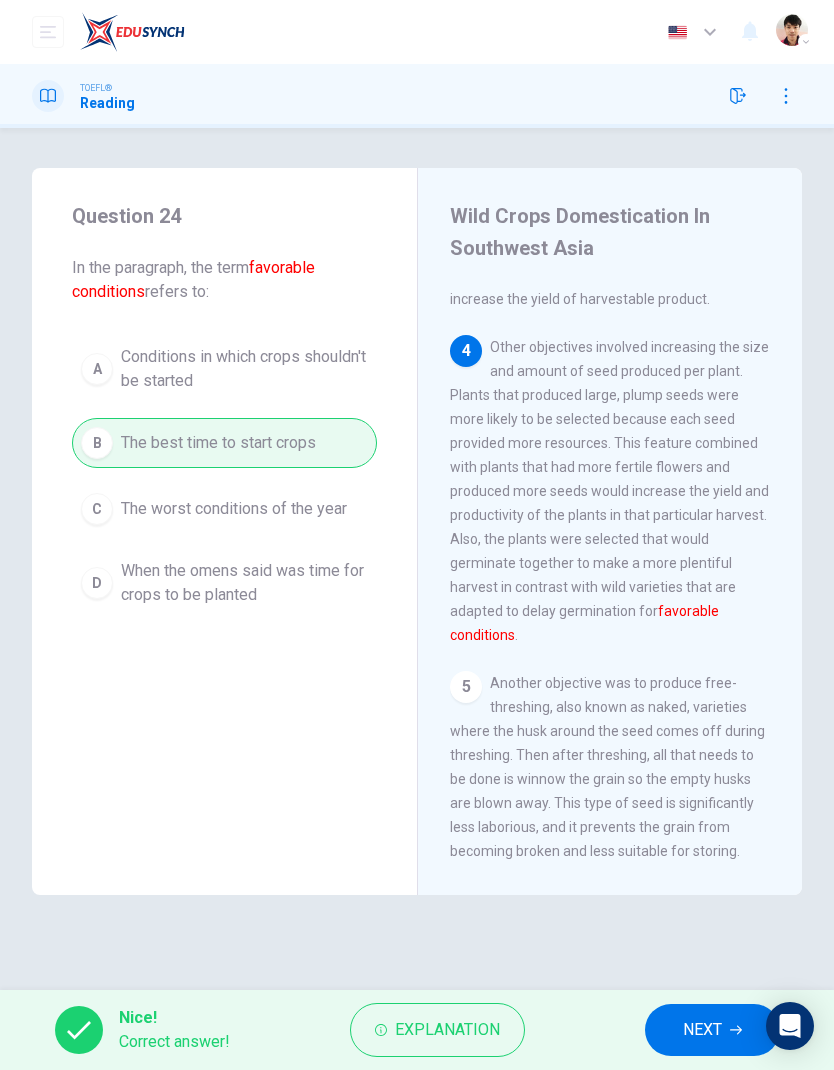 click on "NEXT" at bounding box center (702, 1030) 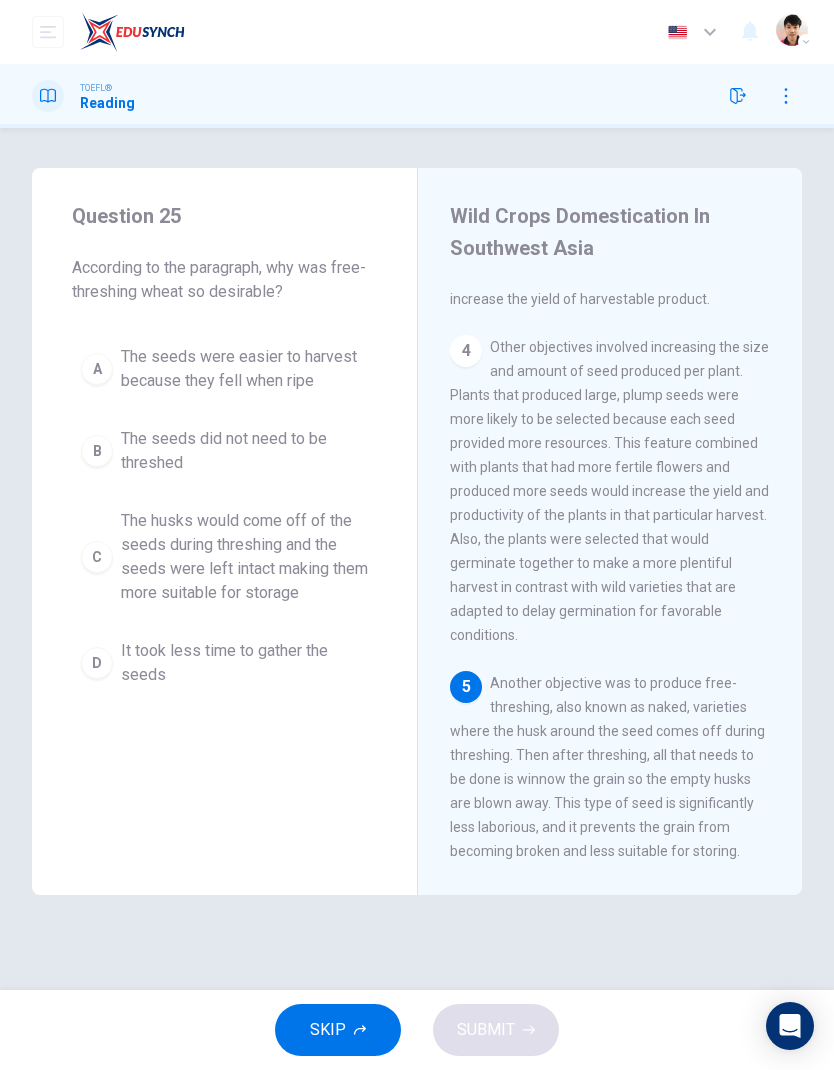 click on "The husks would come off of the seeds during threshing and the seeds were left intact making them more suitable for storage" at bounding box center (244, 557) 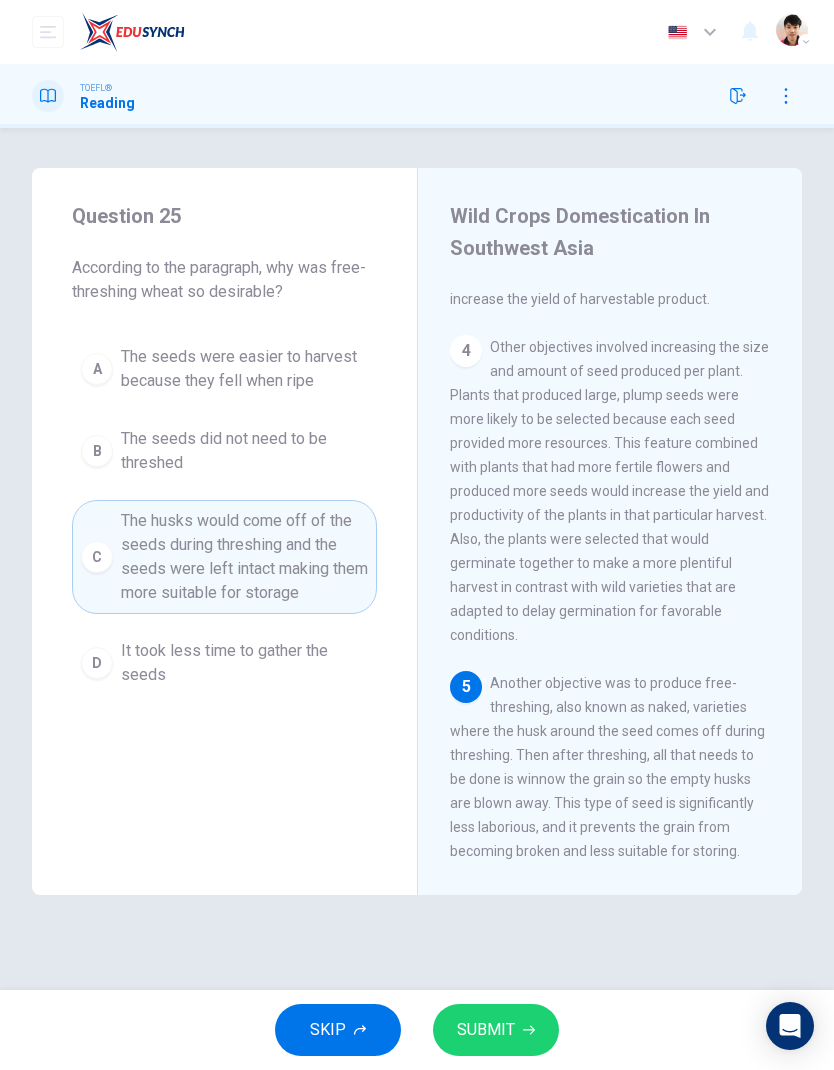 click on "SUBMIT" at bounding box center (496, 1030) 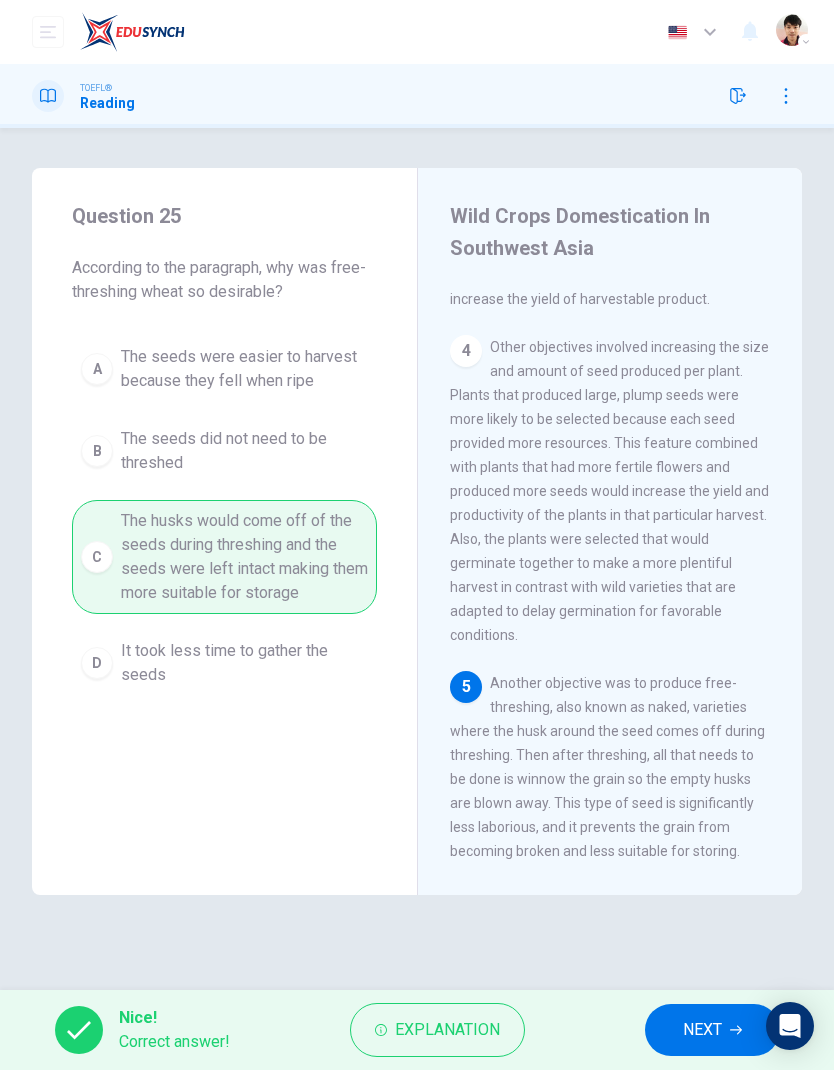 click on "NEXT" at bounding box center (702, 1030) 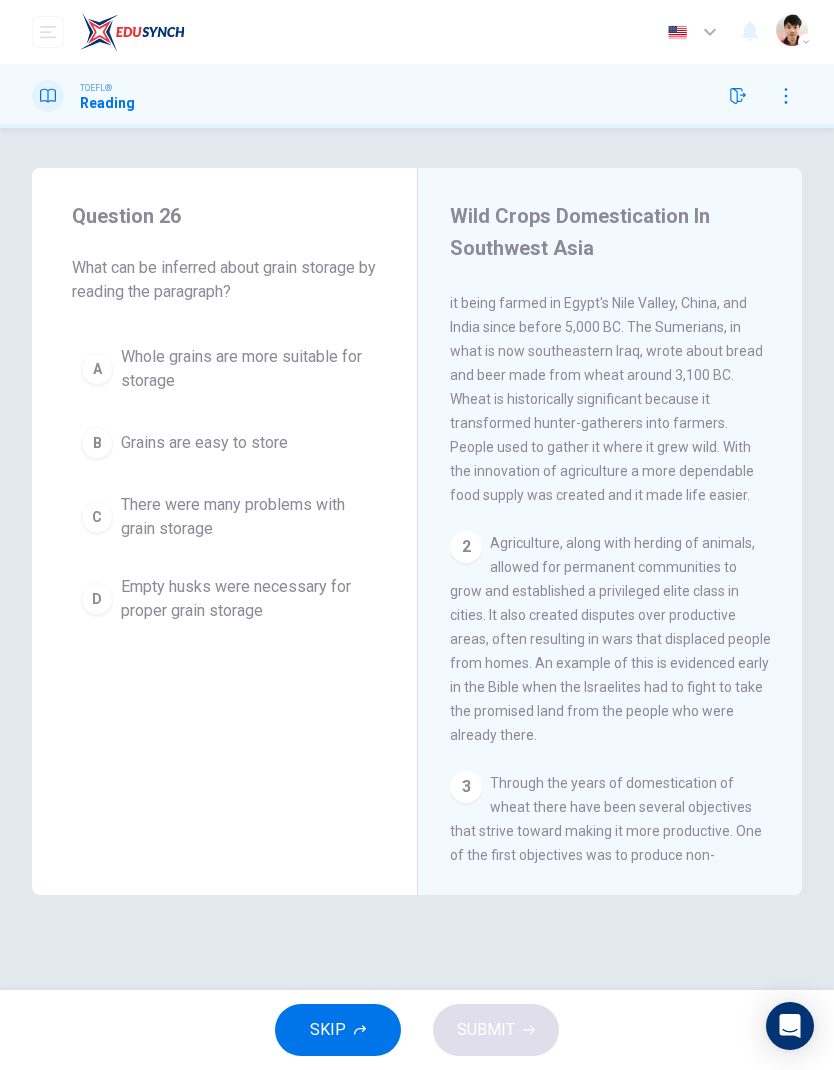scroll, scrollTop: 0, scrollLeft: 0, axis: both 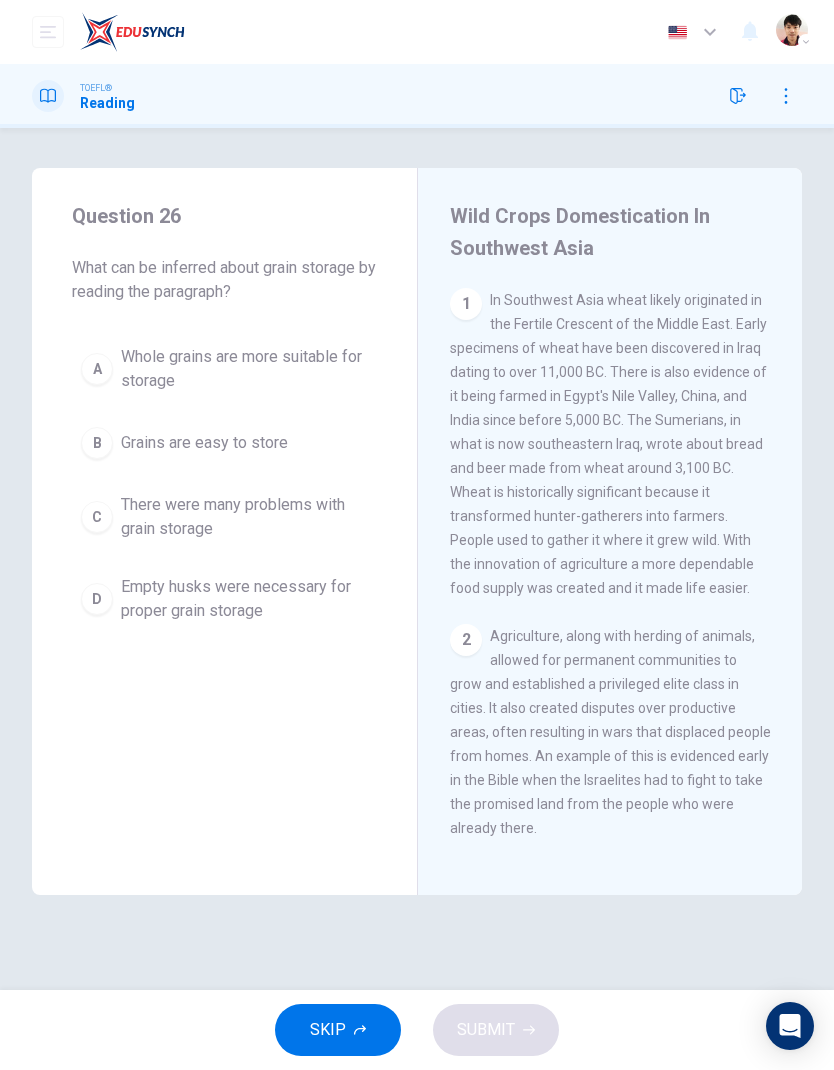 click on "B Grains are easy to store" at bounding box center [224, 443] 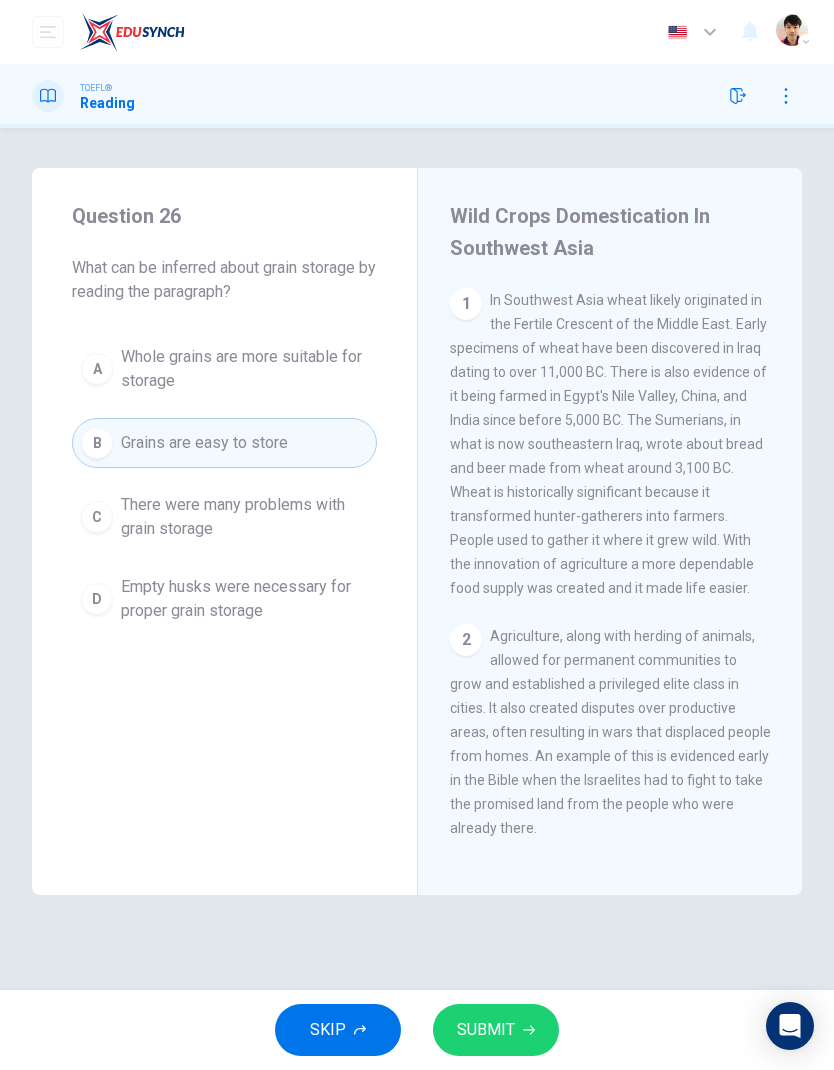 click on "SUBMIT" at bounding box center [496, 1030] 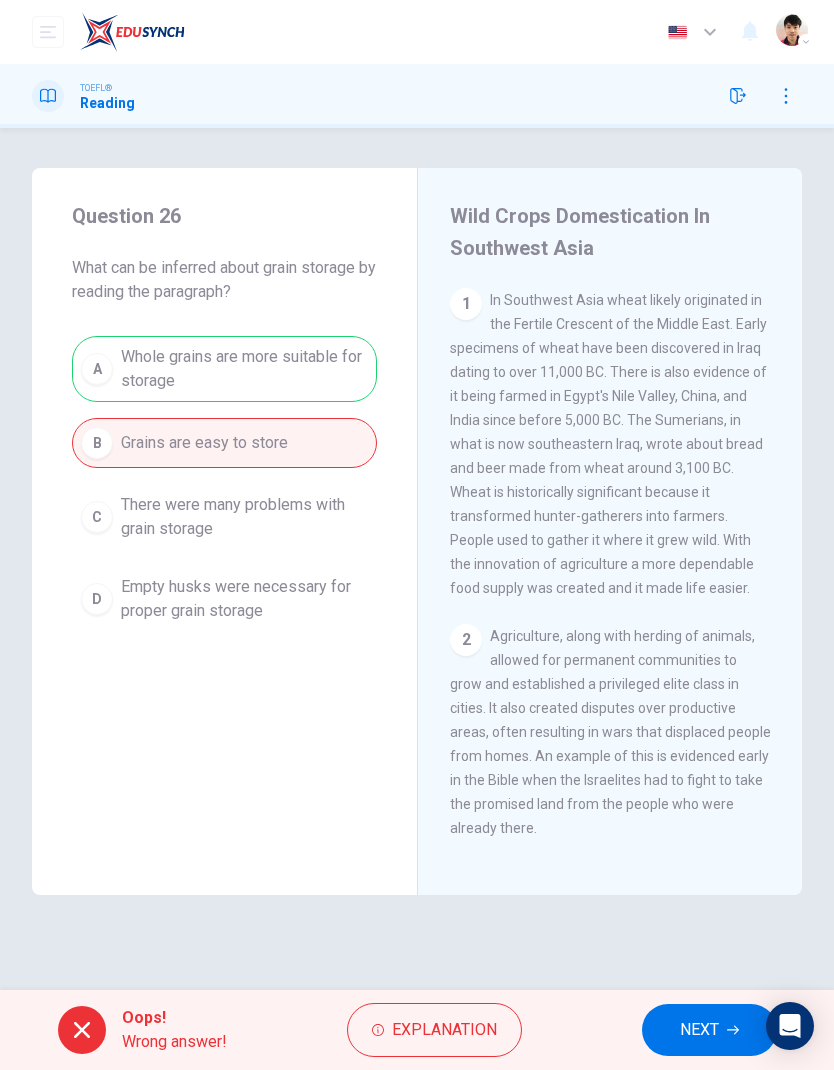 click on "NEXT" at bounding box center (699, 1030) 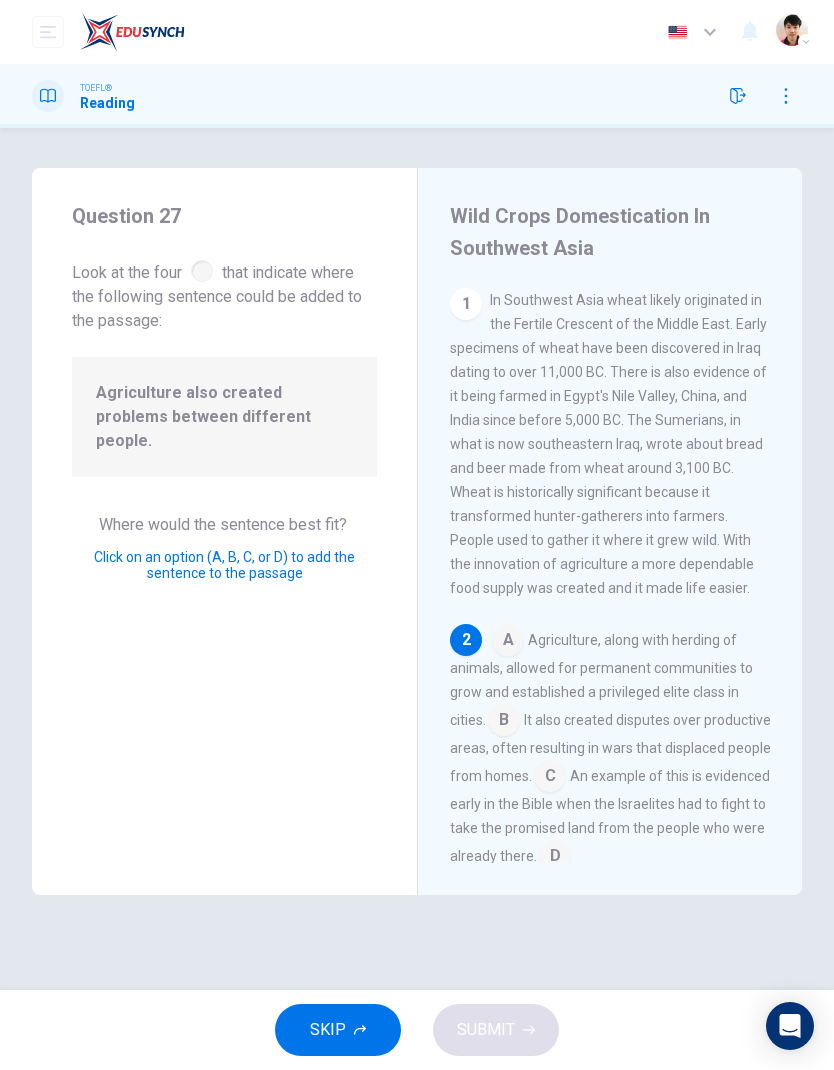 scroll, scrollTop: 209, scrollLeft: 0, axis: vertical 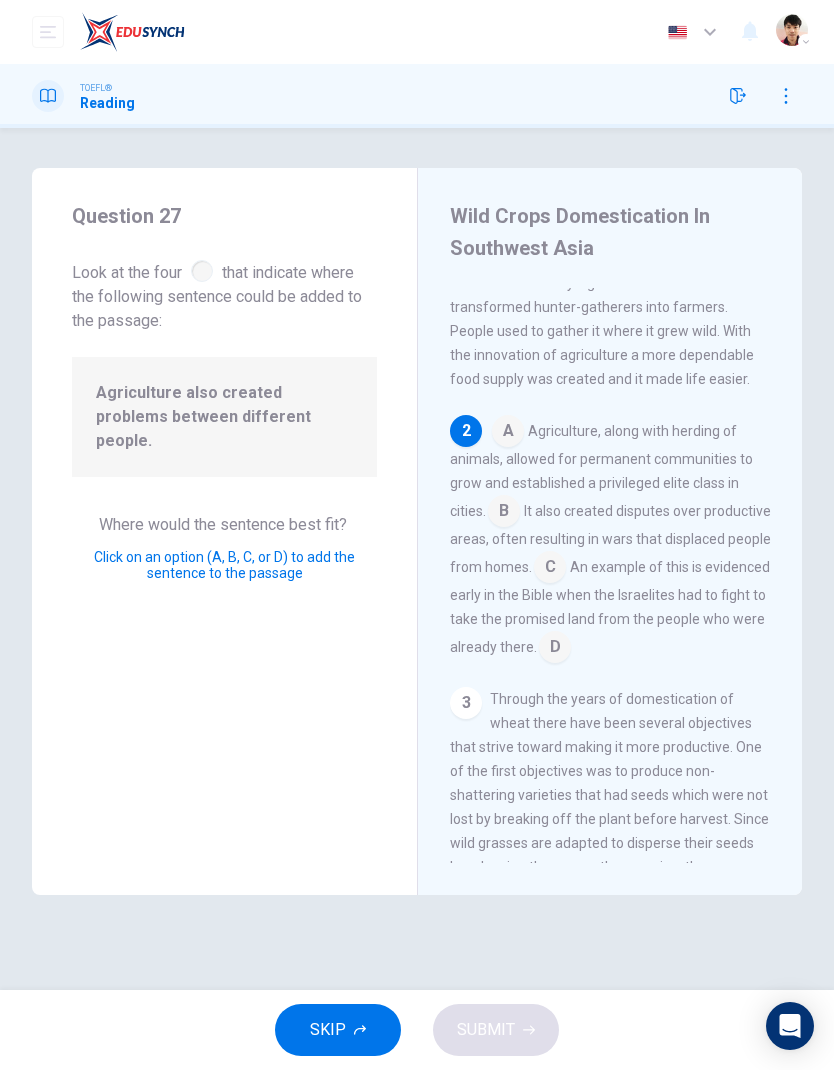 click on "SKIP" at bounding box center [338, 1030] 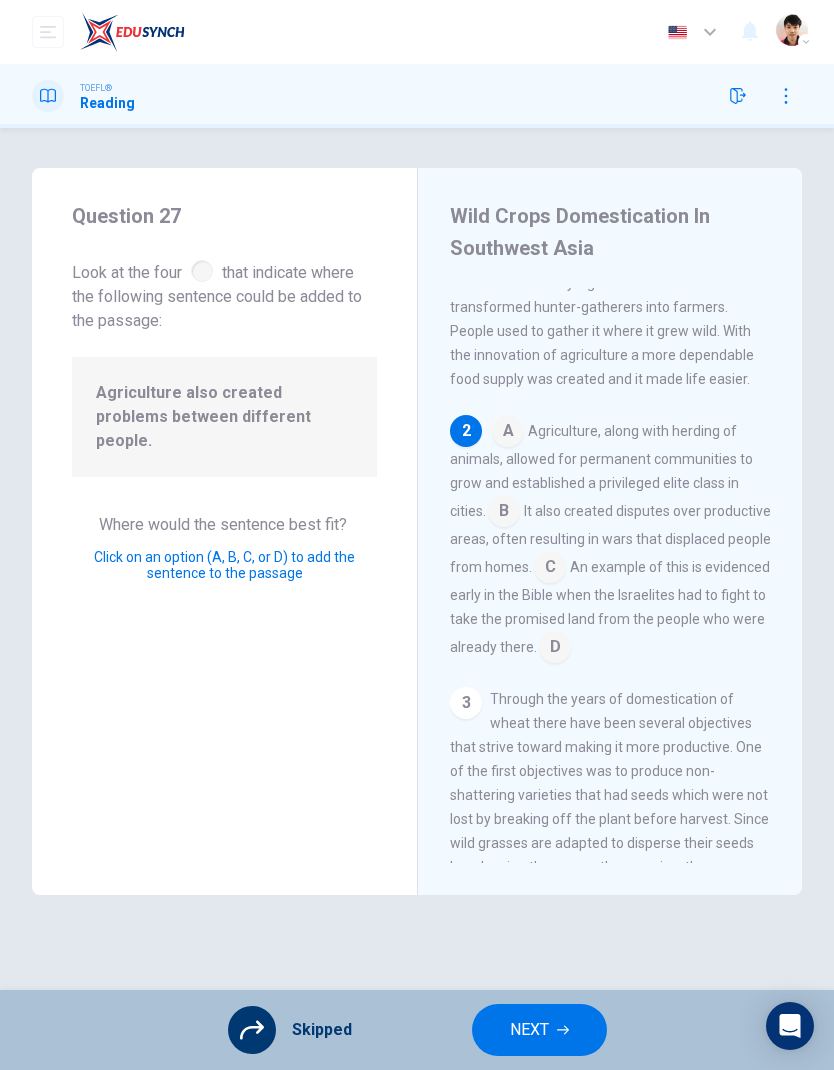 click on "NEXT" at bounding box center (529, 1030) 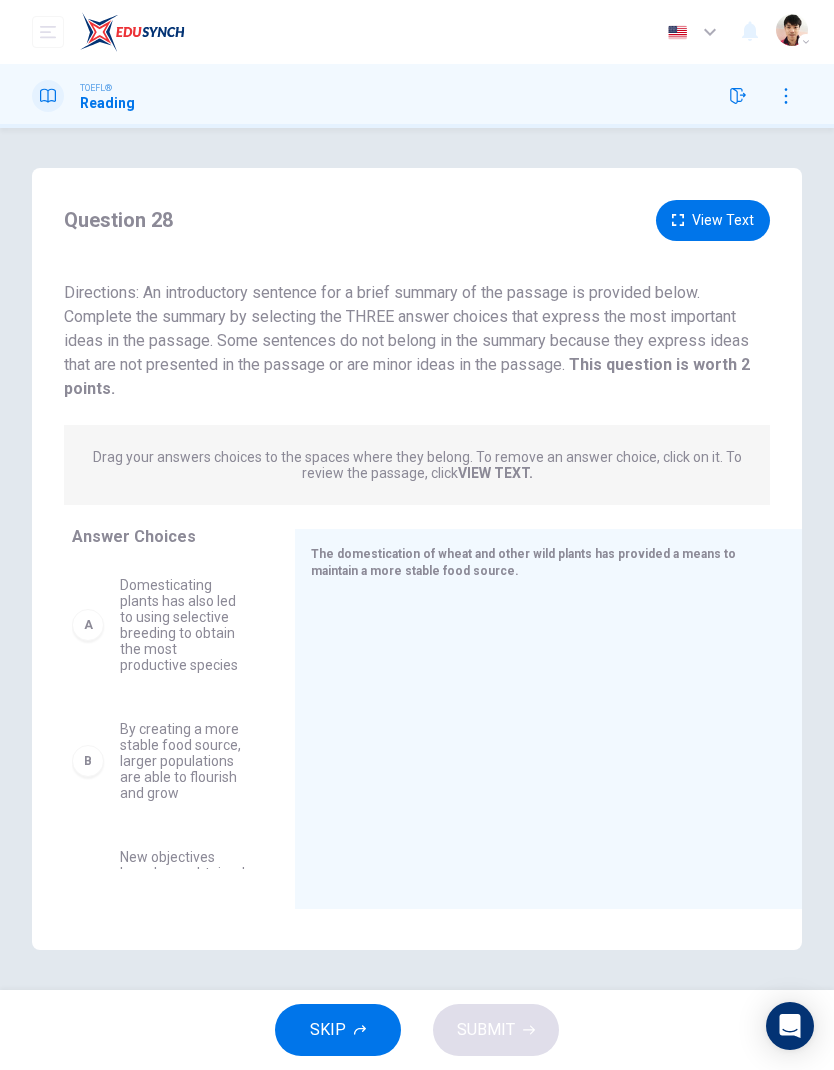 click on "SKIP" at bounding box center [338, 1030] 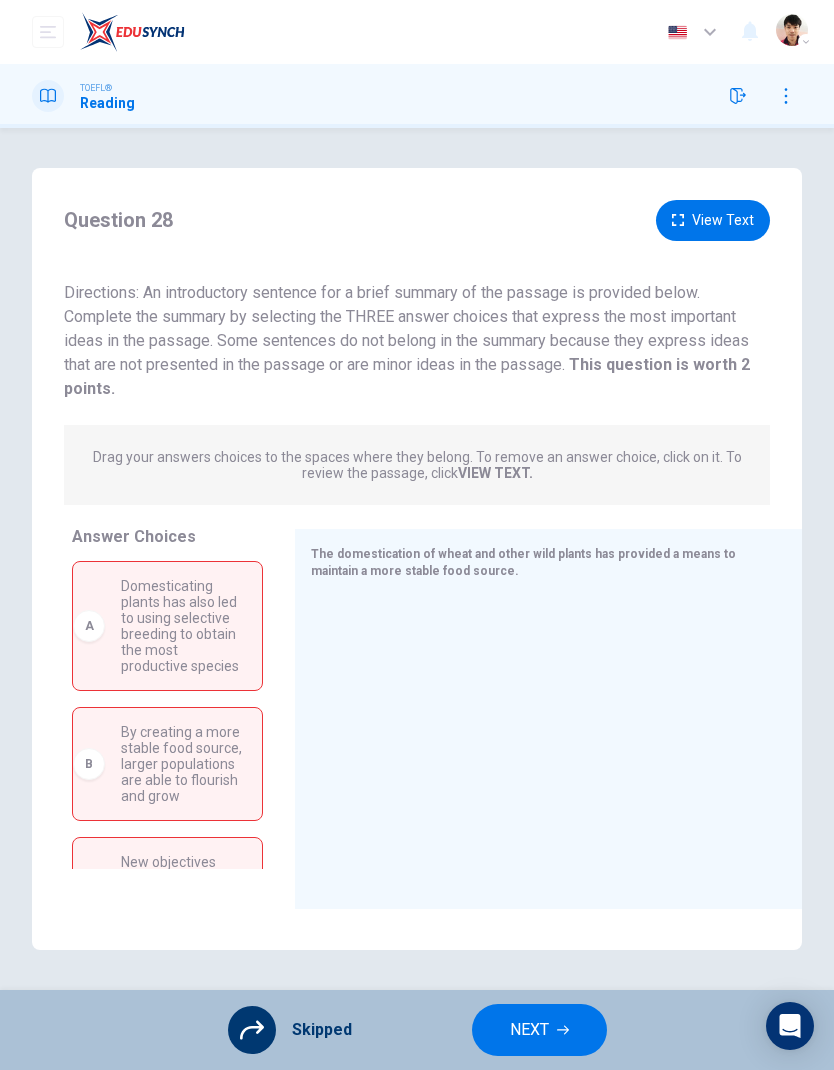click 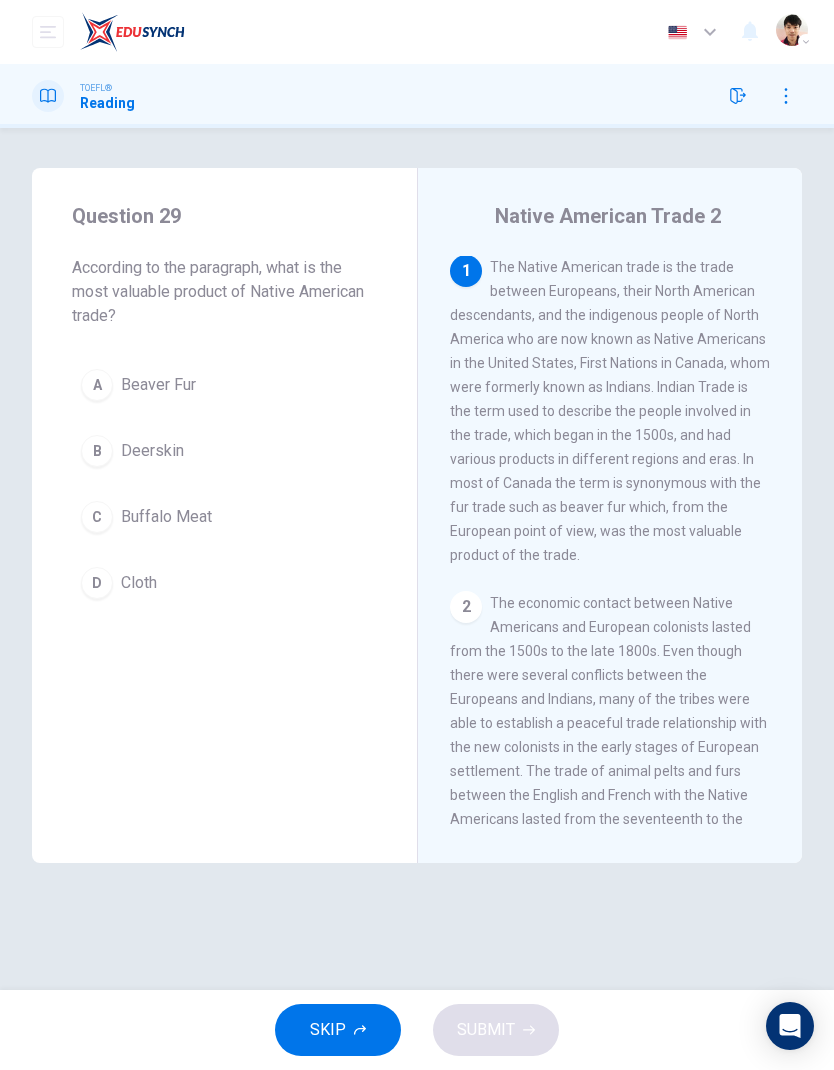 scroll, scrollTop: 0, scrollLeft: 0, axis: both 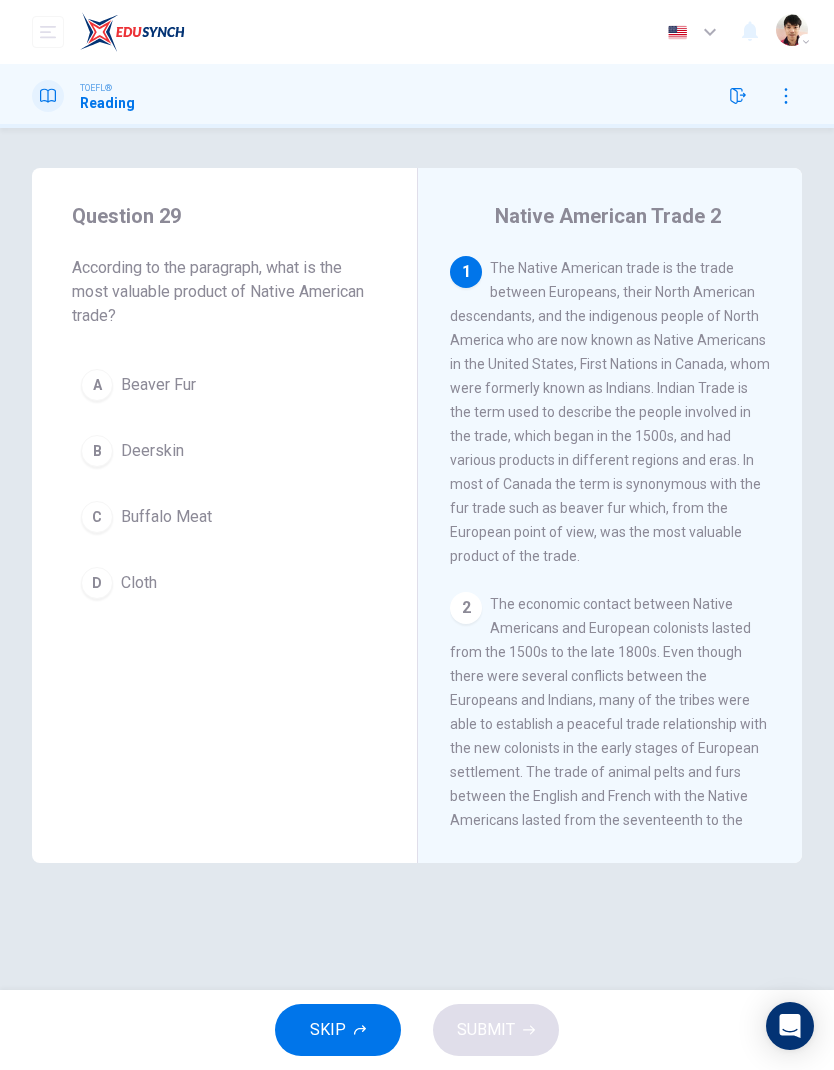 click at bounding box center [48, 32] 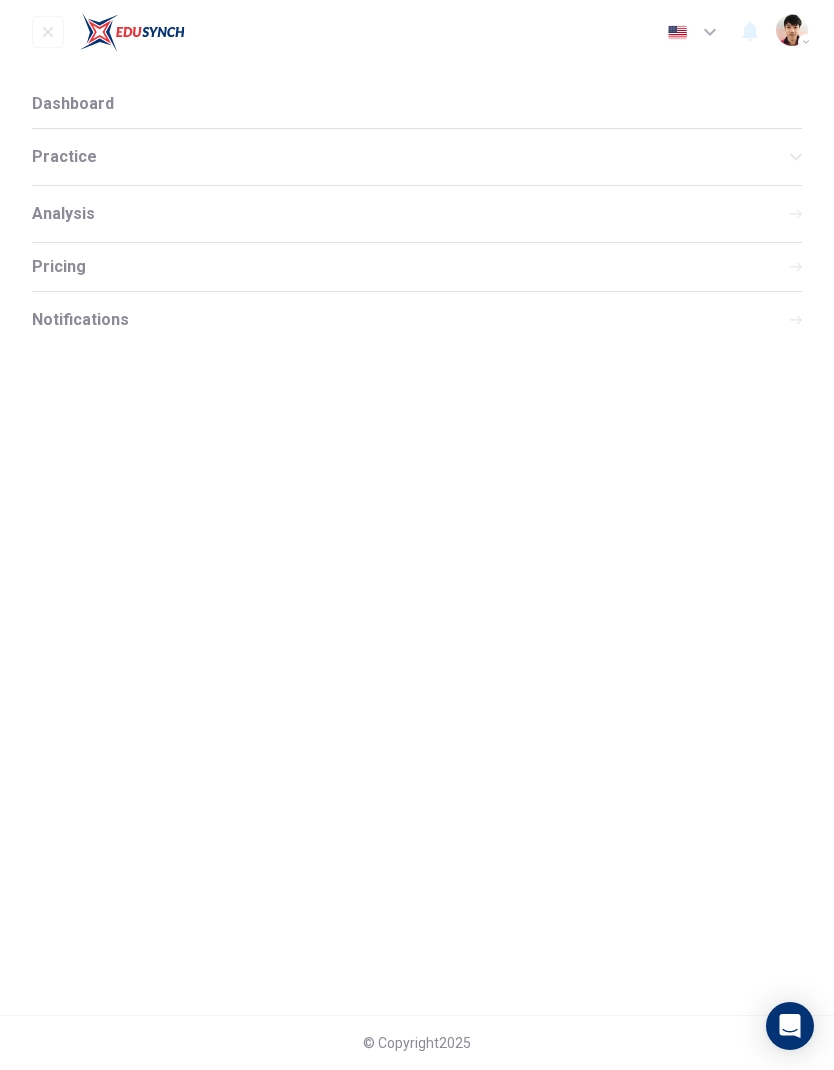 click on "Dashboard" at bounding box center [417, 104] 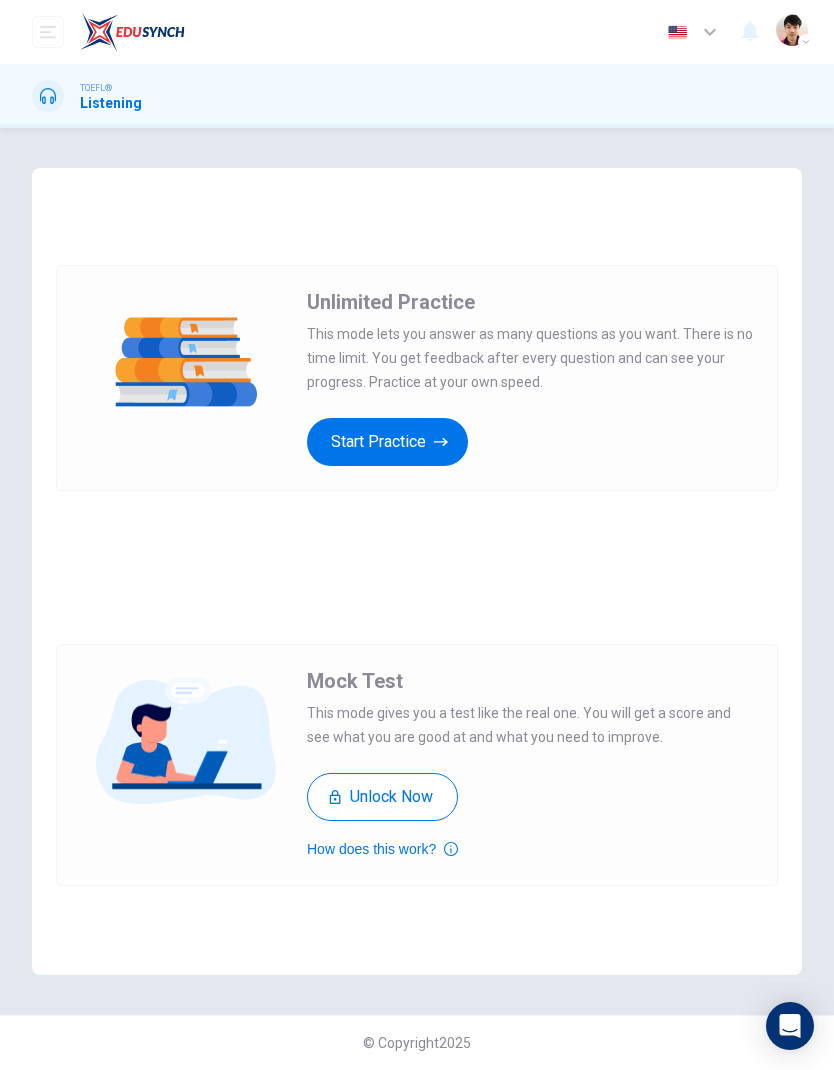 scroll, scrollTop: 0, scrollLeft: 0, axis: both 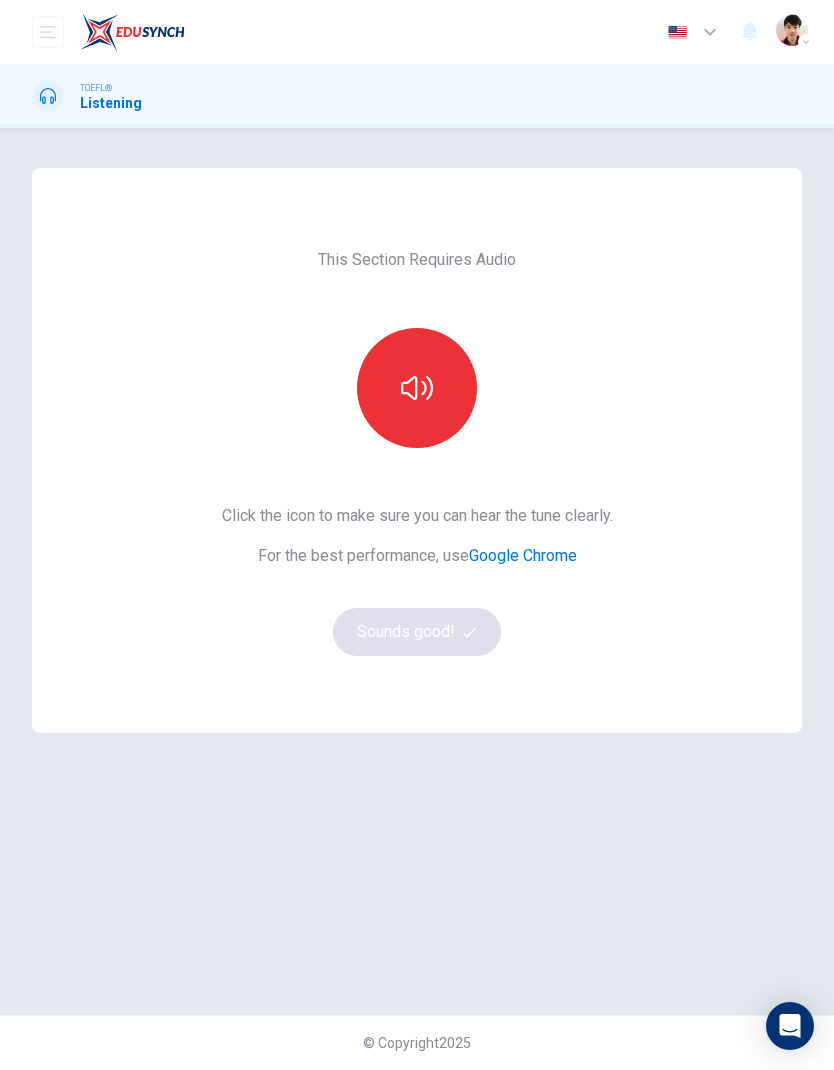 click at bounding box center (417, 388) 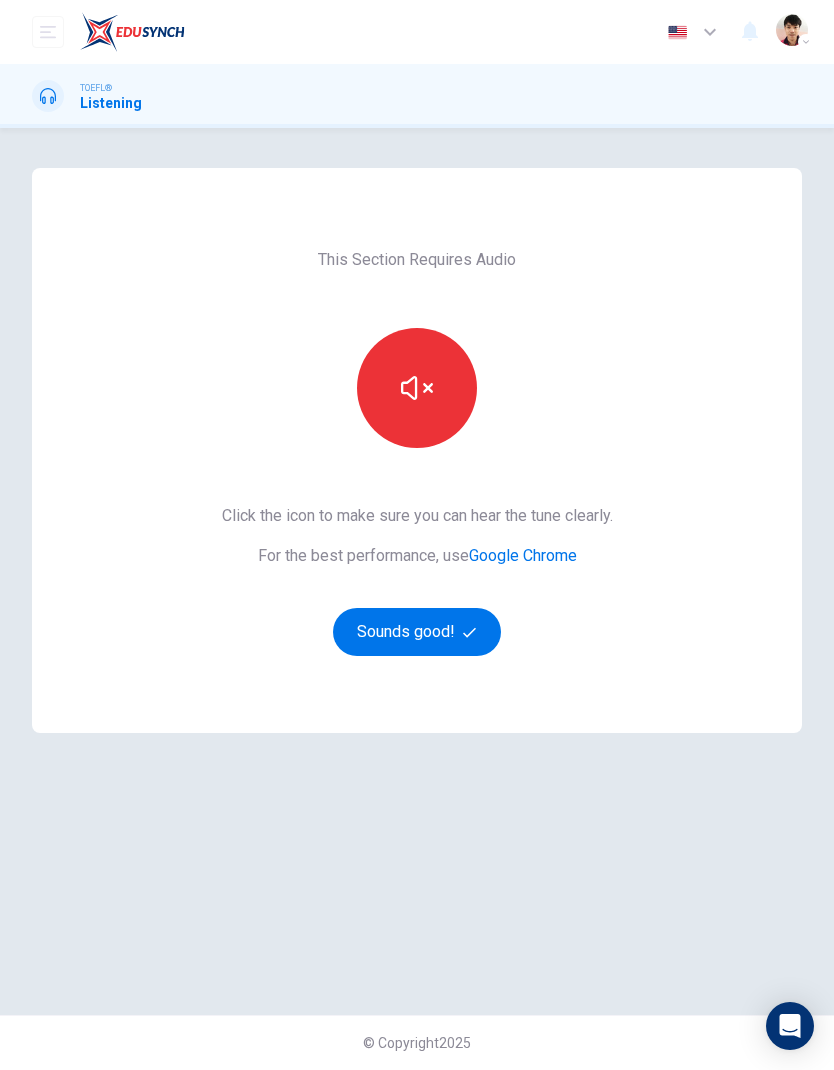click at bounding box center (472, 632) 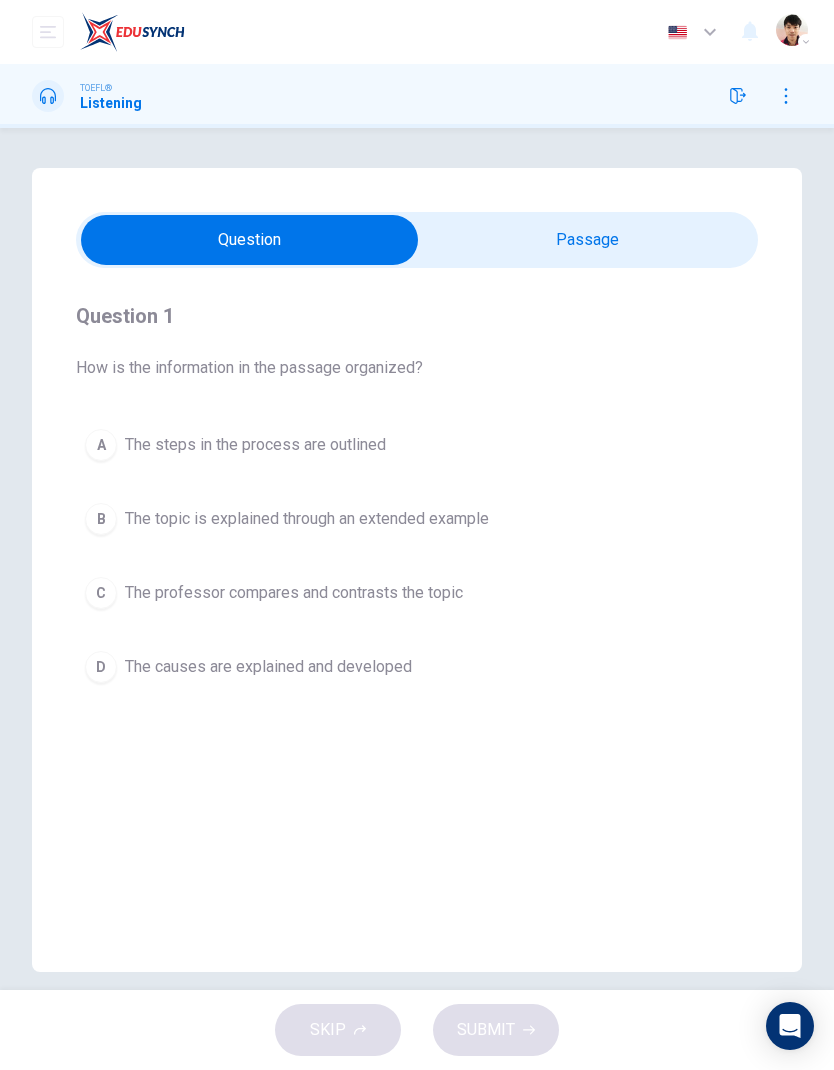 click at bounding box center [249, 240] 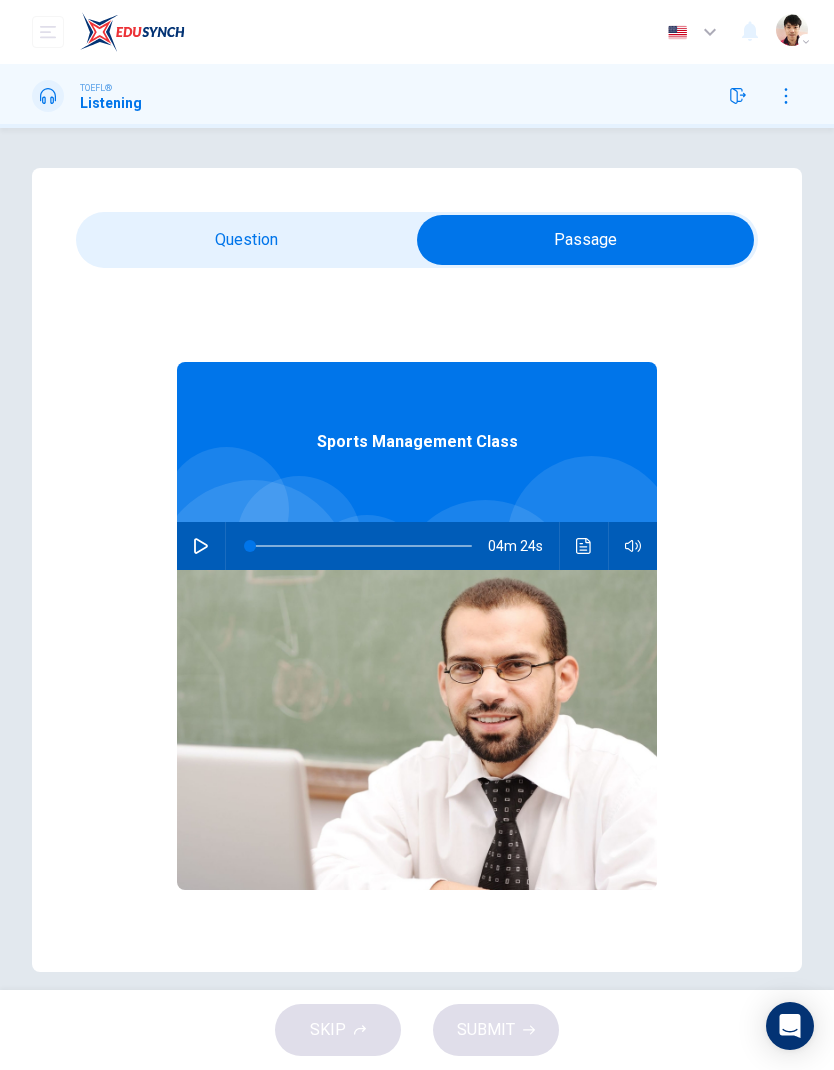 click at bounding box center (201, 546) 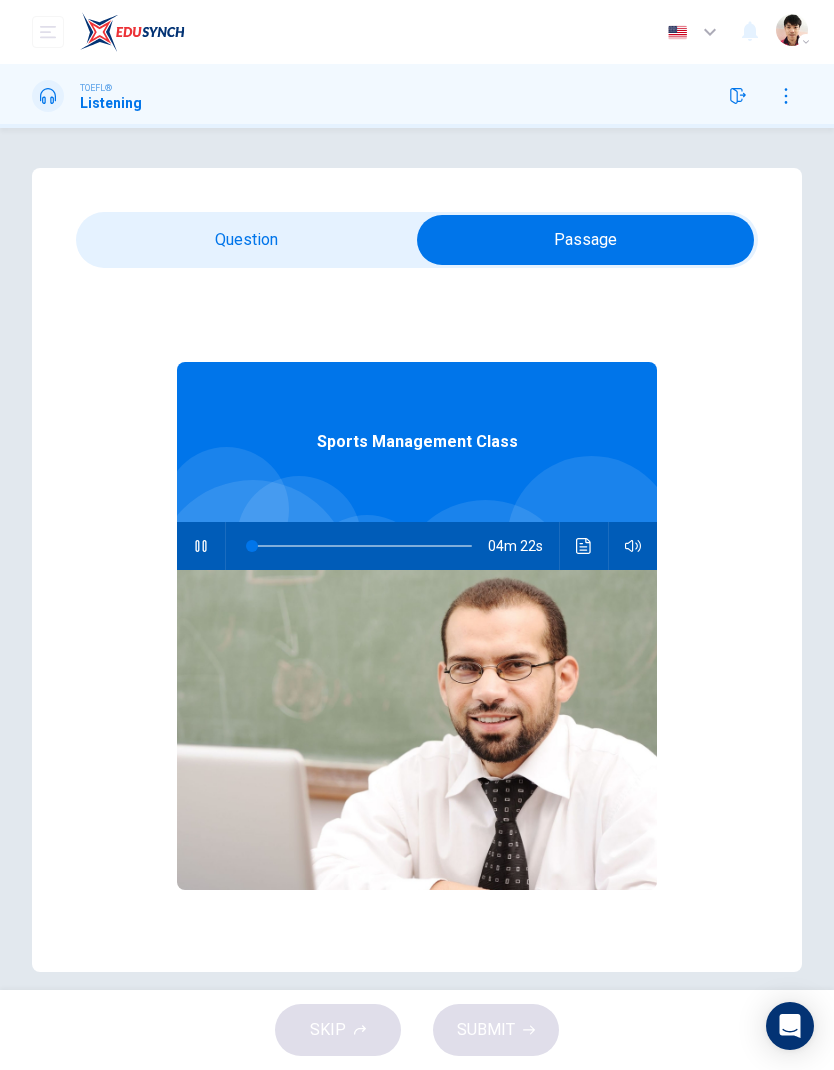 type on "1" 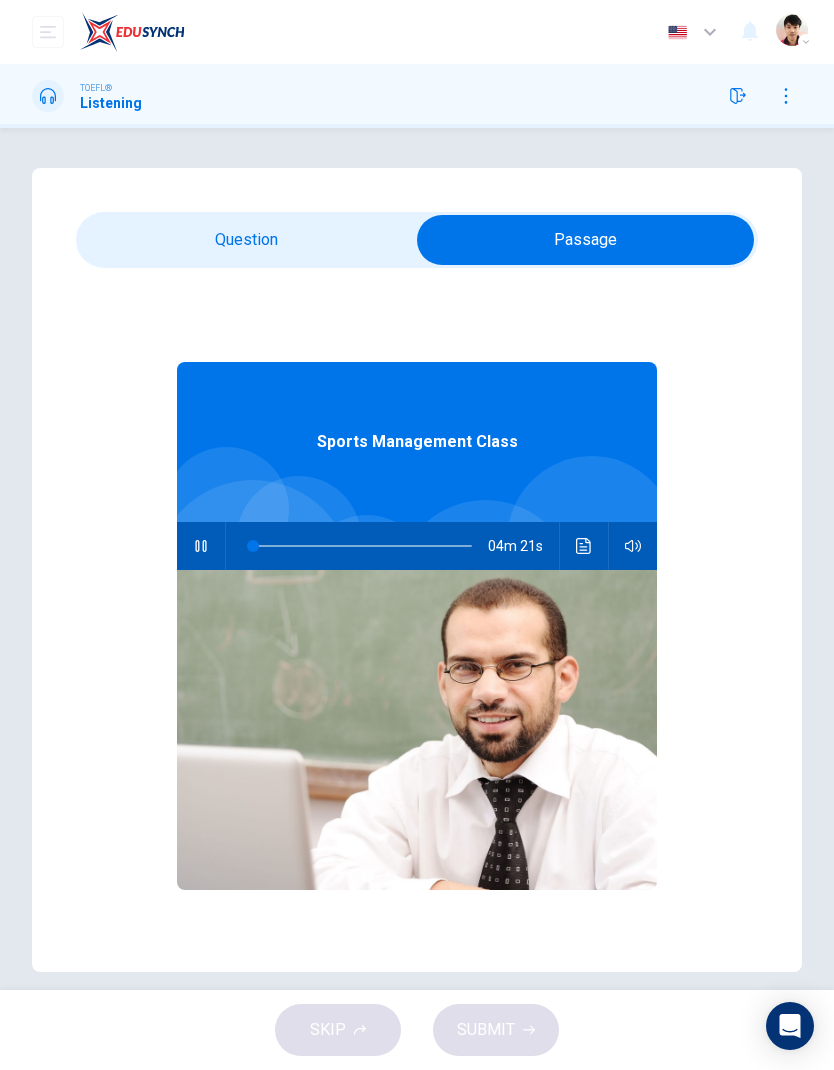 click at bounding box center (585, 240) 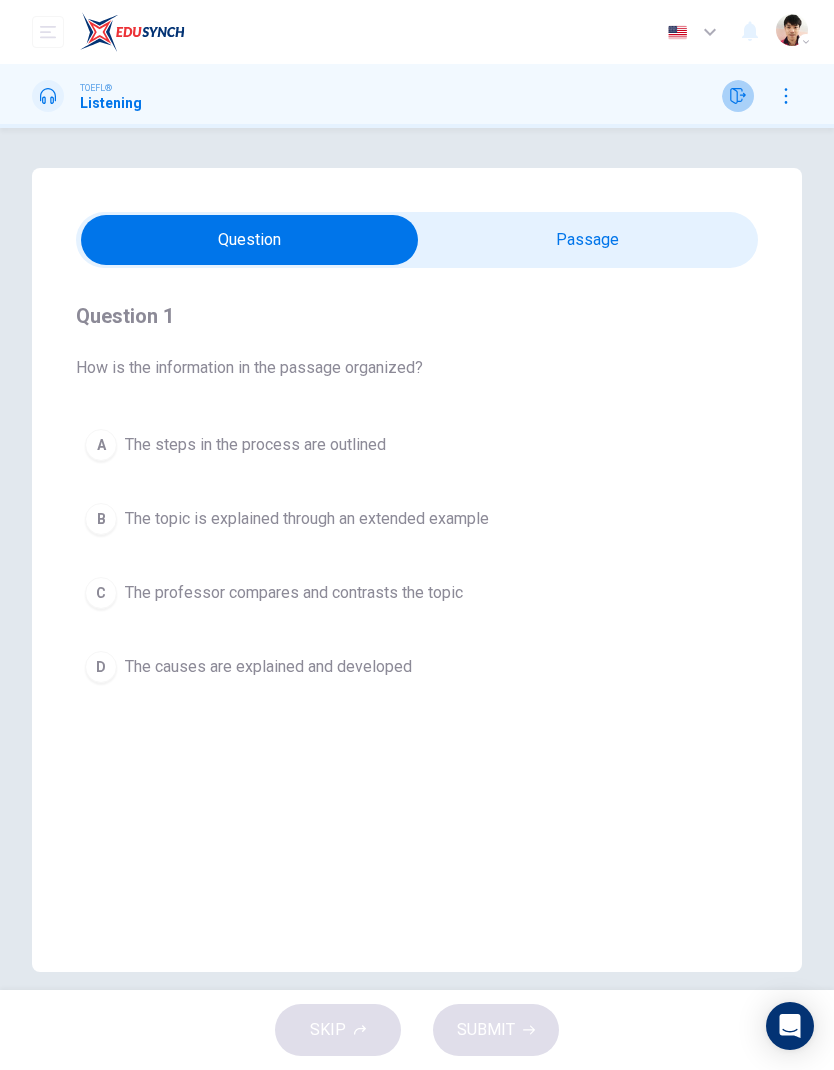 click at bounding box center [738, 96] 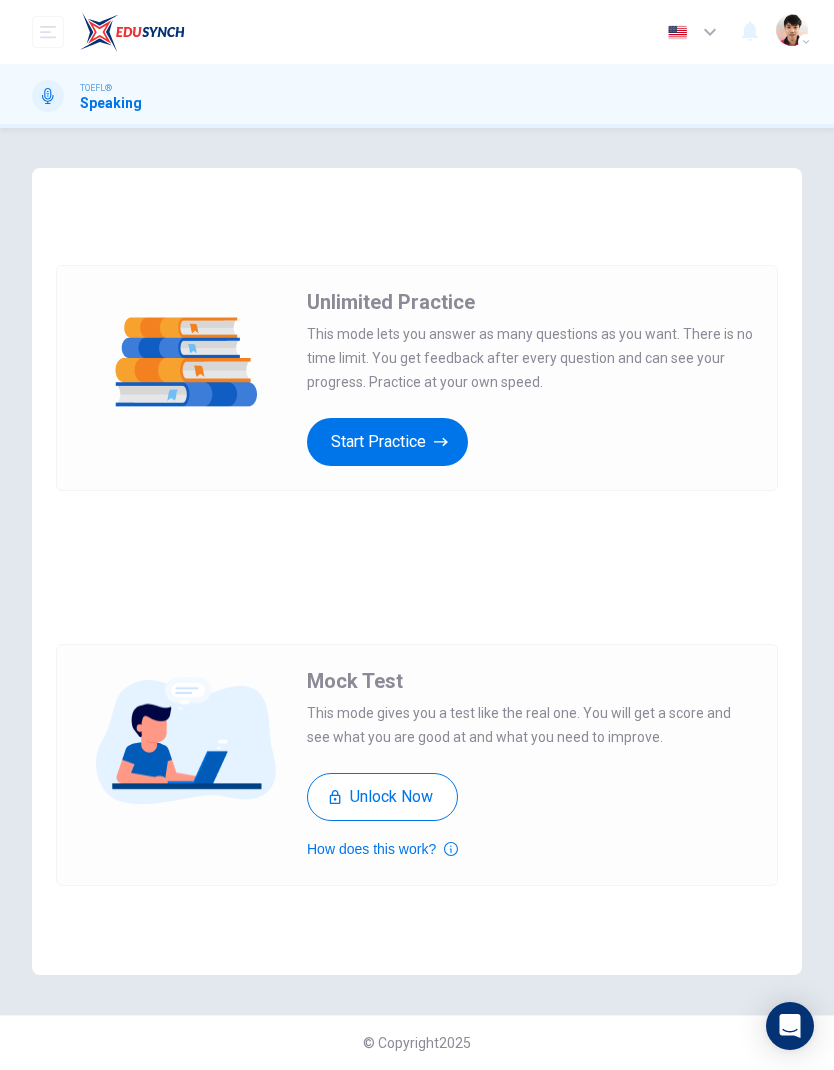 scroll, scrollTop: 0, scrollLeft: 0, axis: both 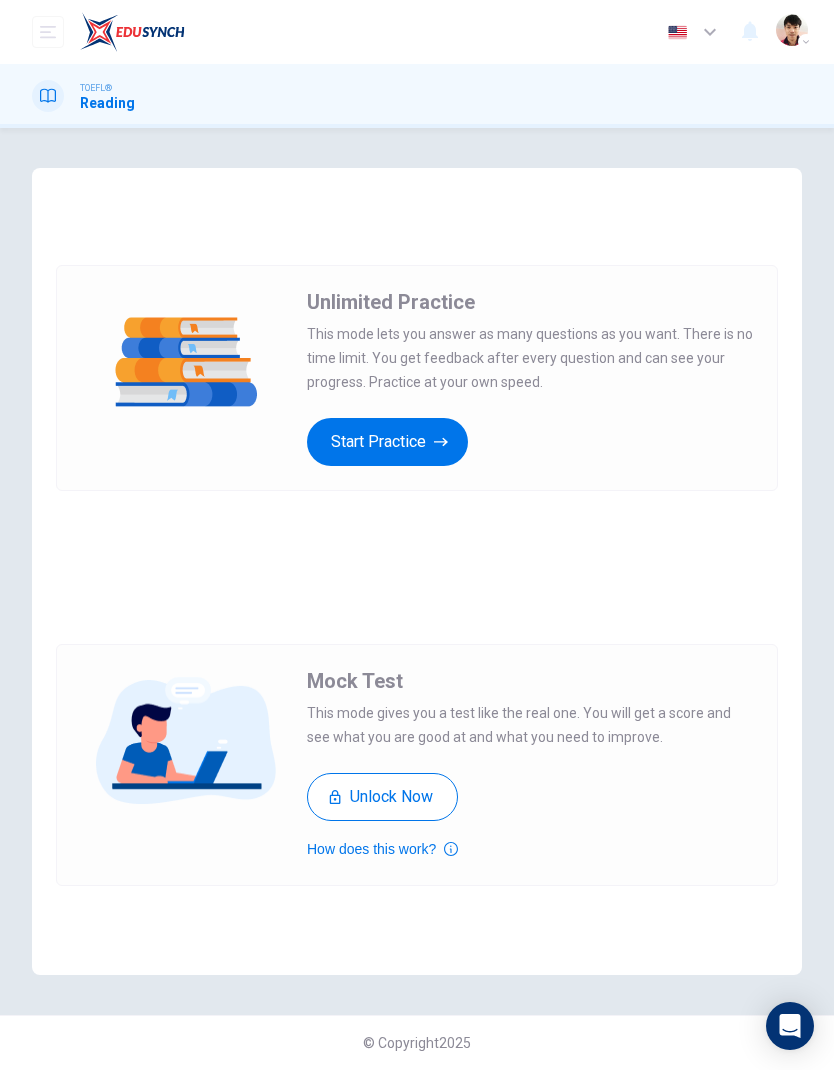 click on "Start Practice" at bounding box center [387, 442] 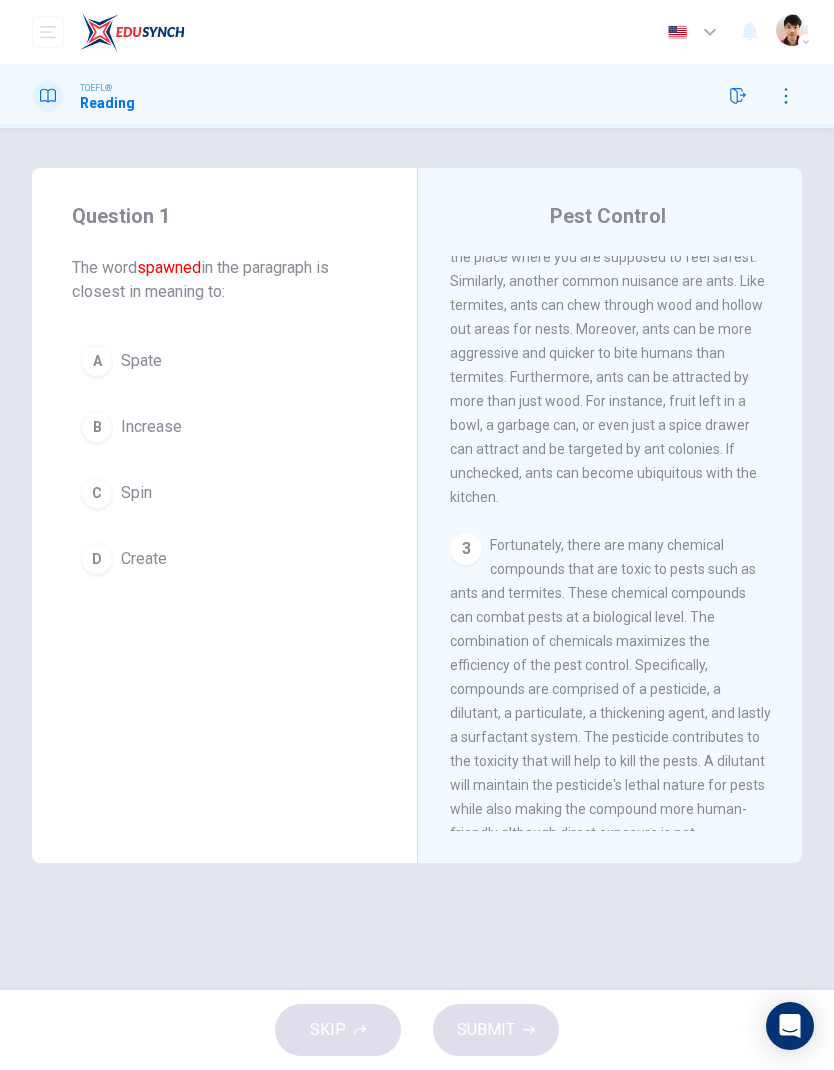 scroll, scrollTop: 737, scrollLeft: 0, axis: vertical 